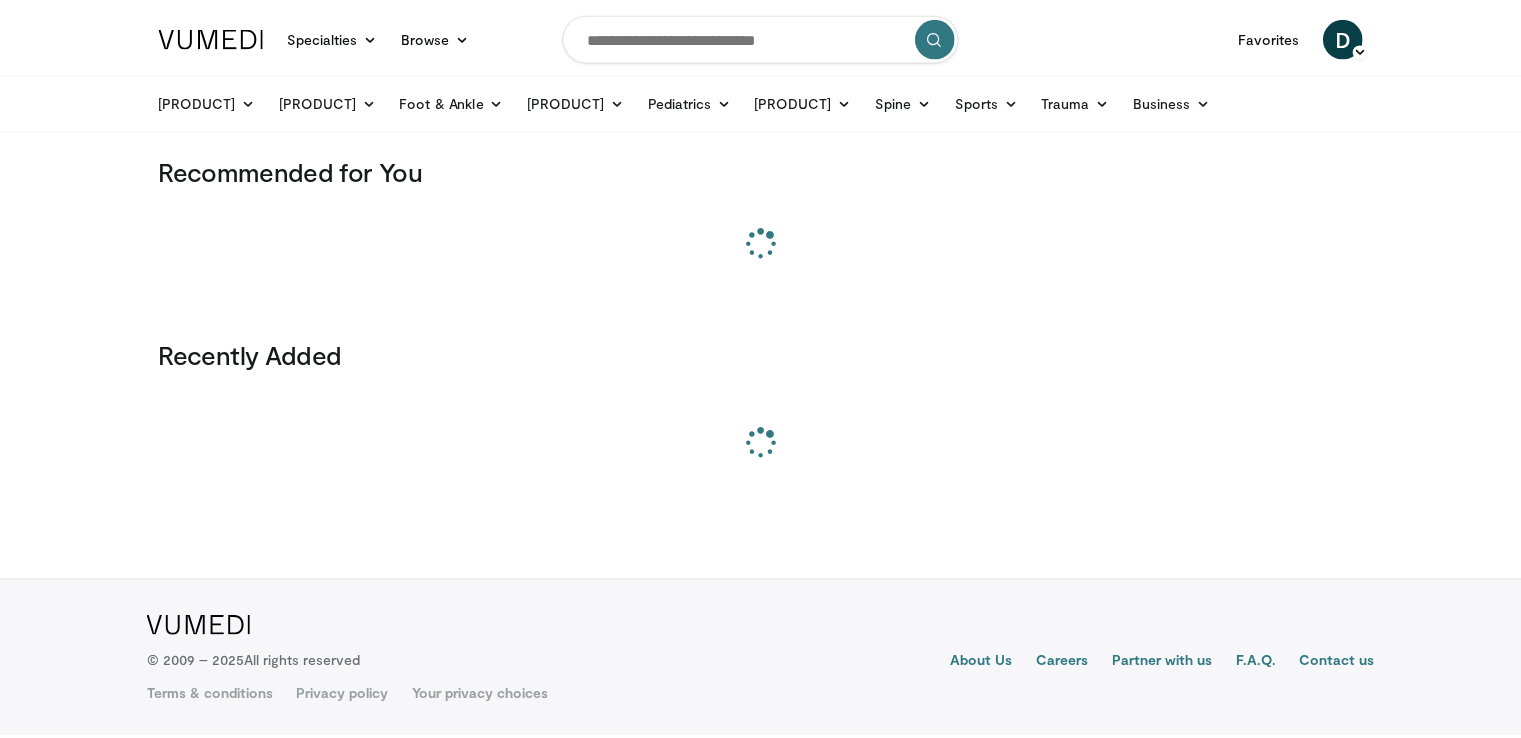 scroll, scrollTop: 0, scrollLeft: 0, axis: both 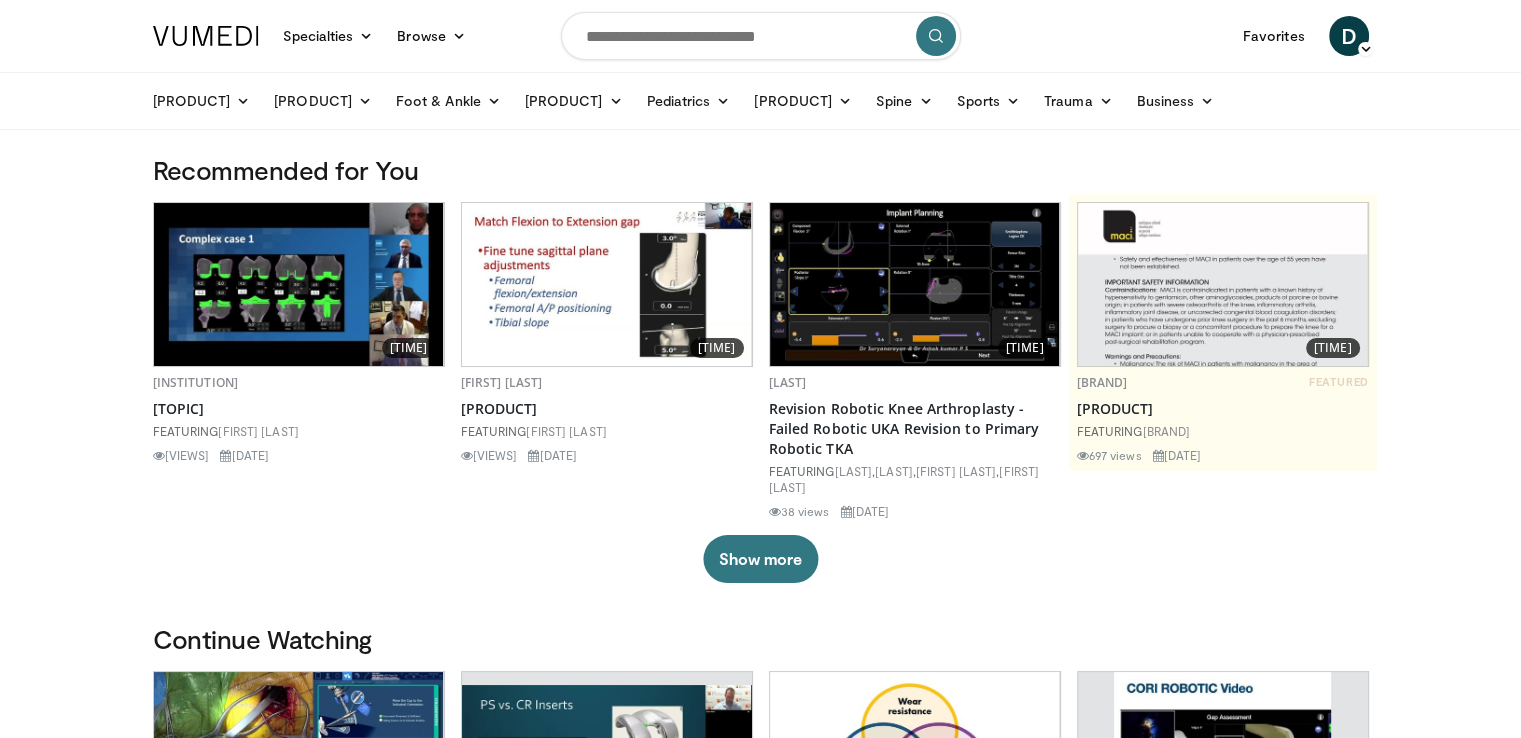 click at bounding box center (761, 36) 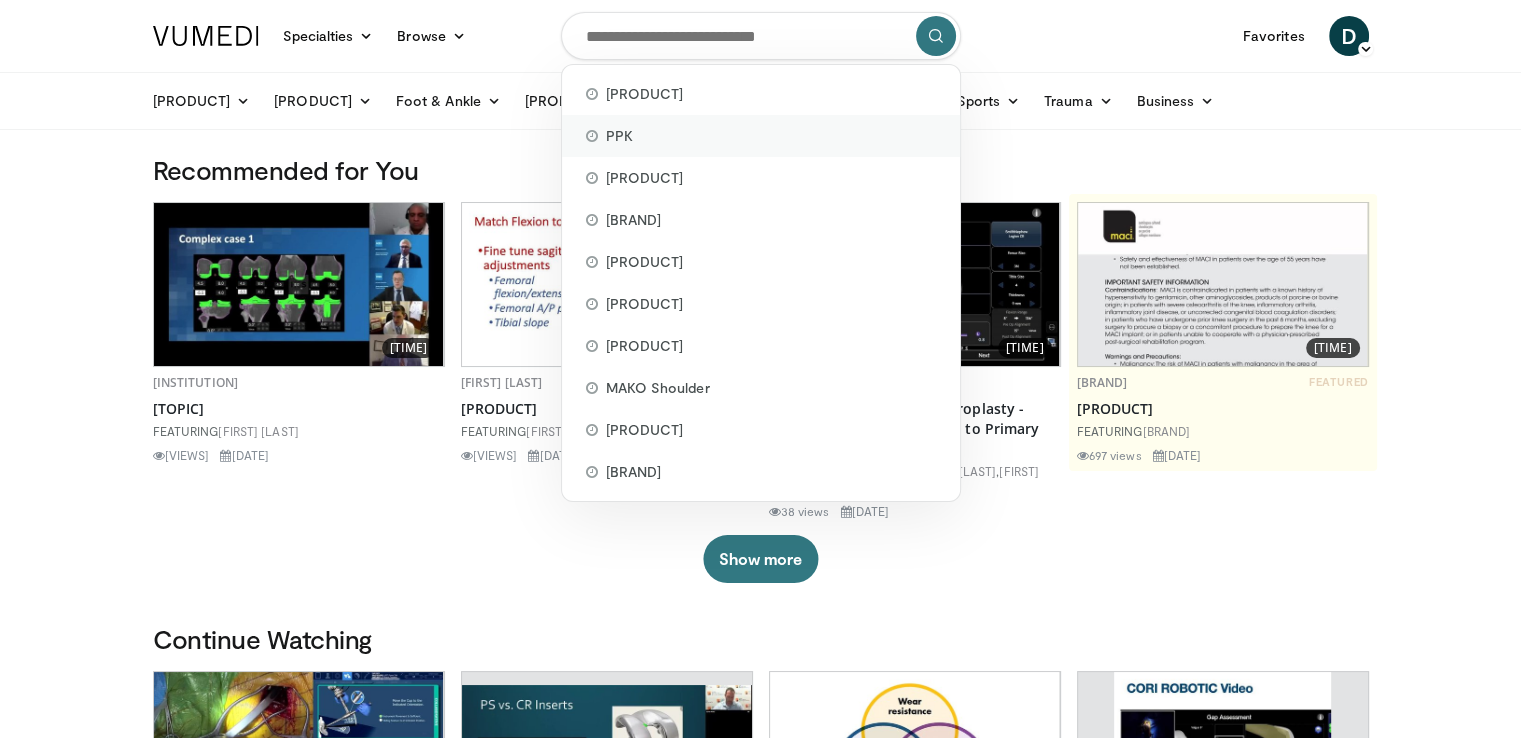 click on "PPK" at bounding box center [761, 136] 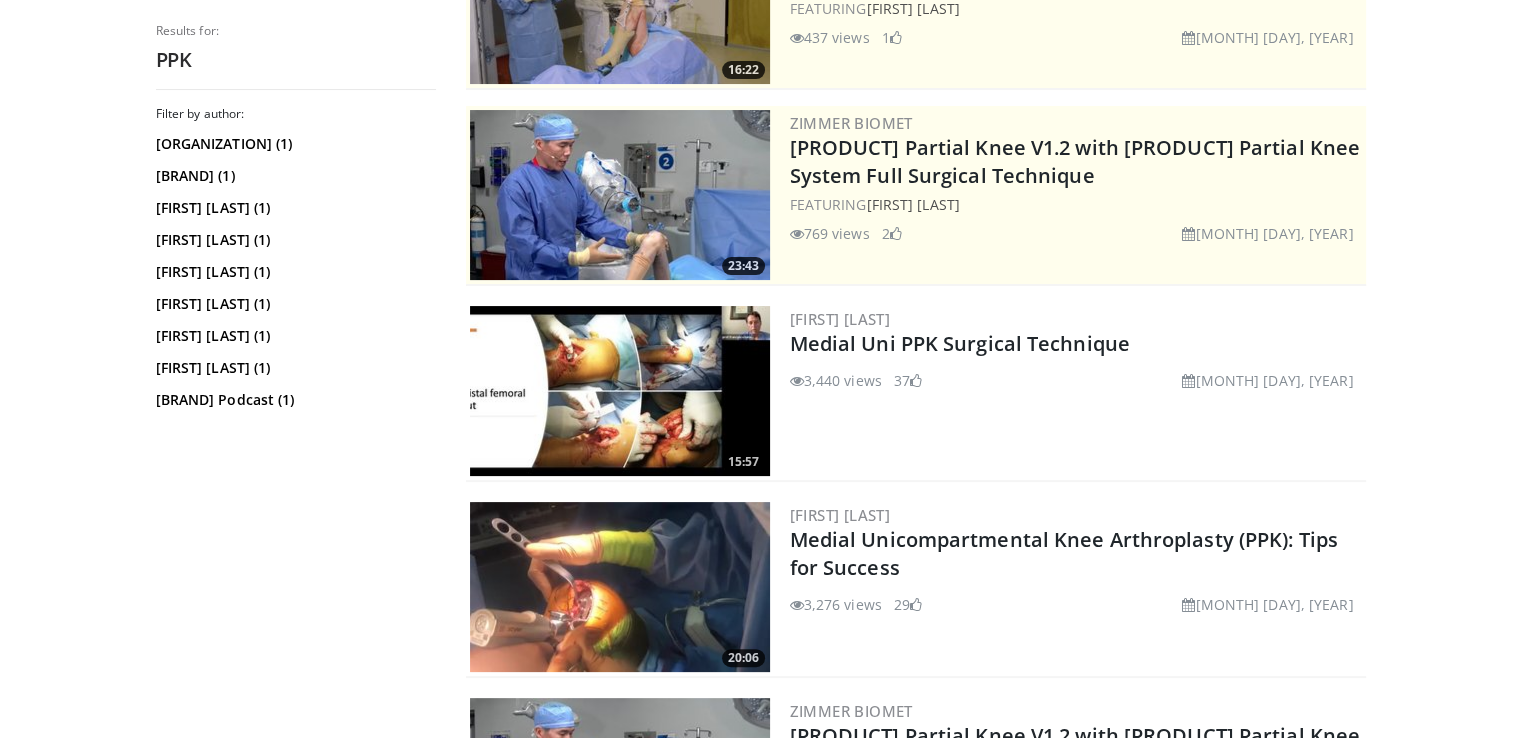 scroll, scrollTop: 400, scrollLeft: 0, axis: vertical 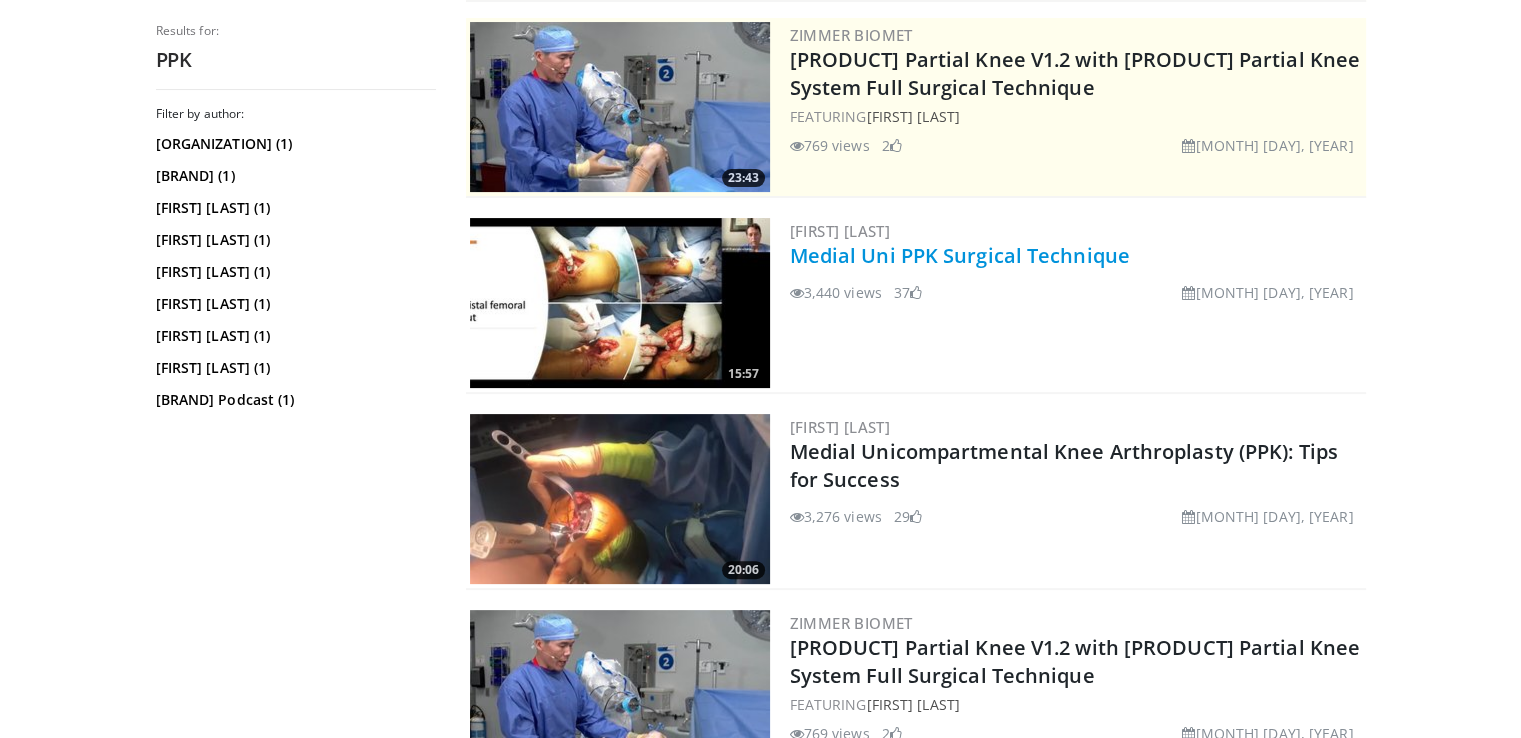click on "Medial Uni PPK Surgical Technique" at bounding box center [960, 255] 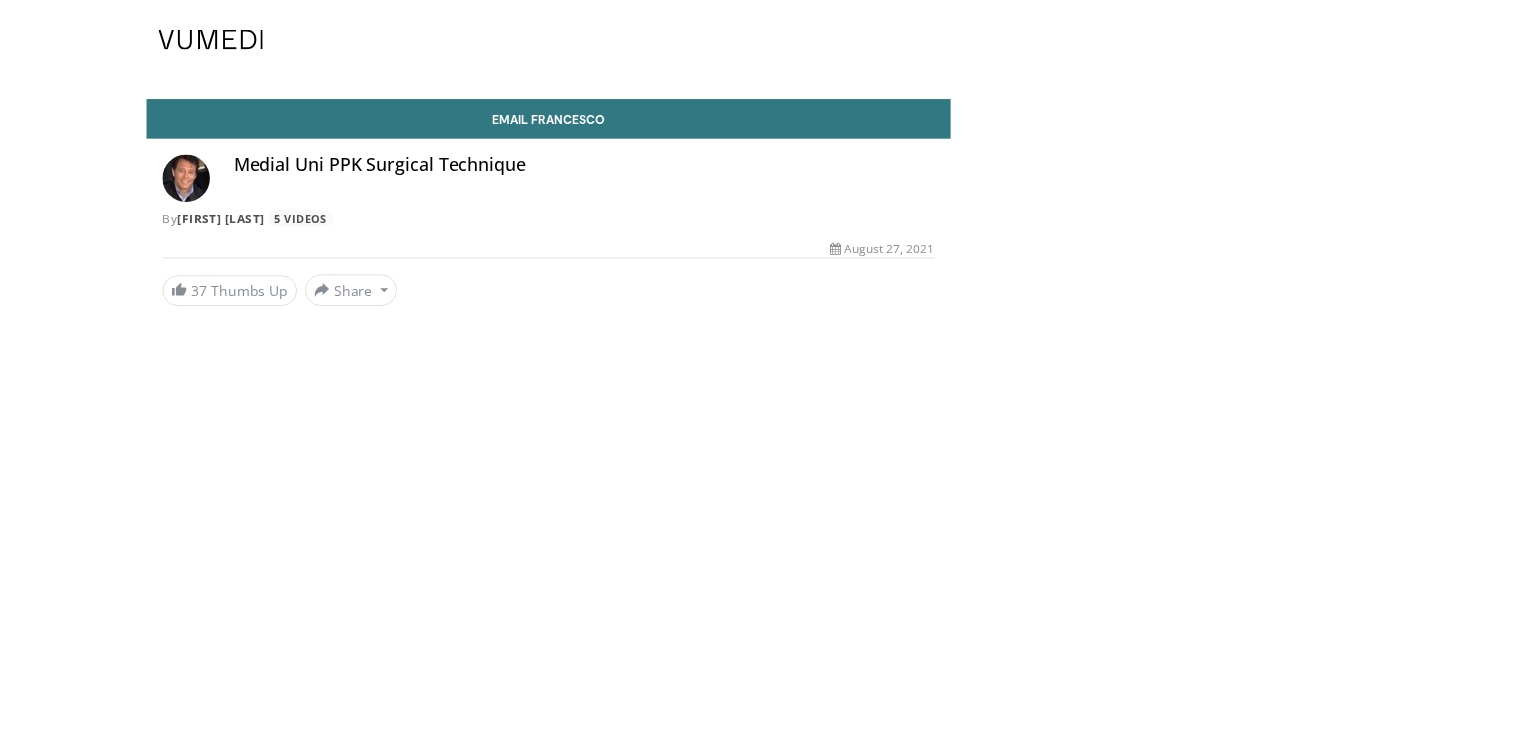 scroll, scrollTop: 0, scrollLeft: 0, axis: both 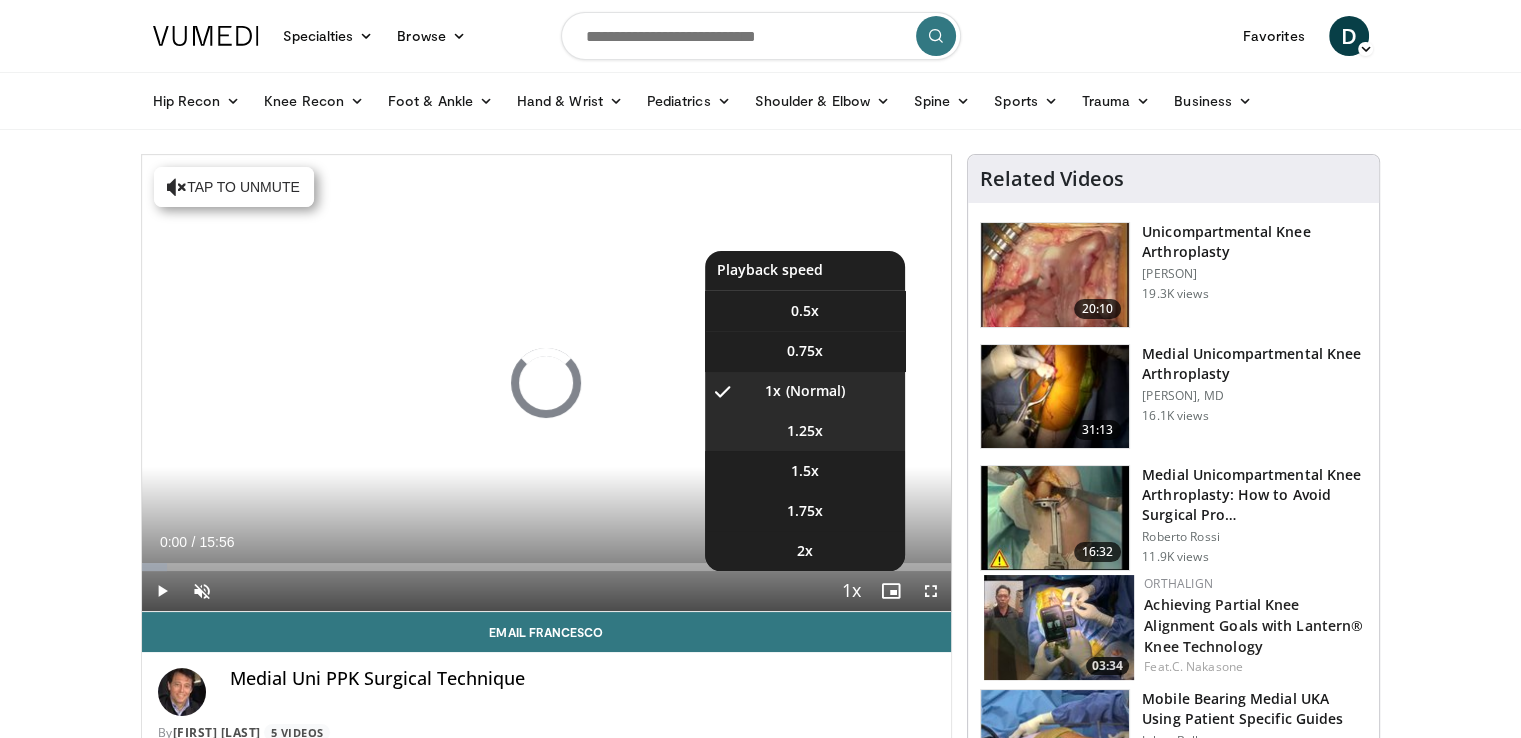 click on "1.25x" at bounding box center [805, 311] 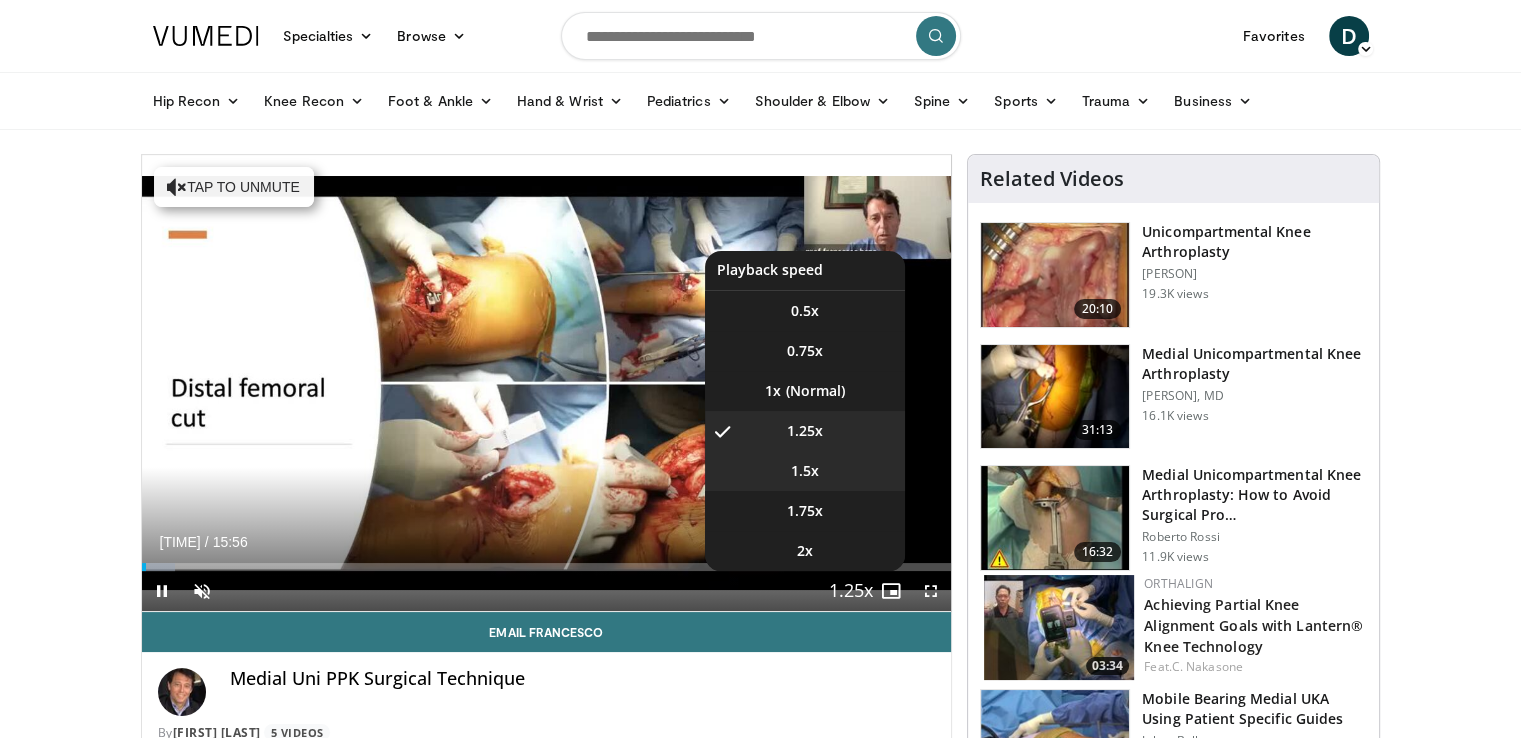 click on "**********" at bounding box center [547, 383] 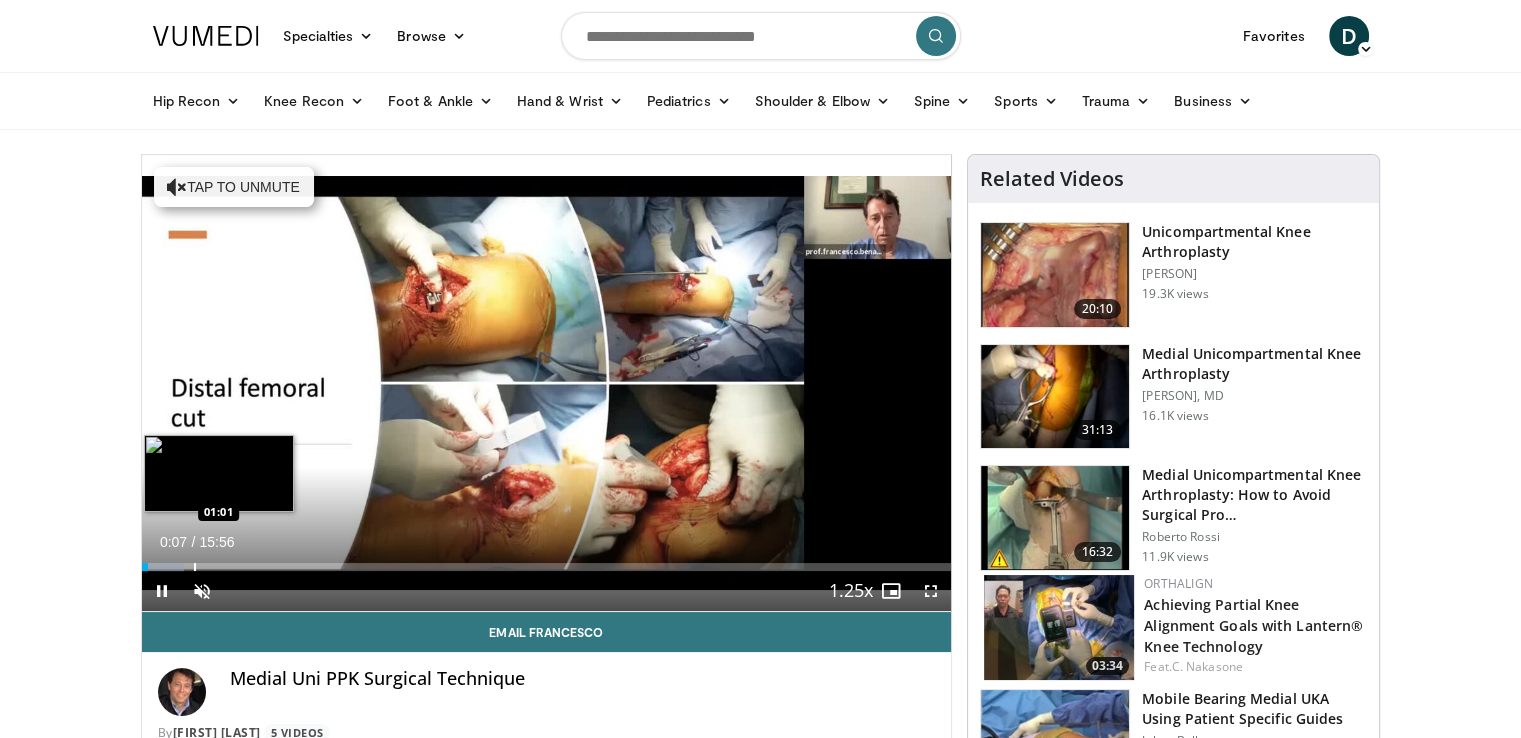 click at bounding box center [195, 567] 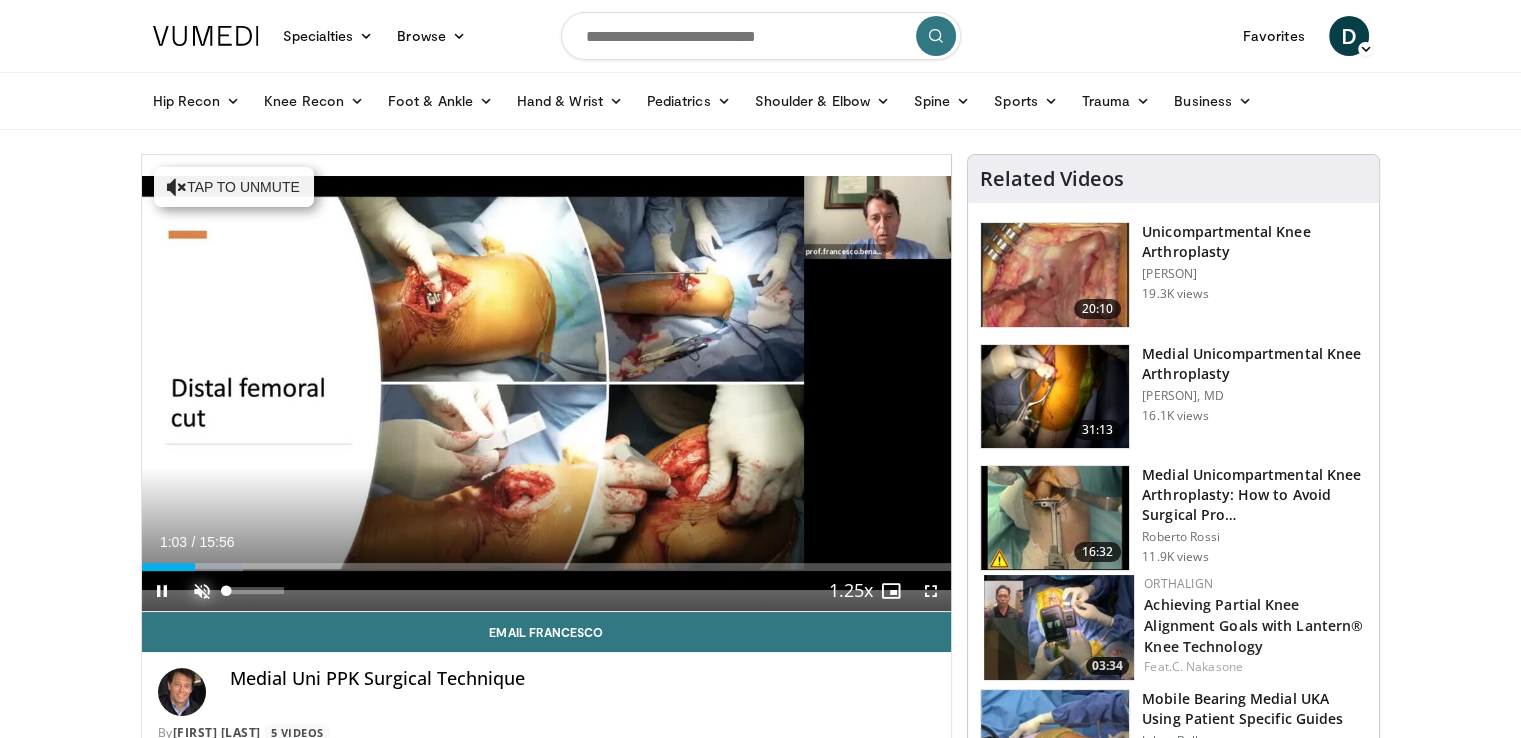 click at bounding box center (202, 591) 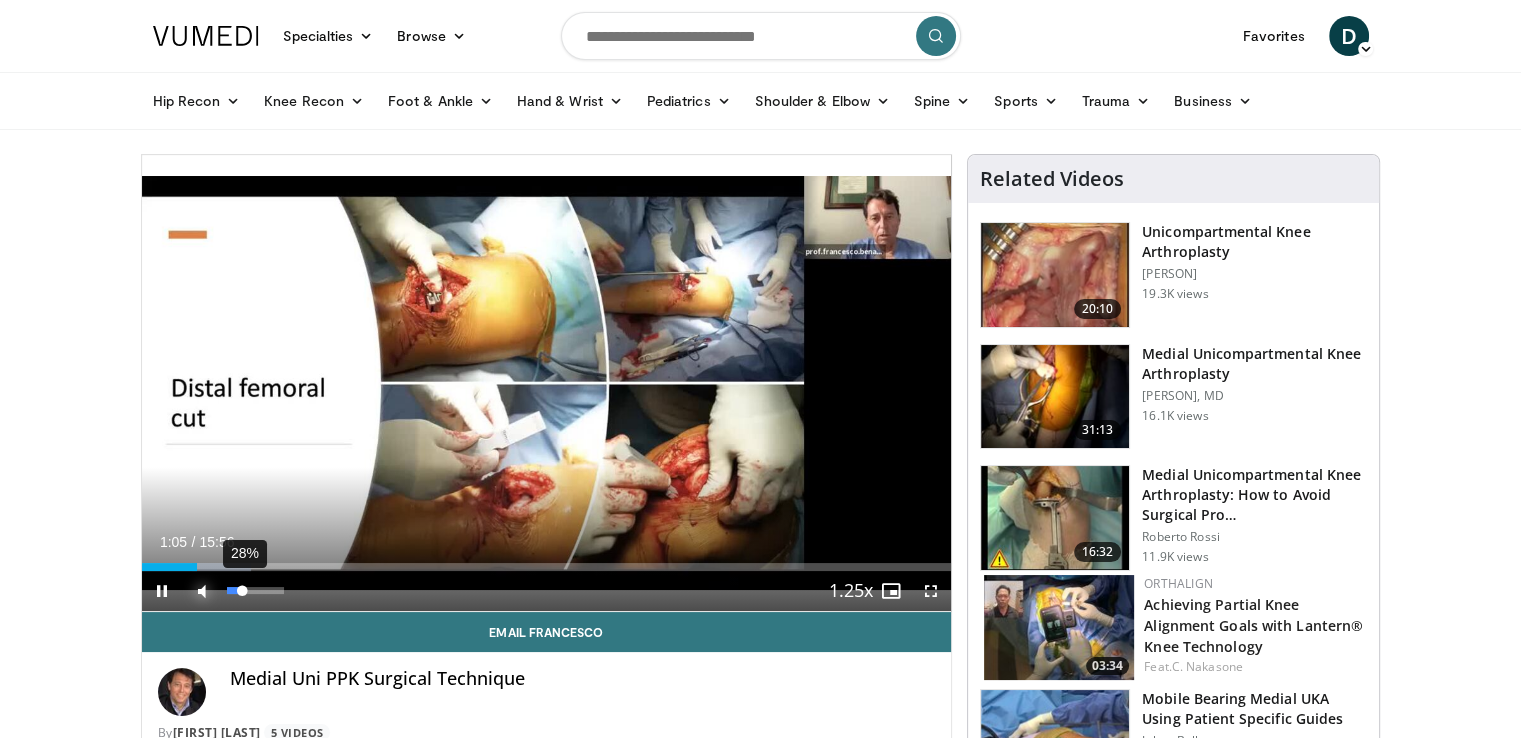 drag, startPoint x: 280, startPoint y: 591, endPoint x: 242, endPoint y: 590, distance: 38.013157 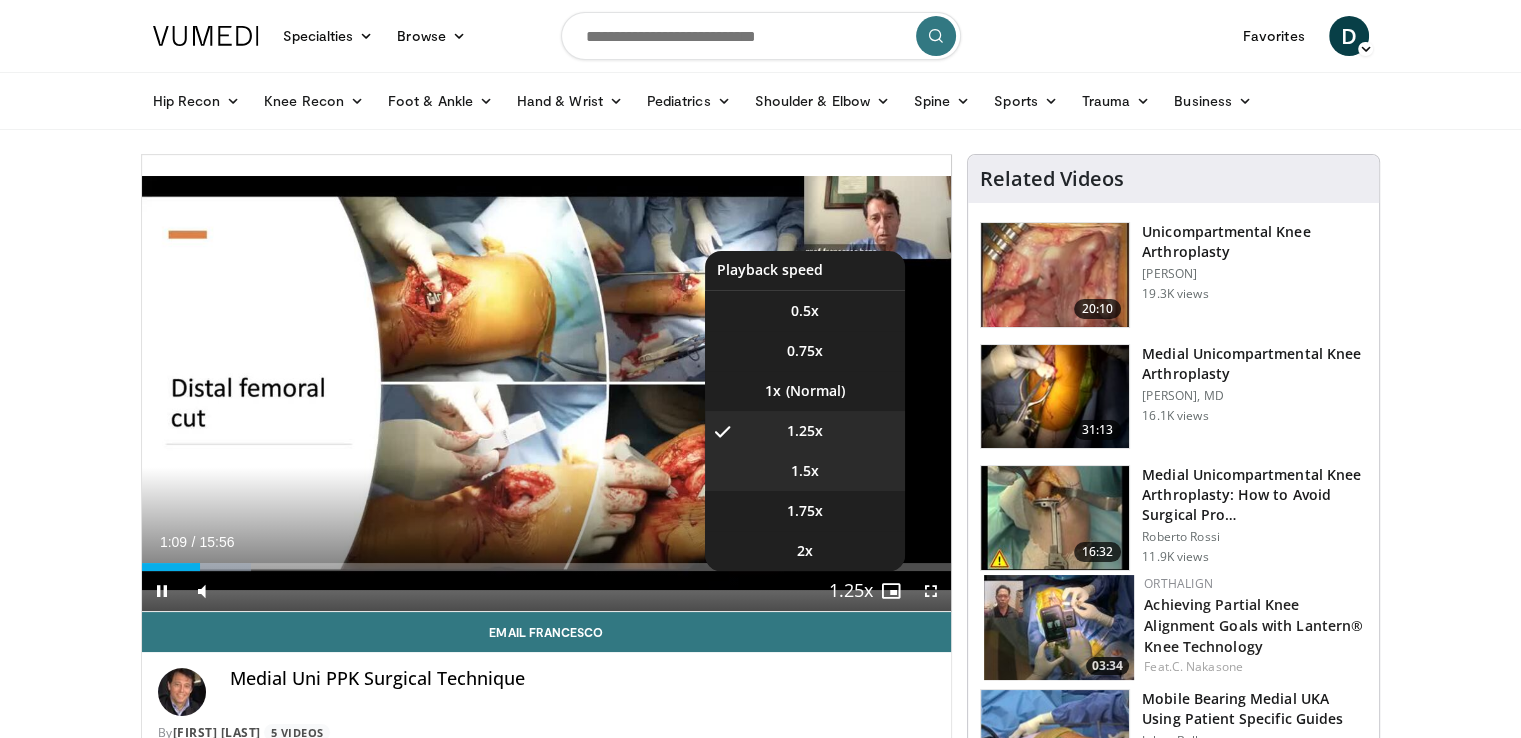 click on "1.5x" at bounding box center (805, 471) 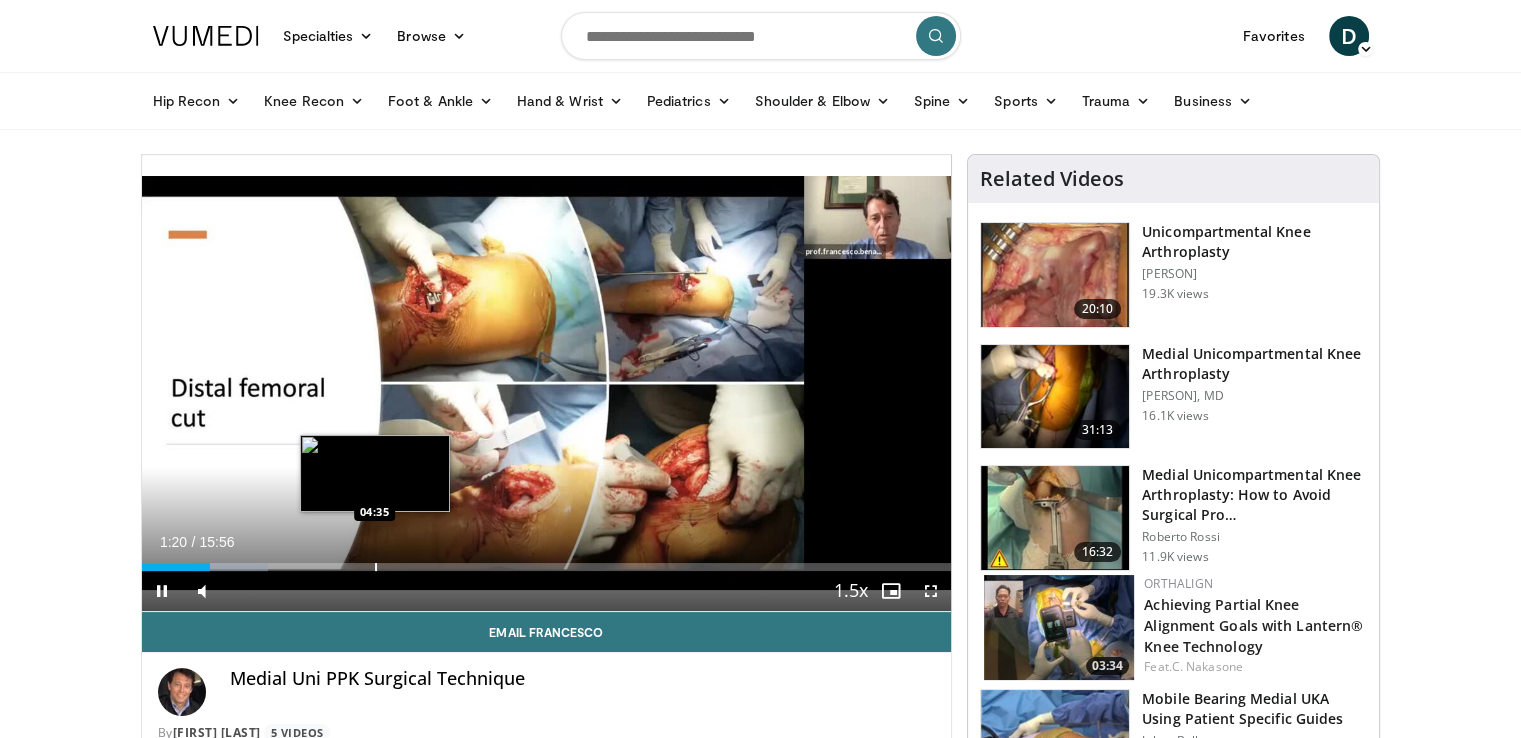click at bounding box center (376, 567) 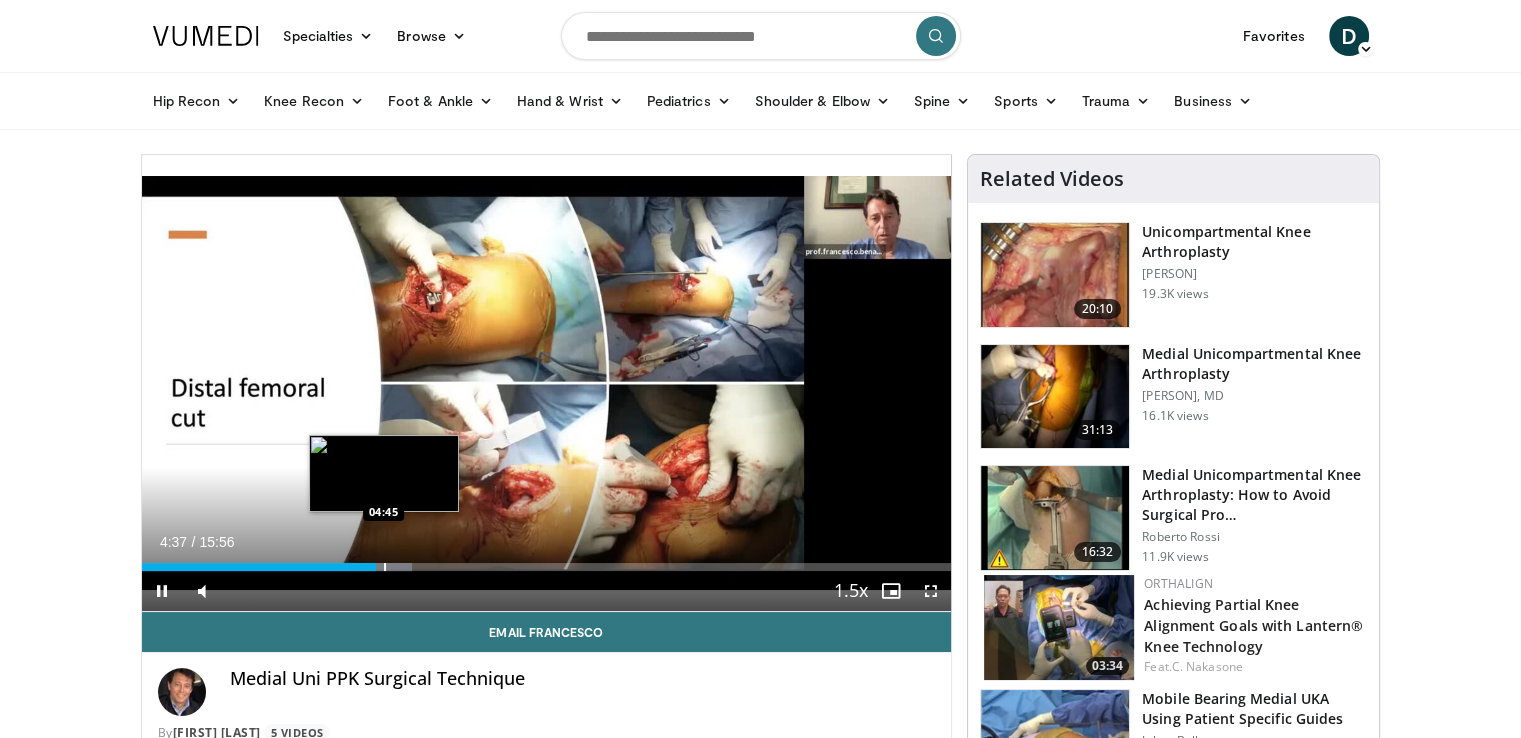 click on "Loaded :  33.45% 04:37 04:45" at bounding box center [547, 567] 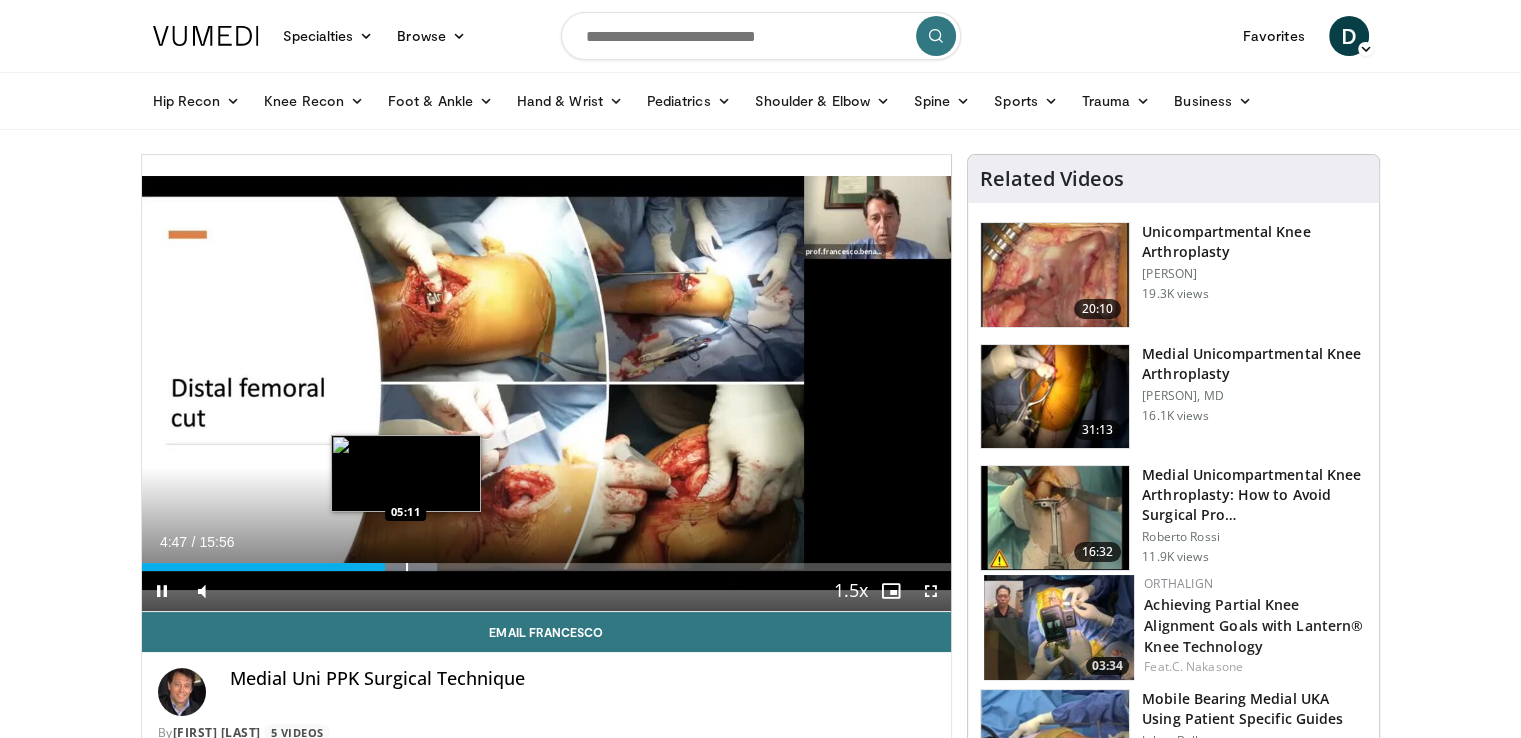 click at bounding box center [407, 567] 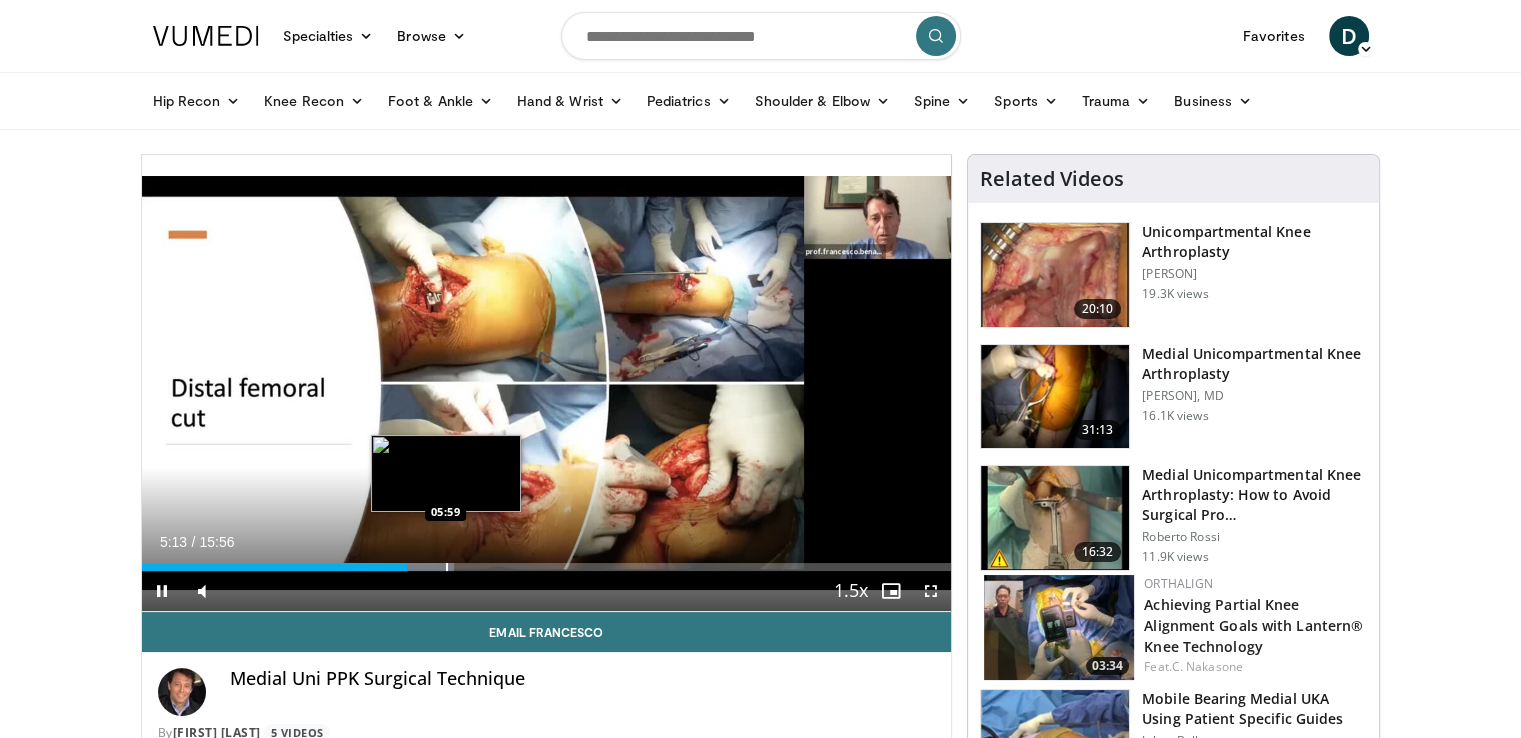 click at bounding box center (447, 567) 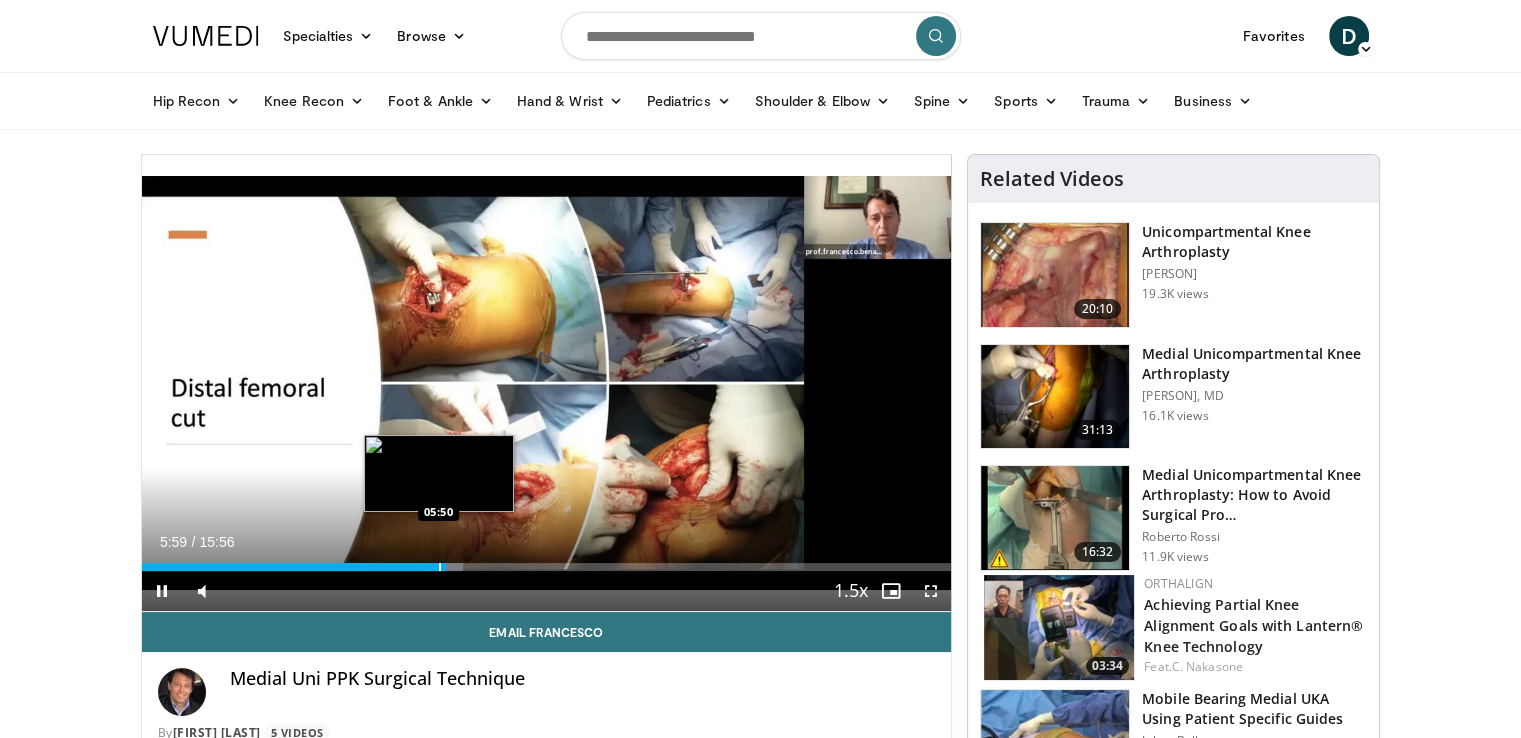 click on "06:00" at bounding box center [294, 567] 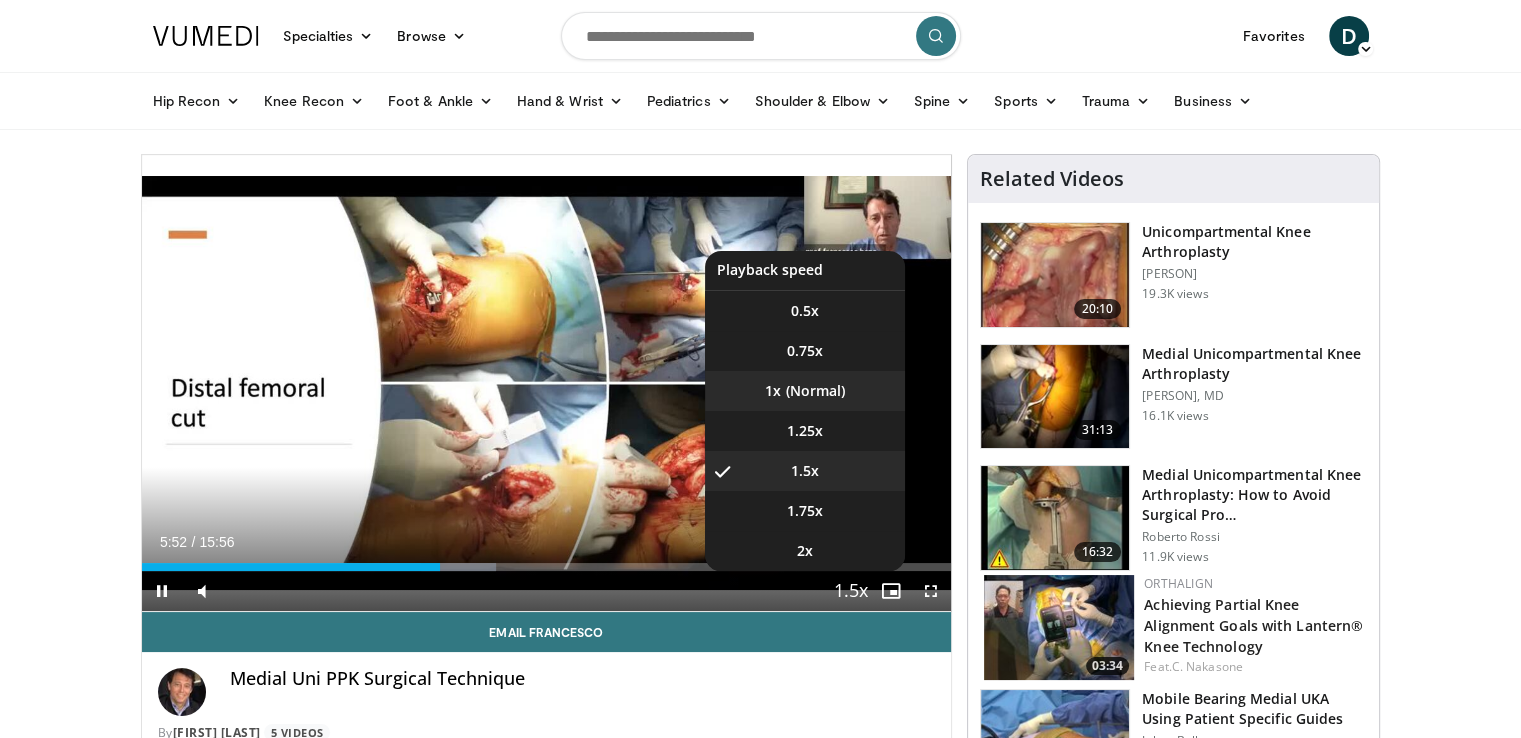 click on "1x" at bounding box center (805, 391) 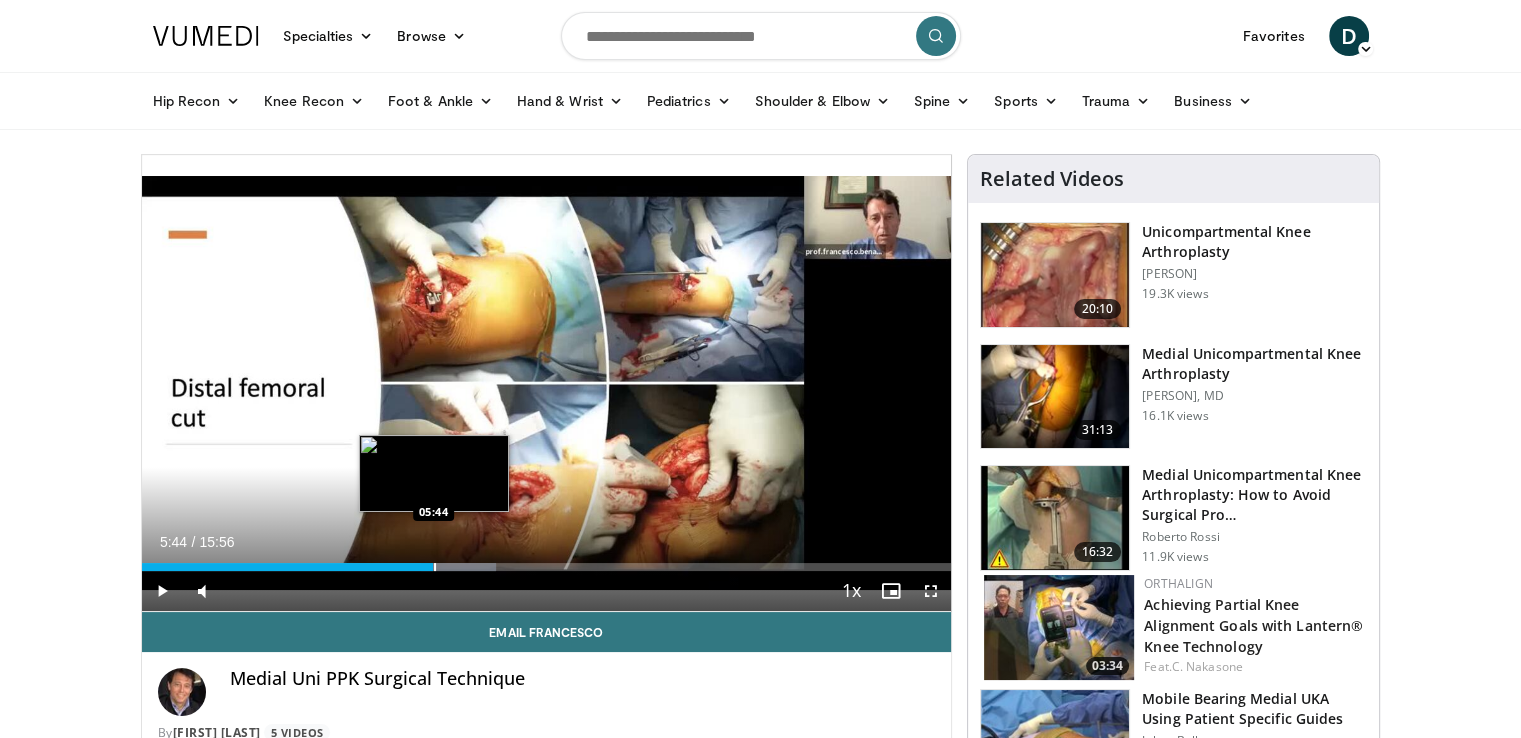 click at bounding box center [435, 567] 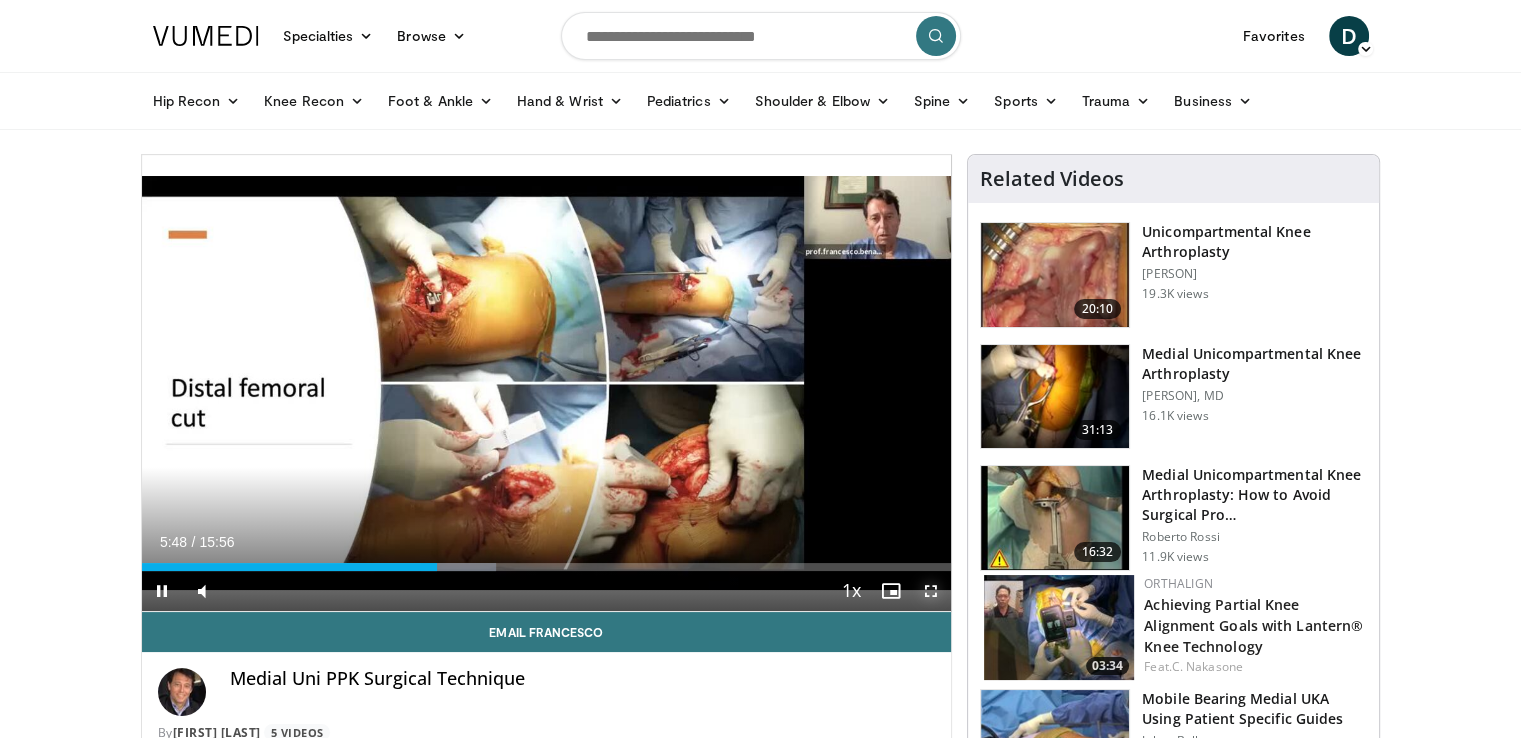 click at bounding box center (931, 591) 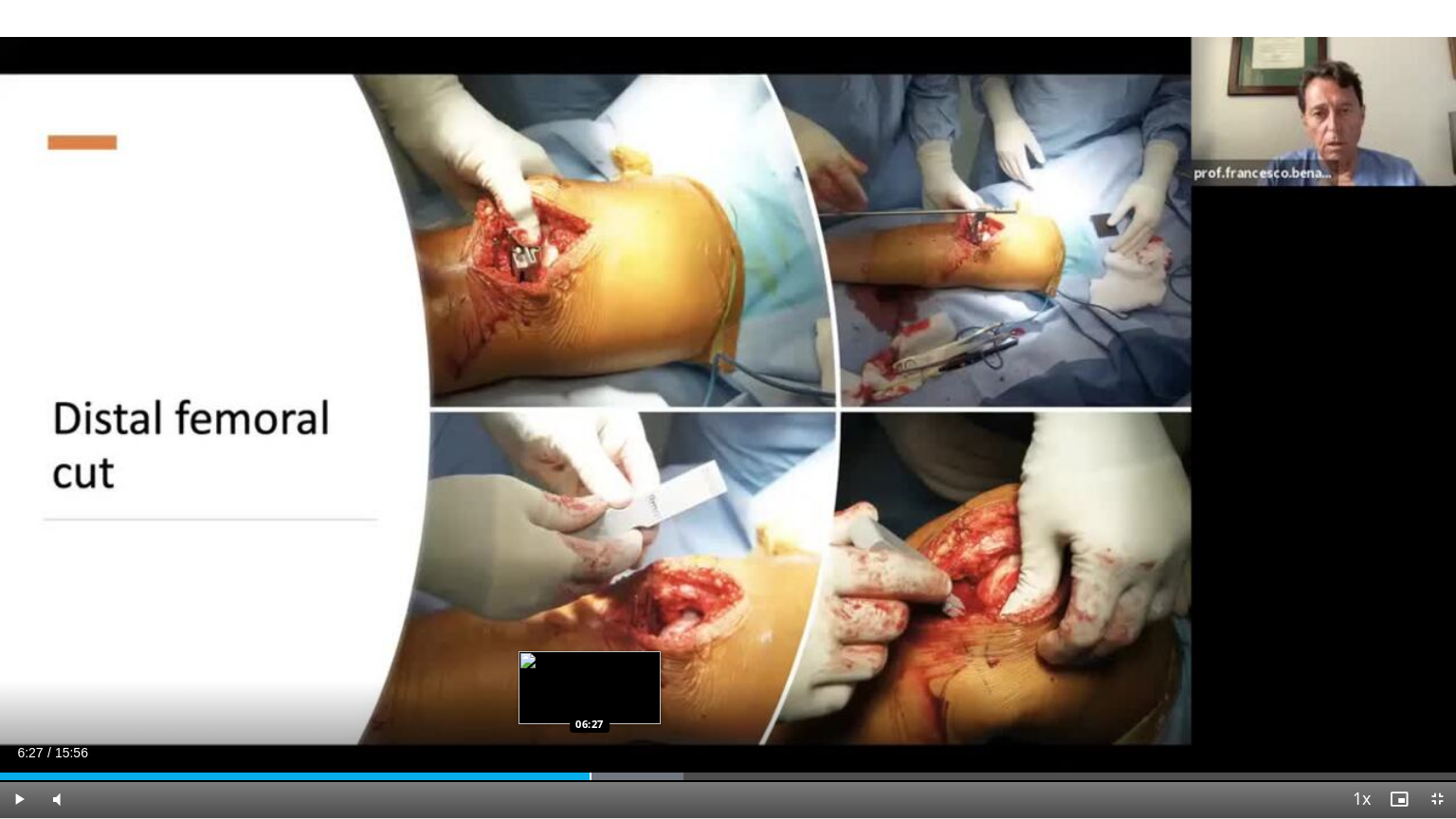 click at bounding box center (591, 776) 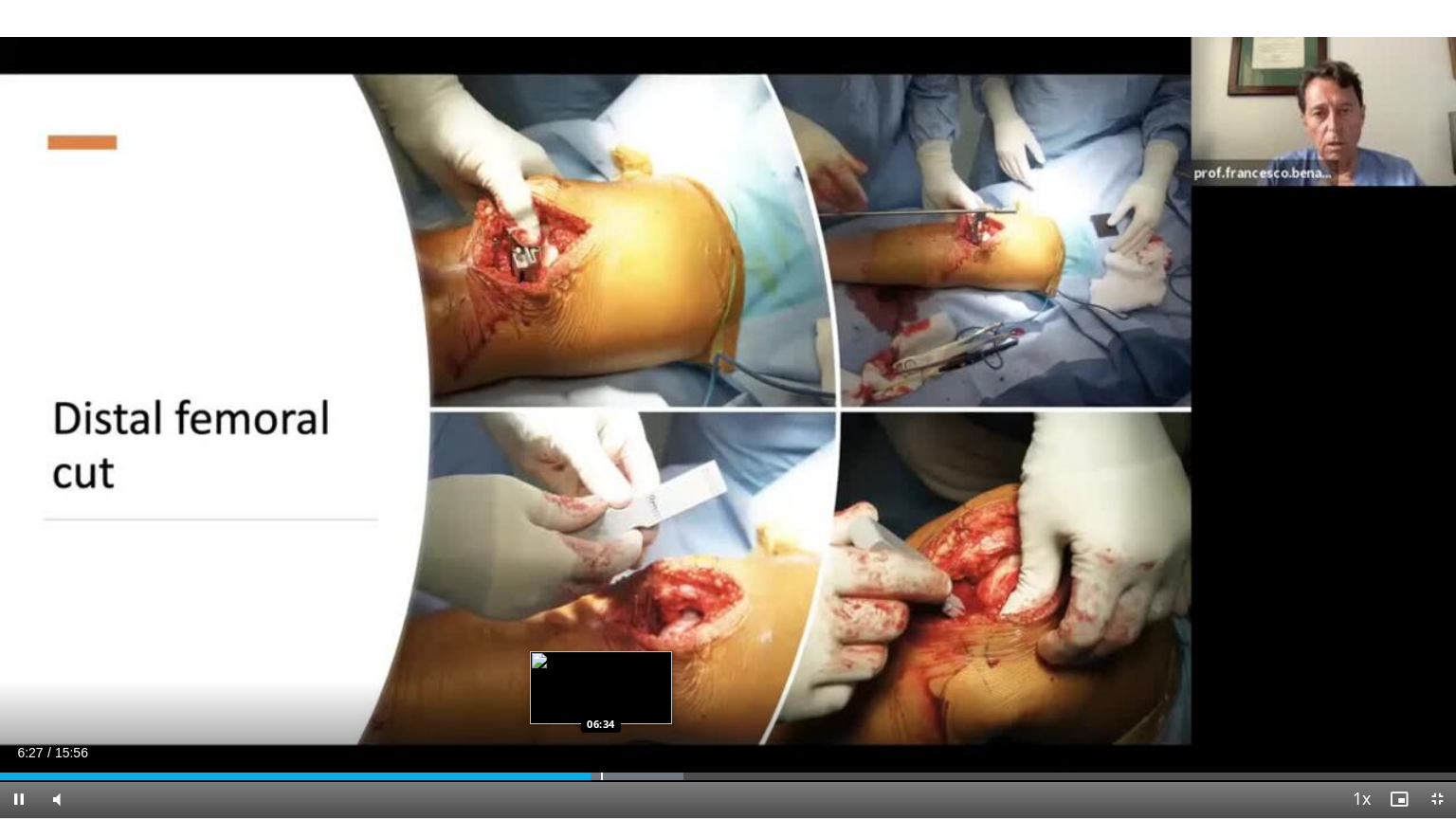 click at bounding box center (602, 776) 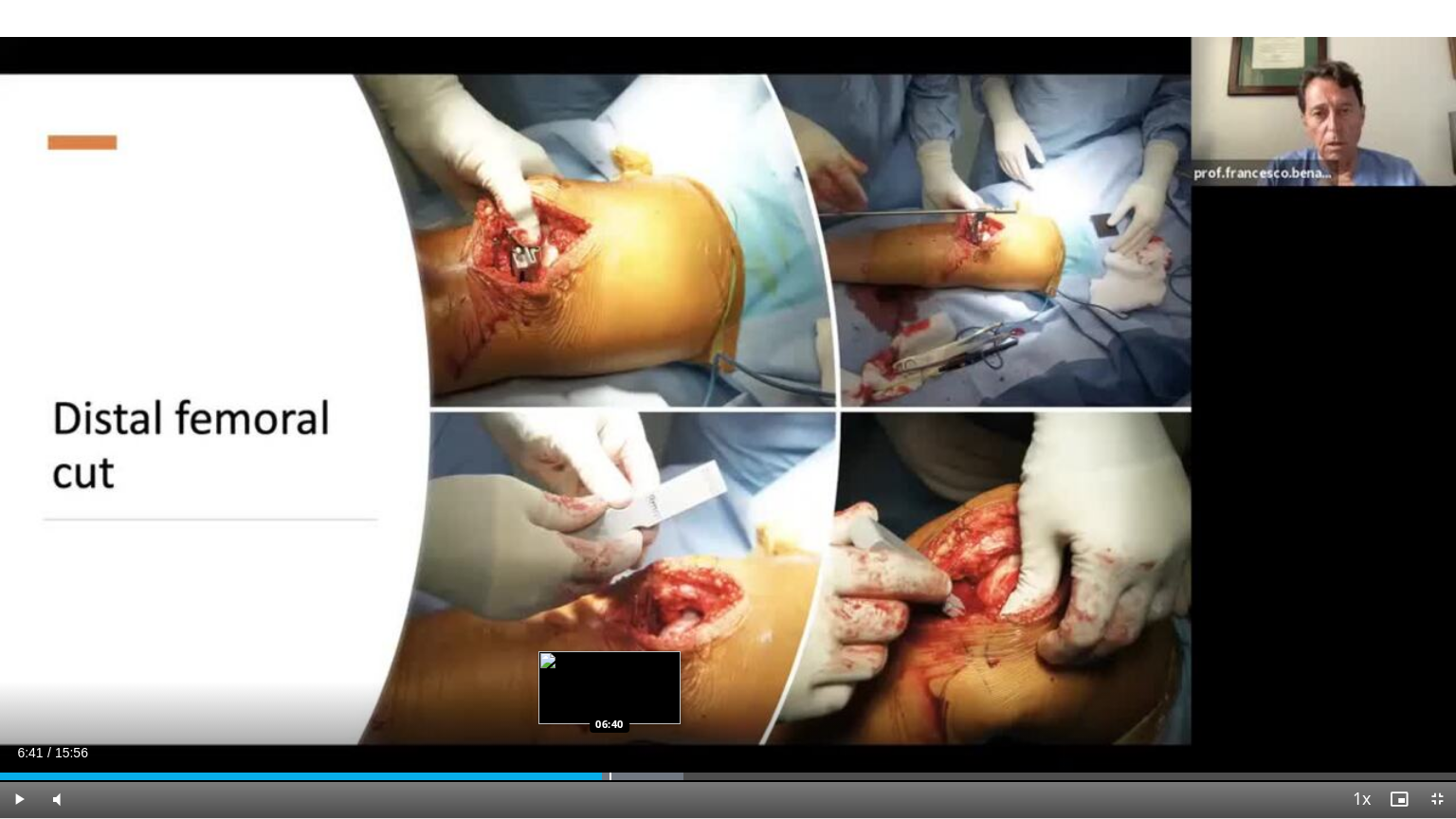 click at bounding box center [610, 776] 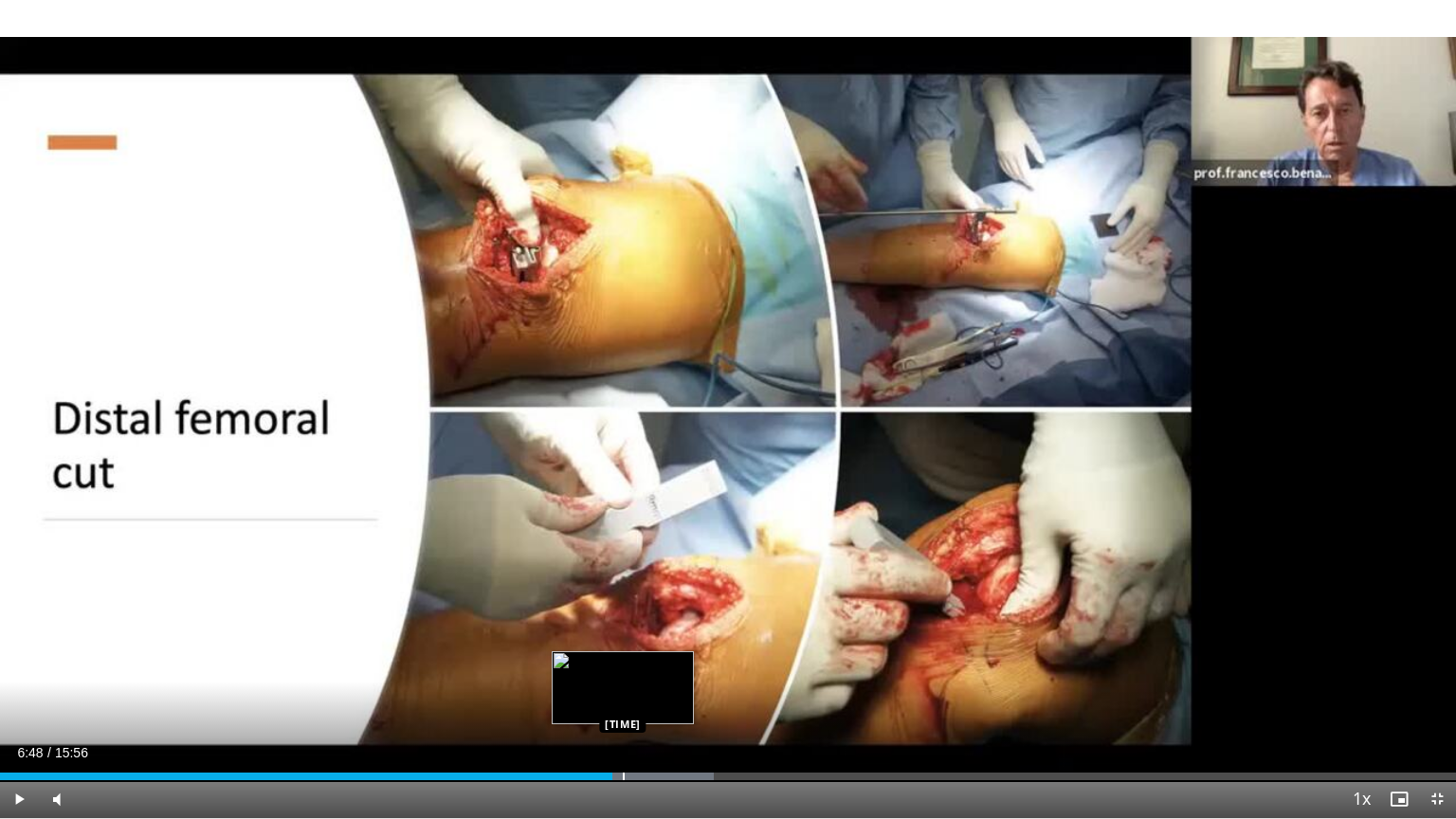 click at bounding box center (640, 776) 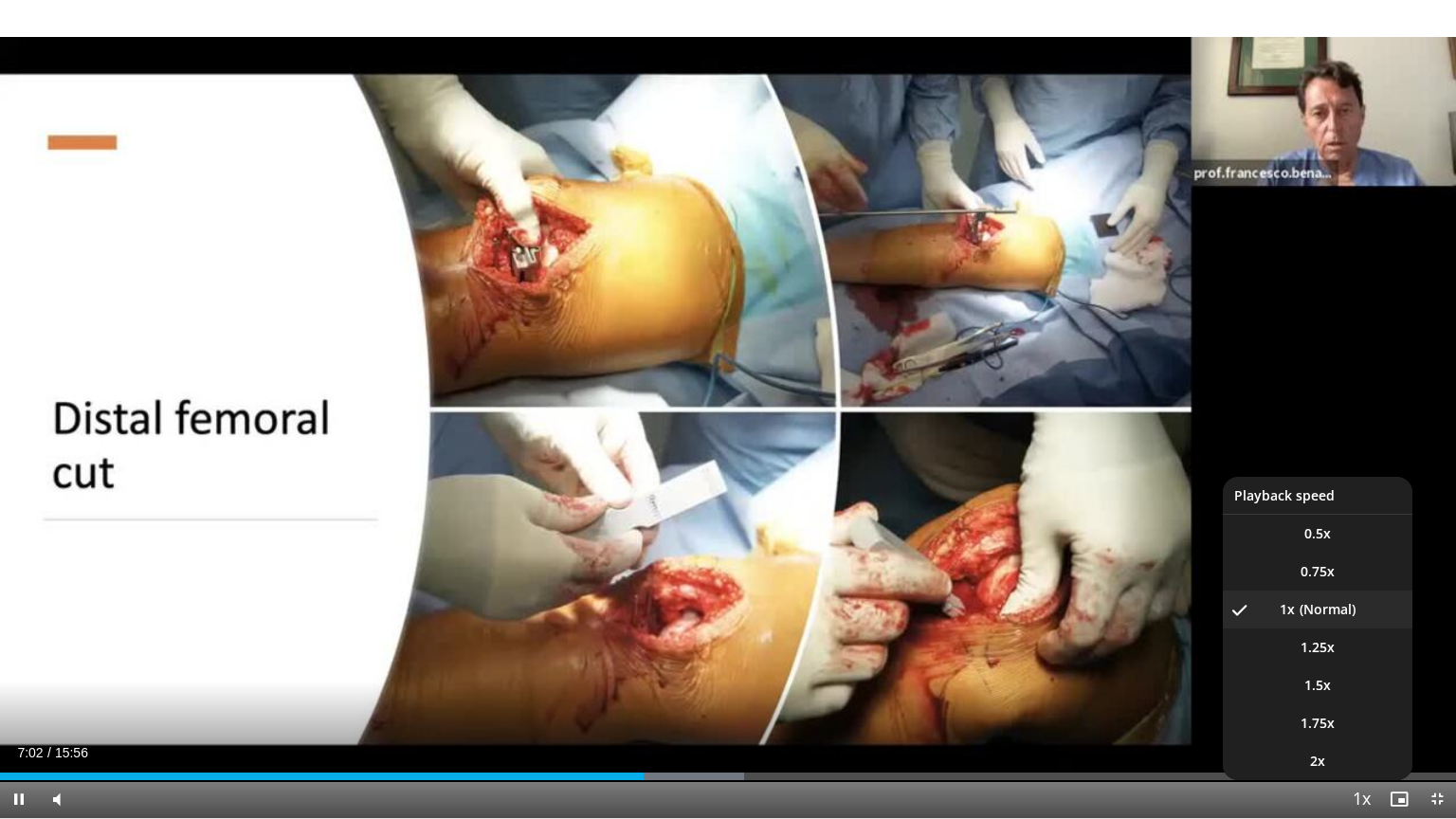 click at bounding box center (1361, 800) 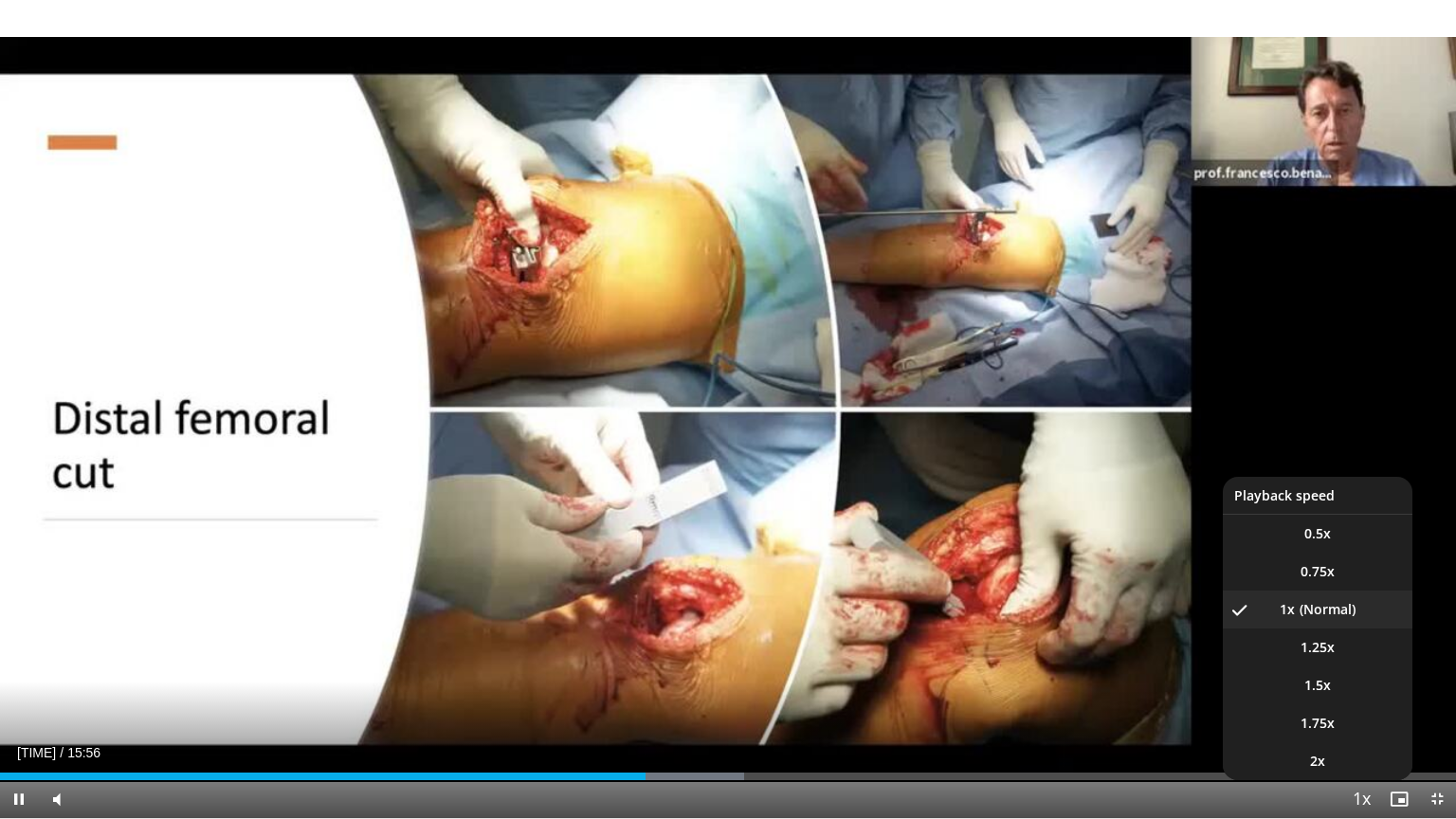 click at bounding box center [1361, 800] 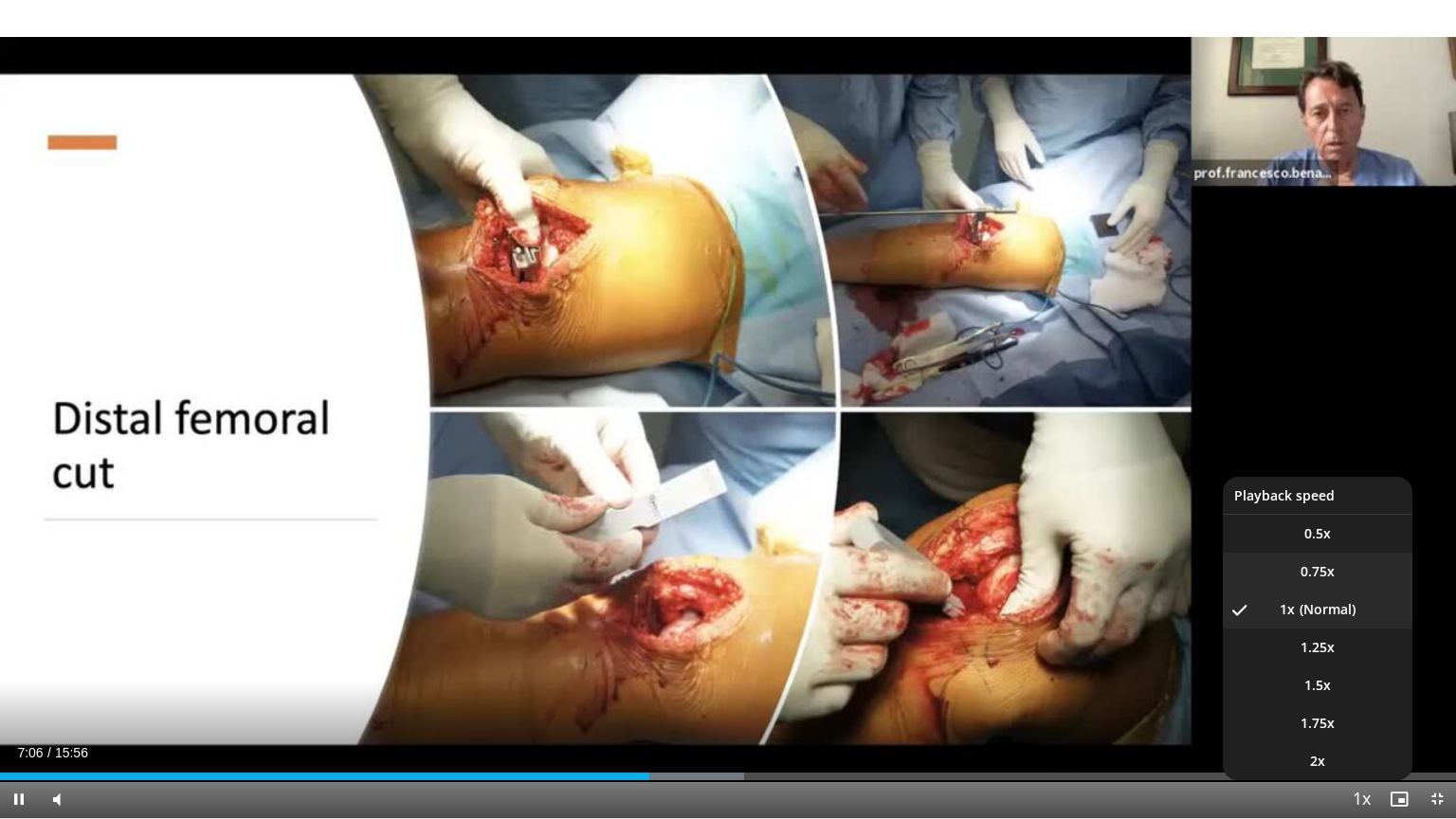 click on "0.75x" at bounding box center [1318, 572] 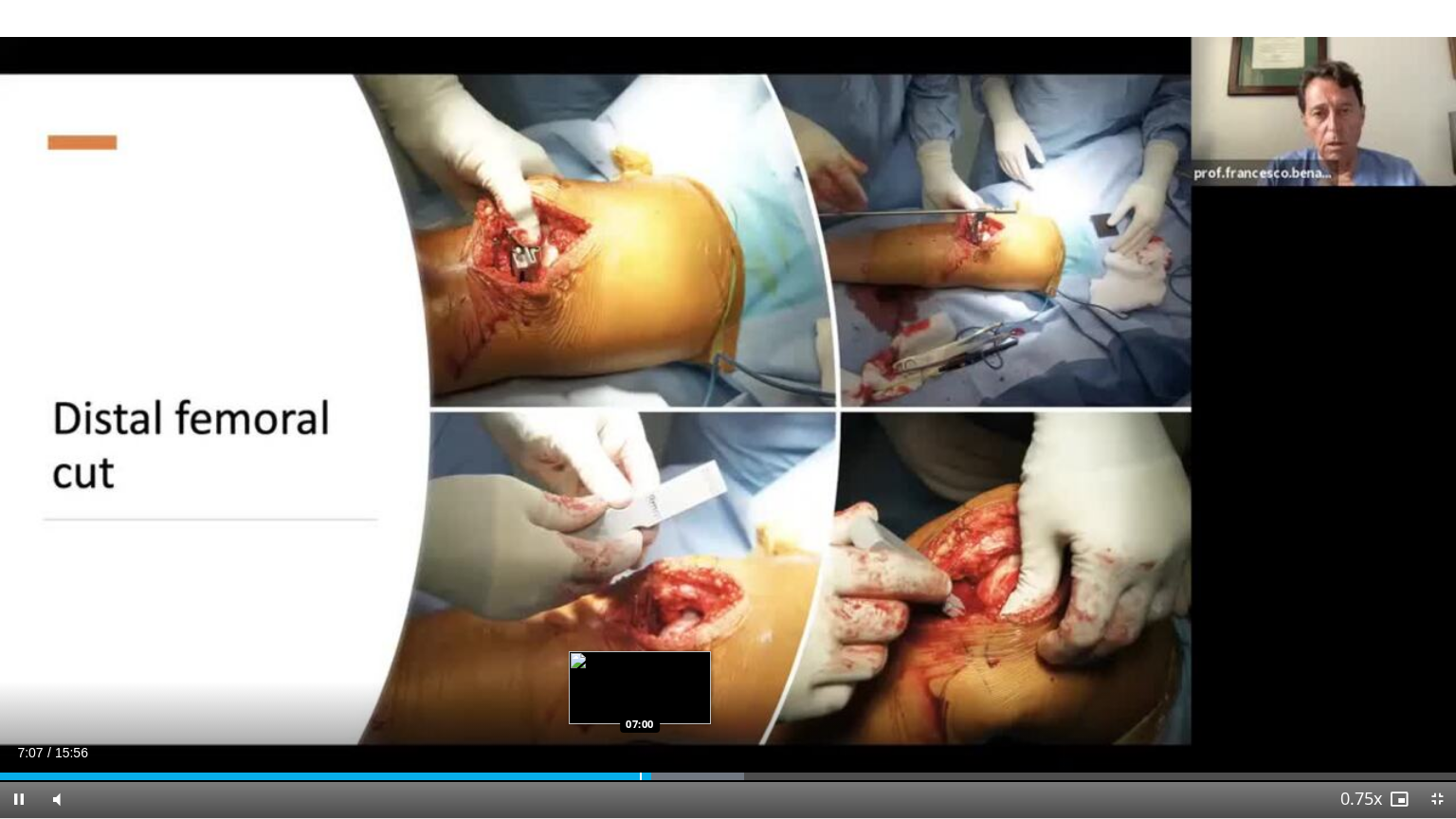 click at bounding box center [641, 776] 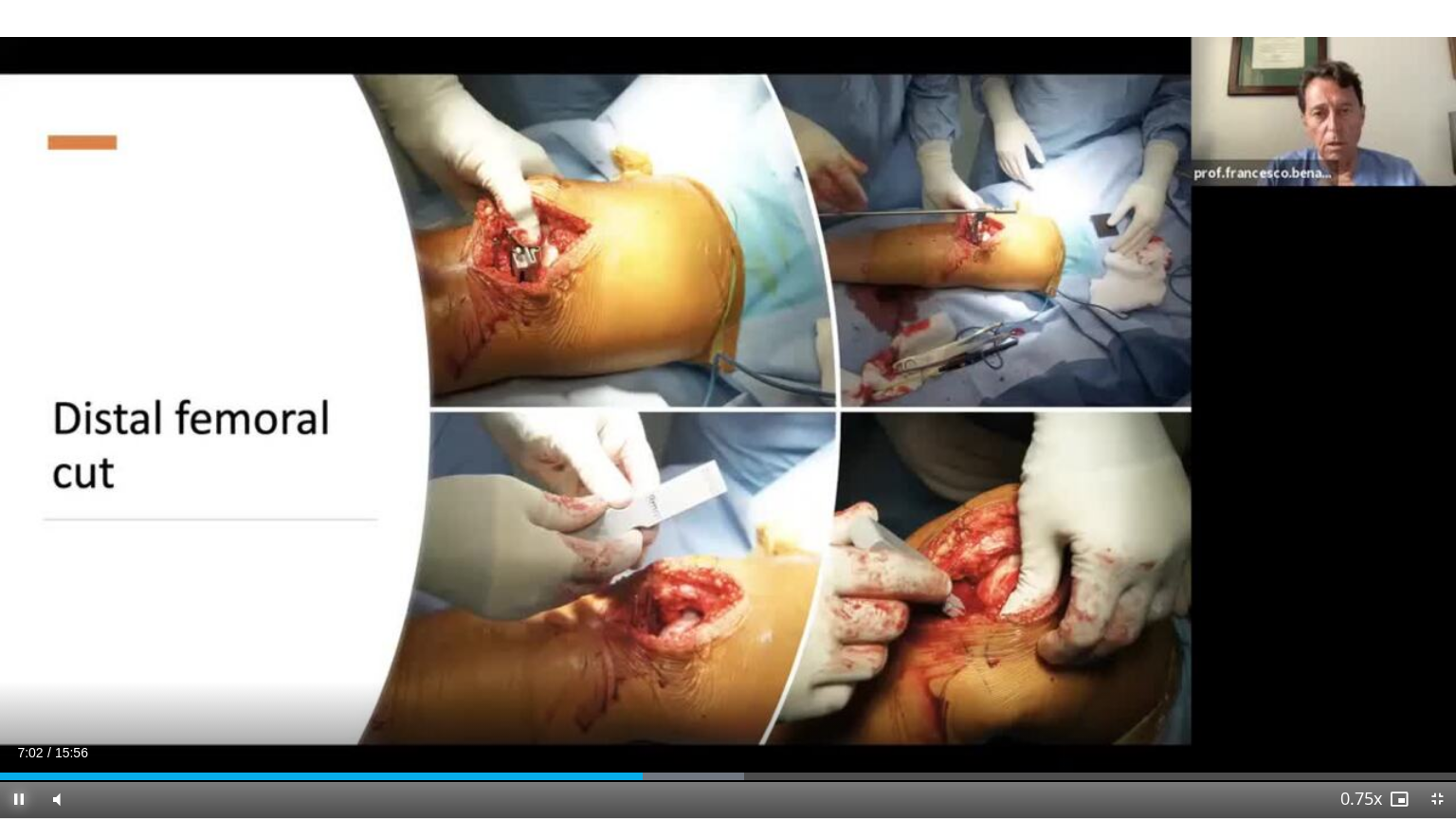 click at bounding box center (19, 799) 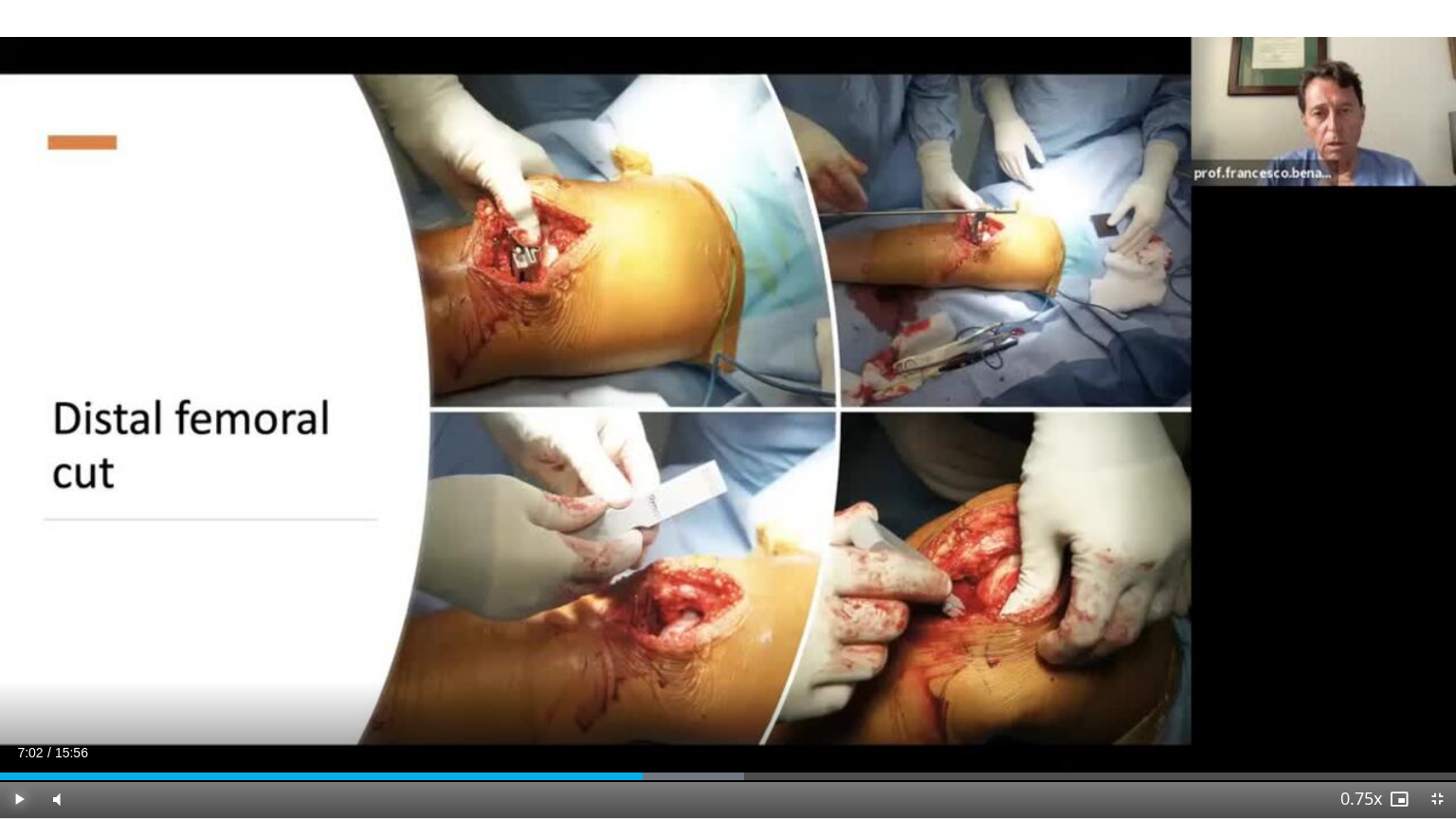 click at bounding box center (19, 799) 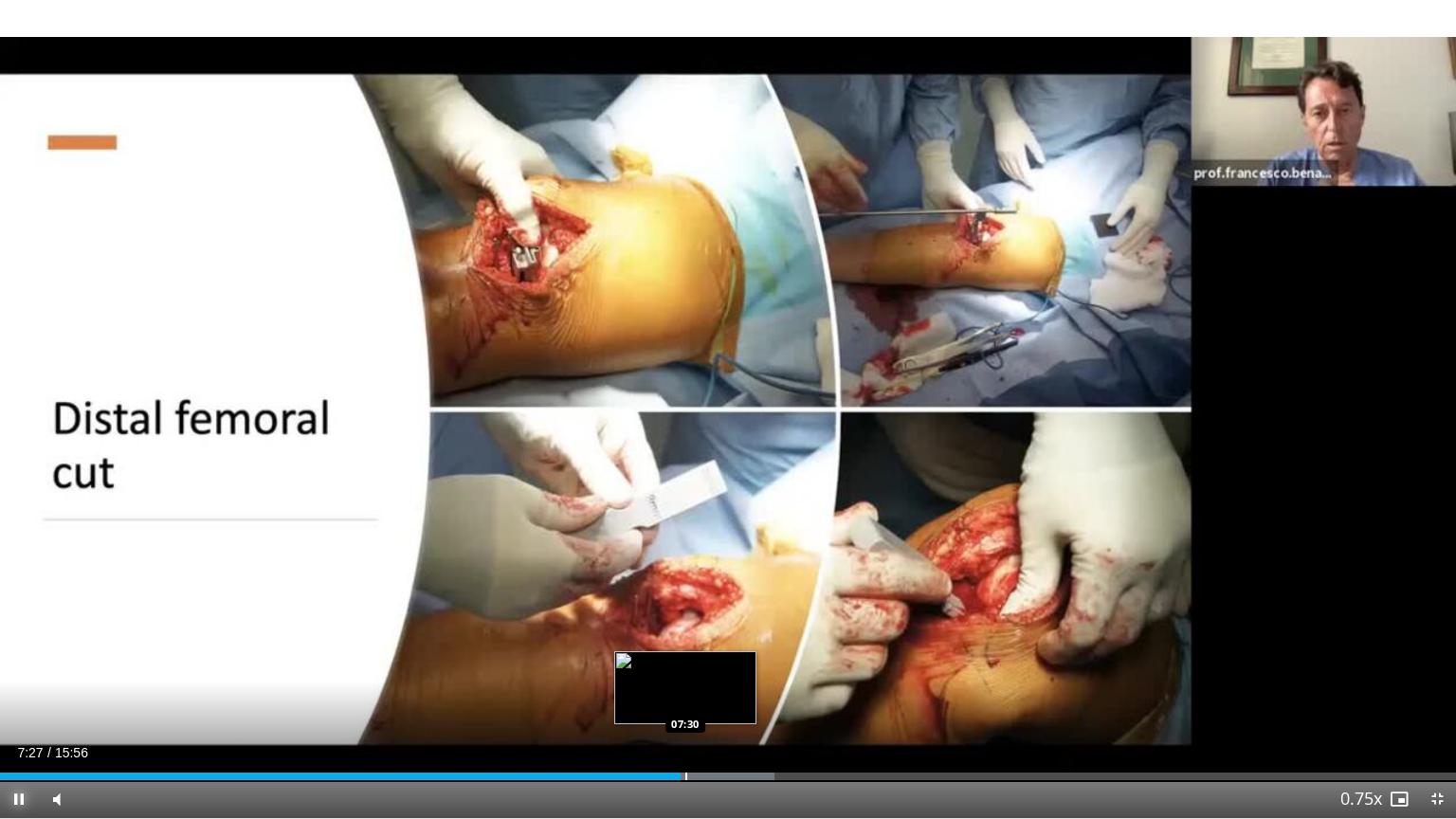 click at bounding box center (686, 776) 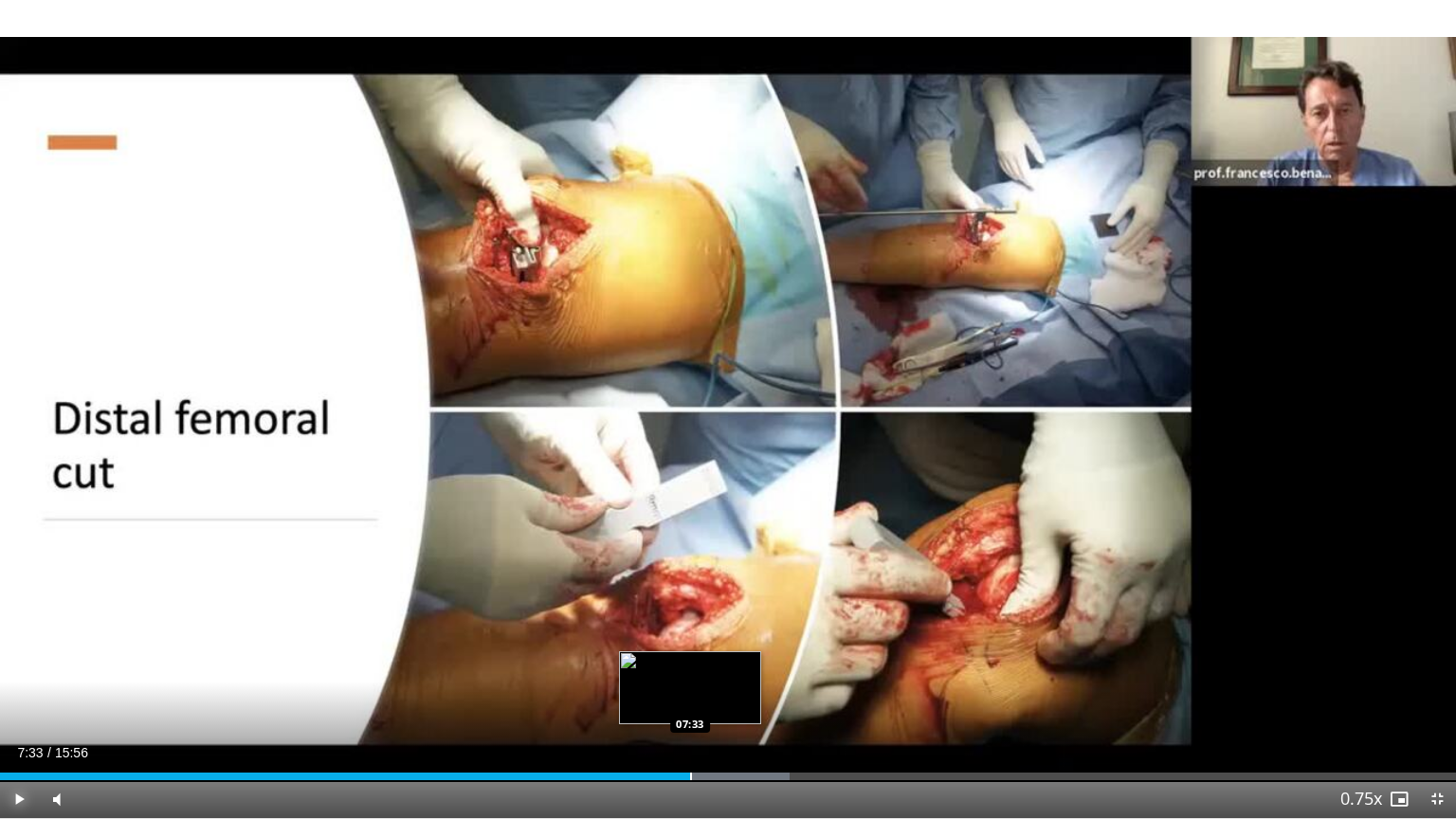 click at bounding box center [691, 776] 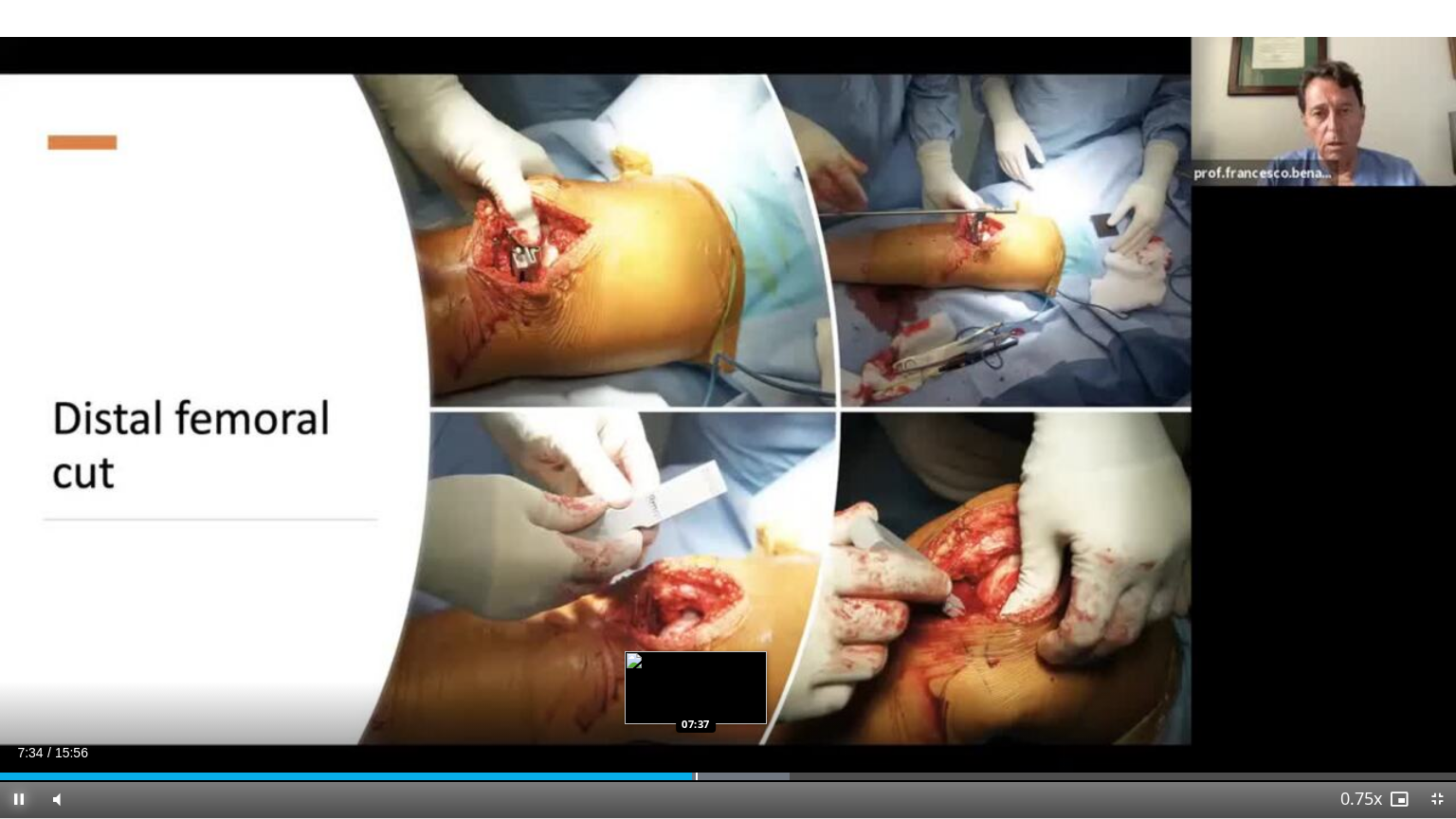 click at bounding box center (697, 776) 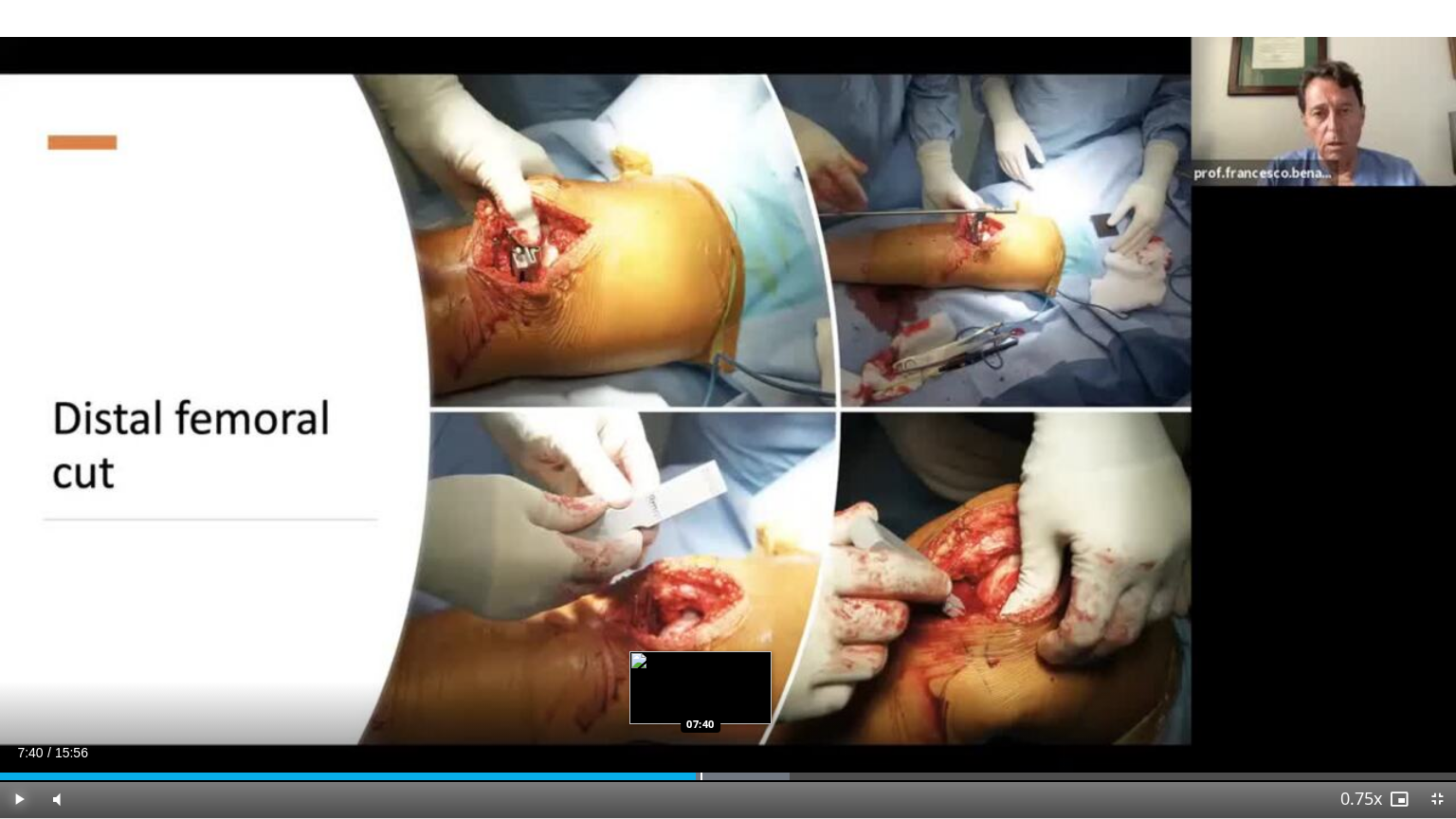 click at bounding box center [701, 776] 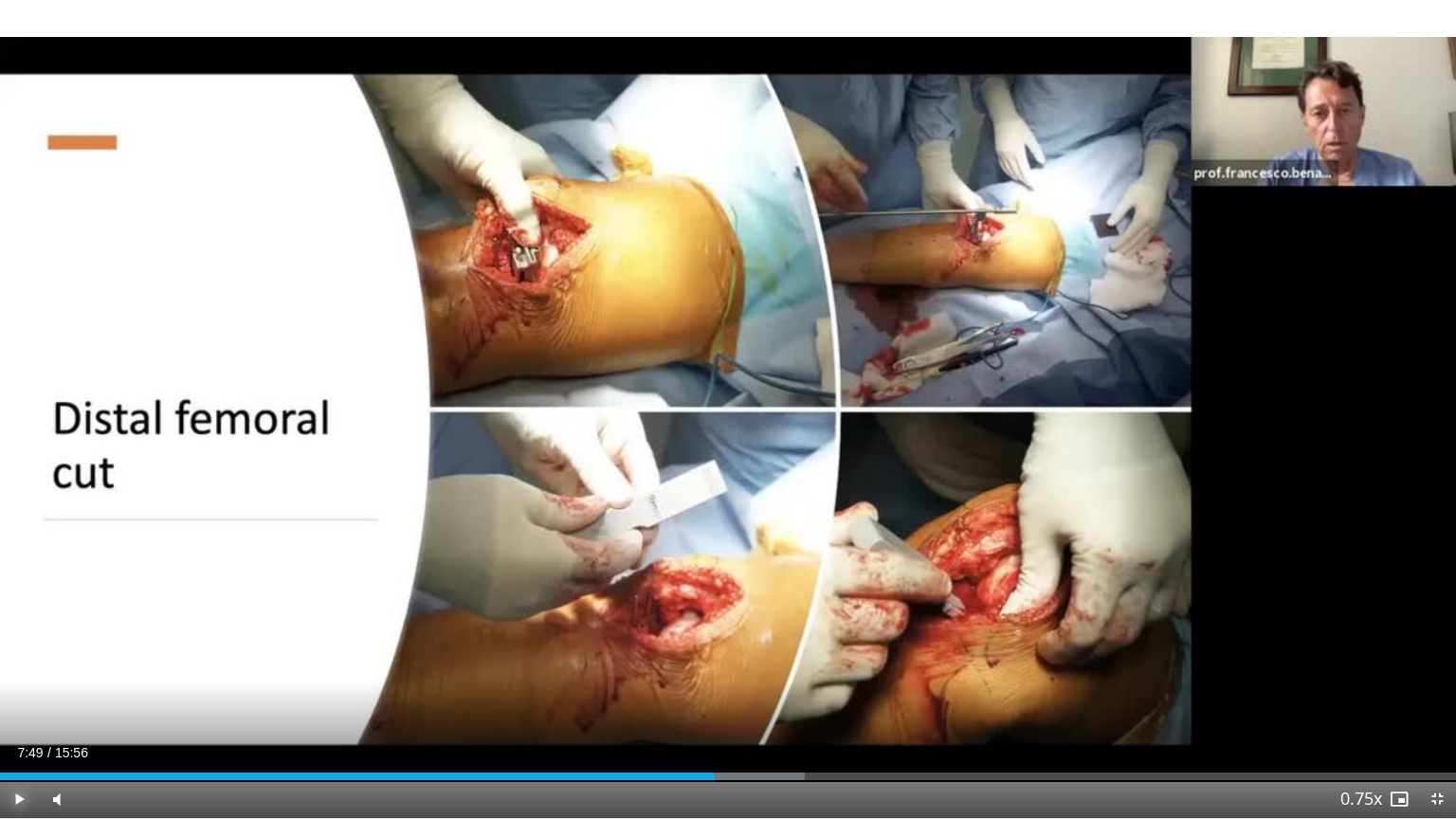 click at bounding box center (716, 776) 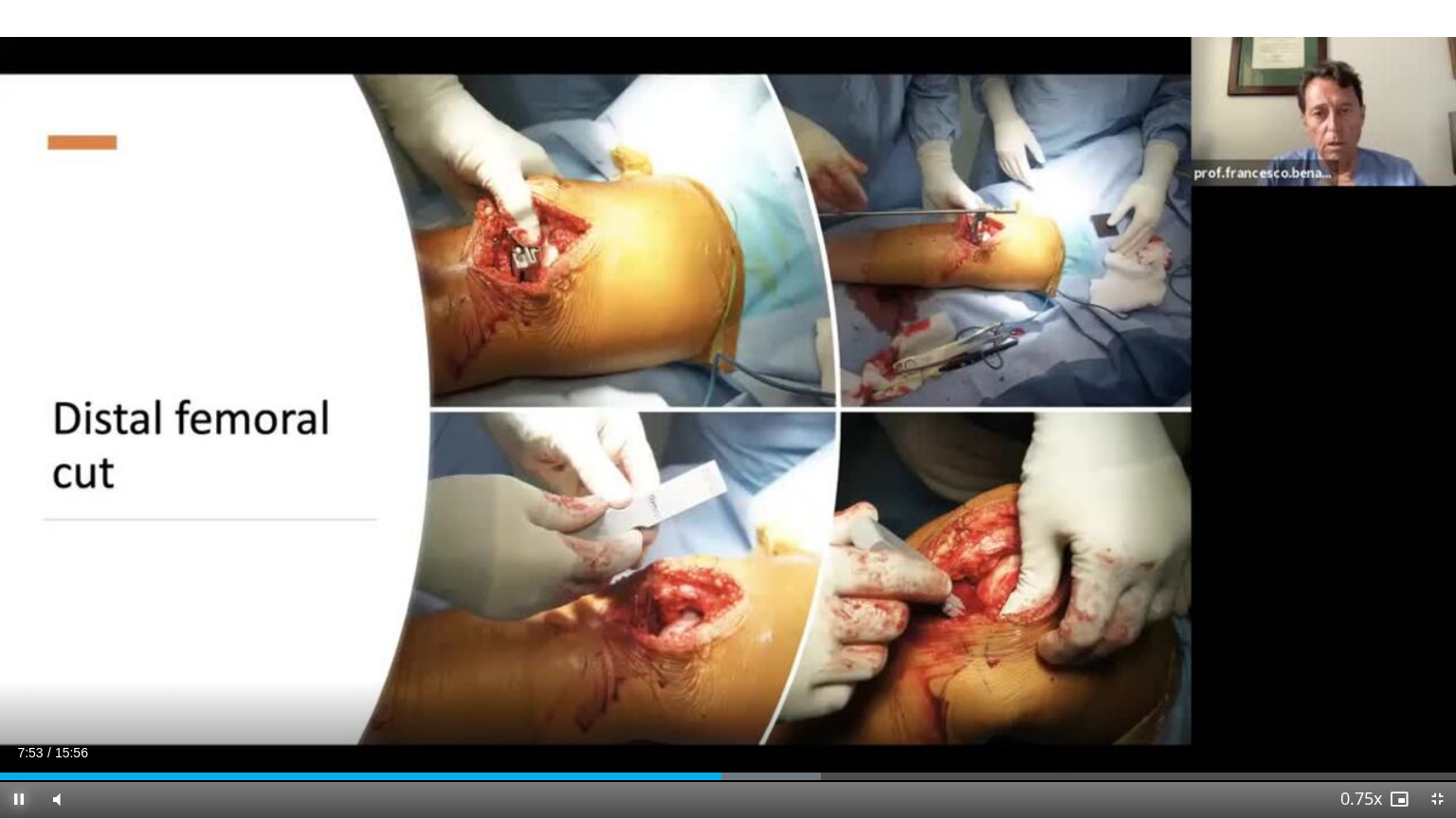 click at bounding box center (19, 799) 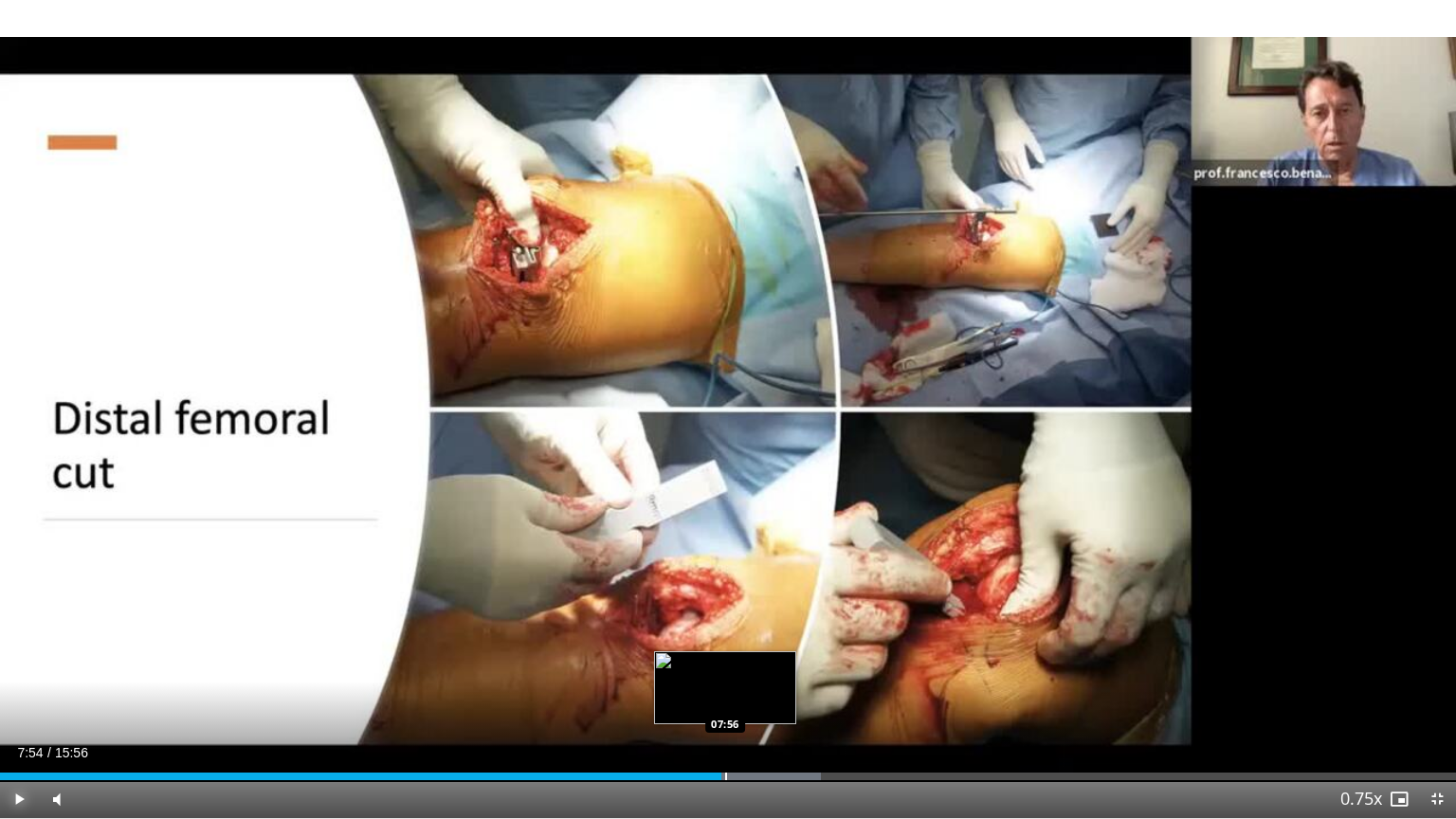 click at bounding box center (726, 776) 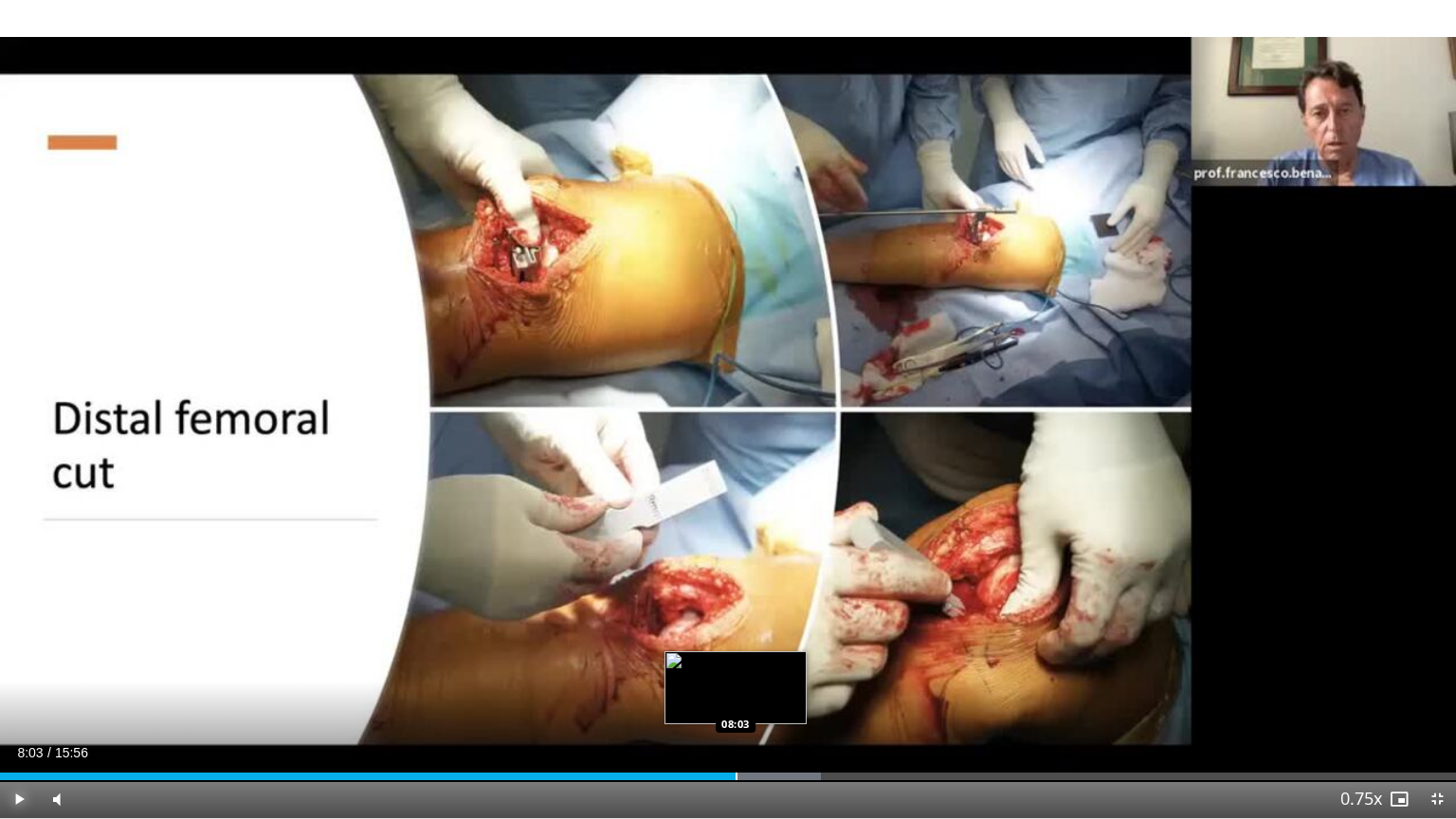 click at bounding box center [737, 776] 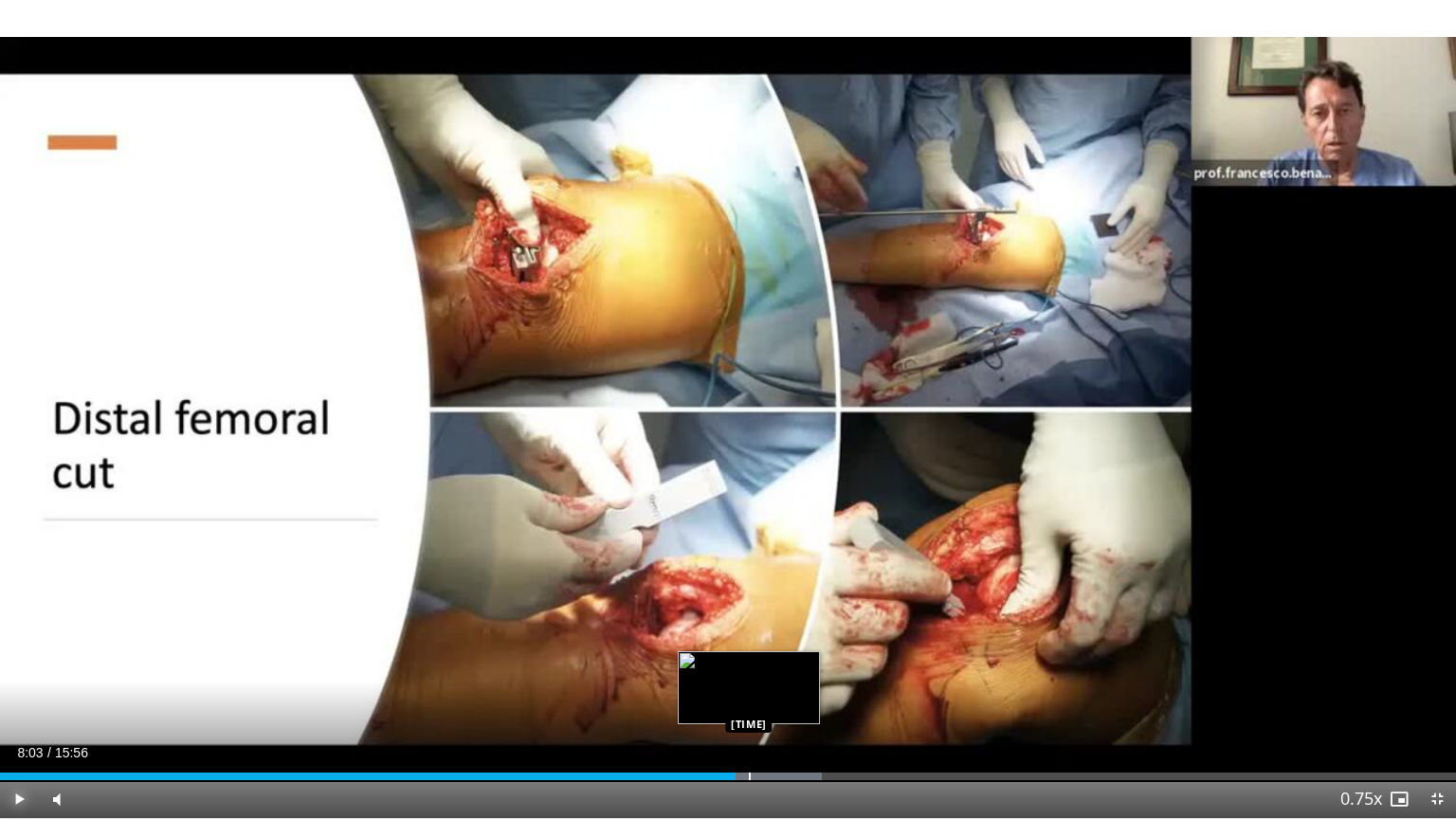 click on "Loaded :  56.44% 08:03 08:12" at bounding box center (728, 776) 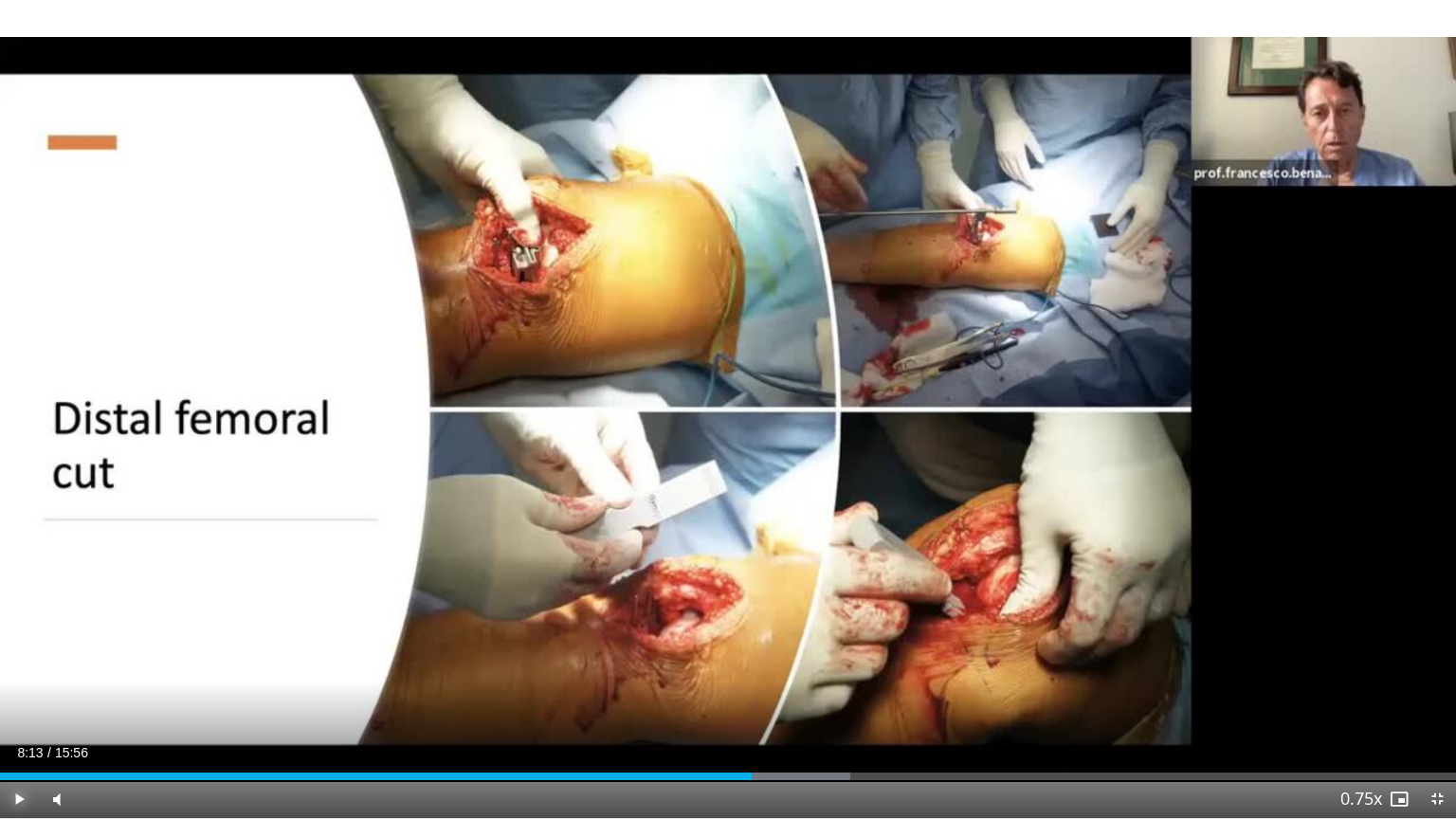 click at bounding box center (19, 799) 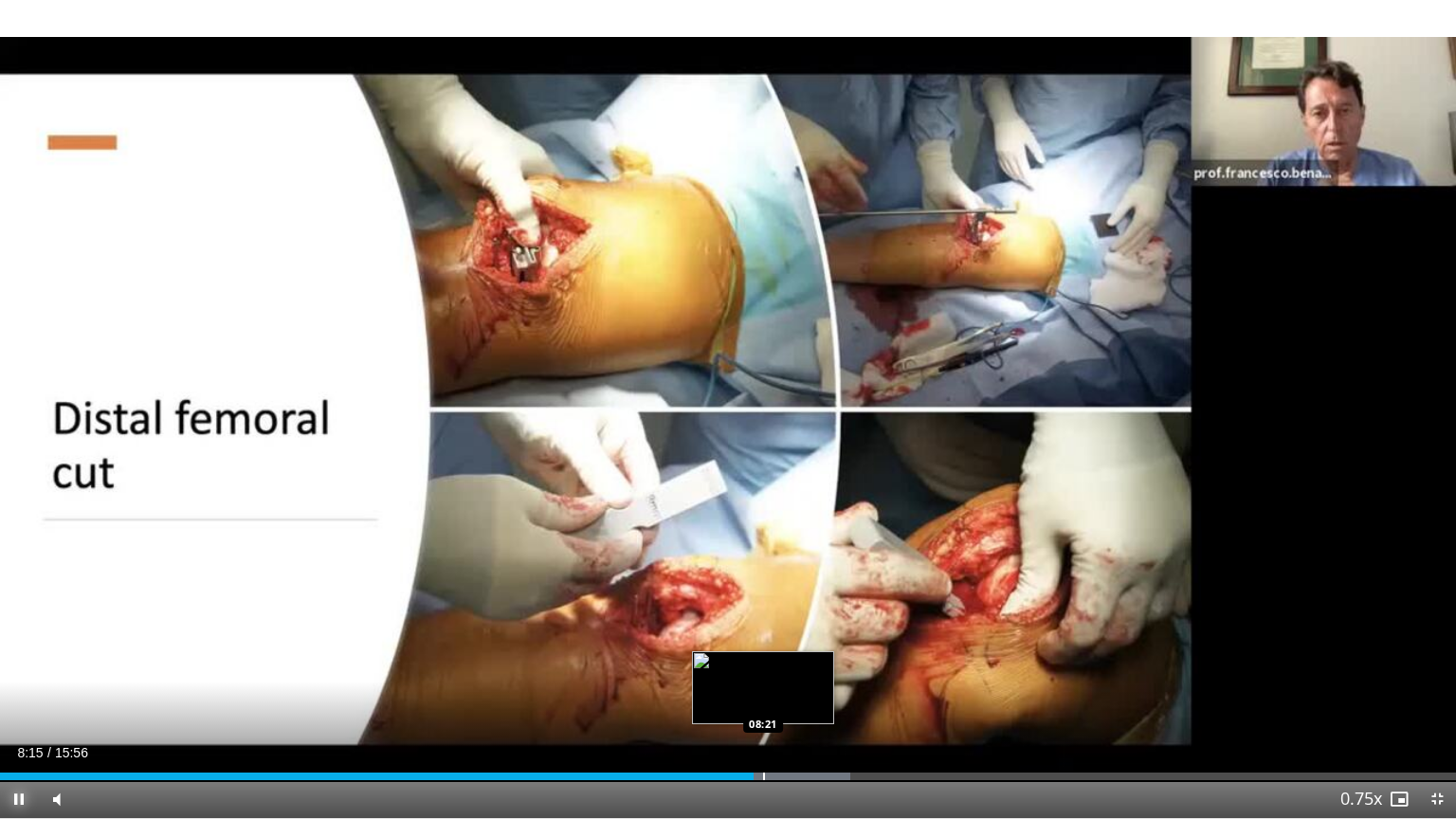 click at bounding box center [764, 776] 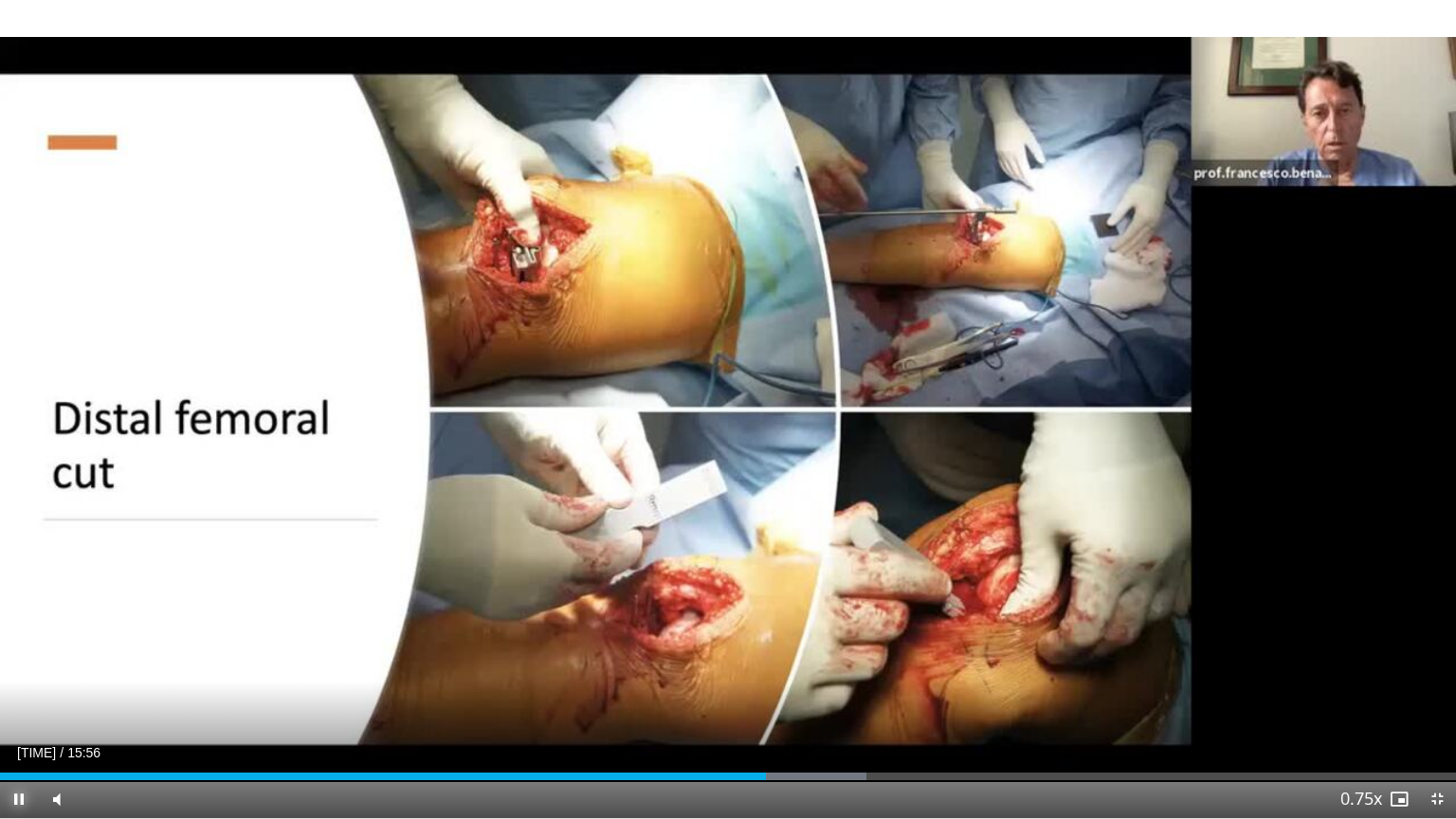 click at bounding box center (19, 799) 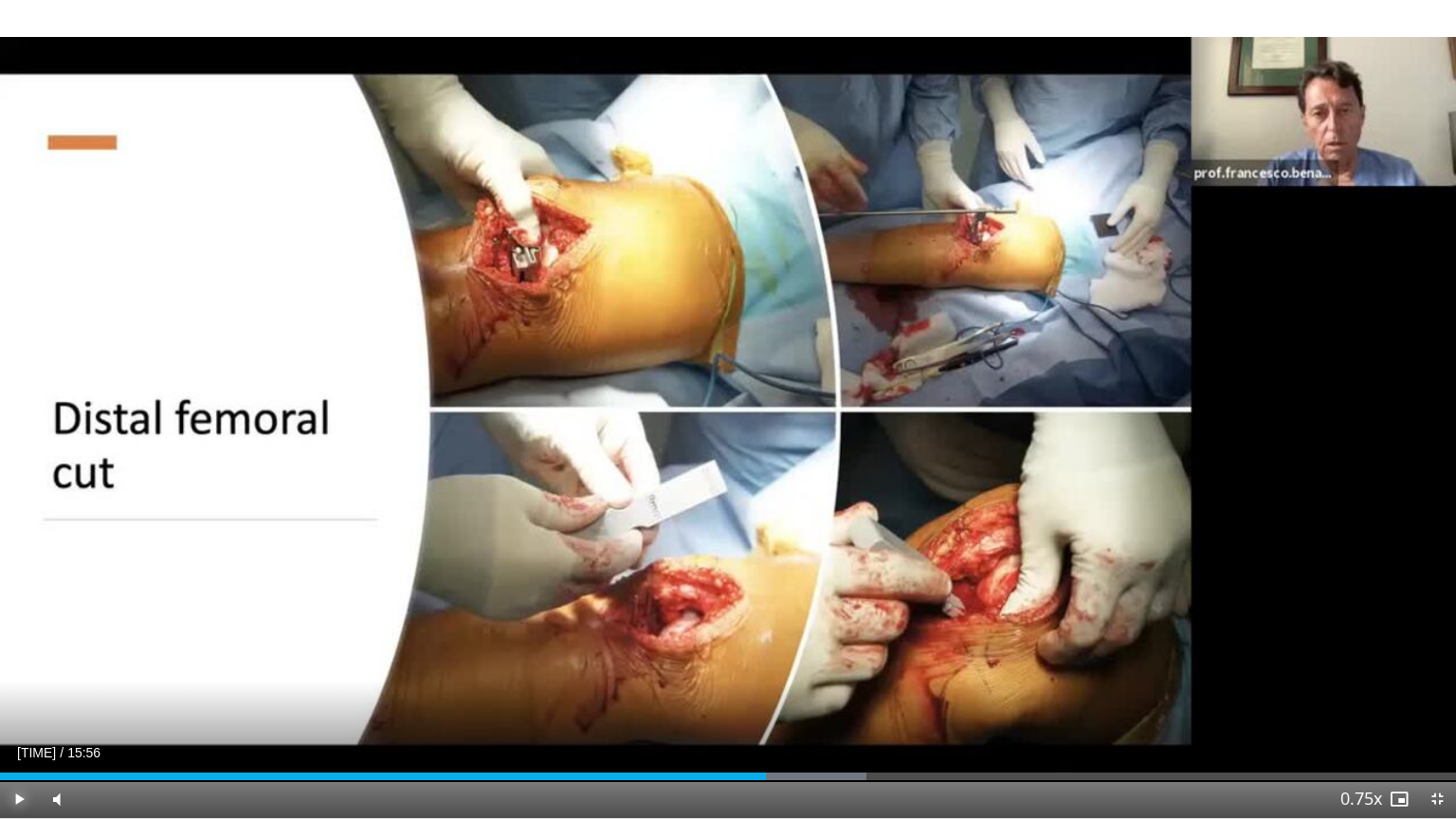 click at bounding box center [19, 799] 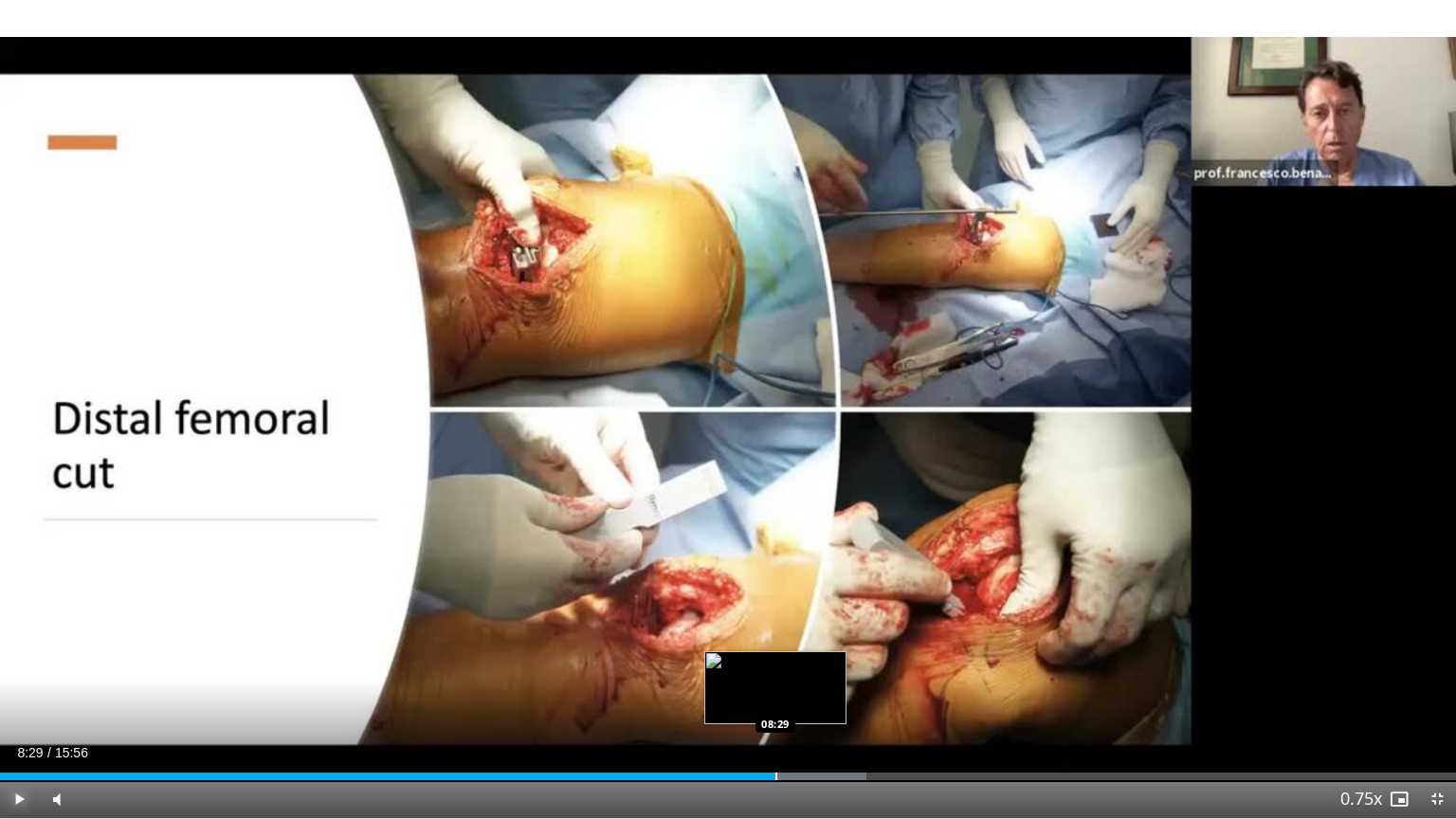 click at bounding box center [776, 776] 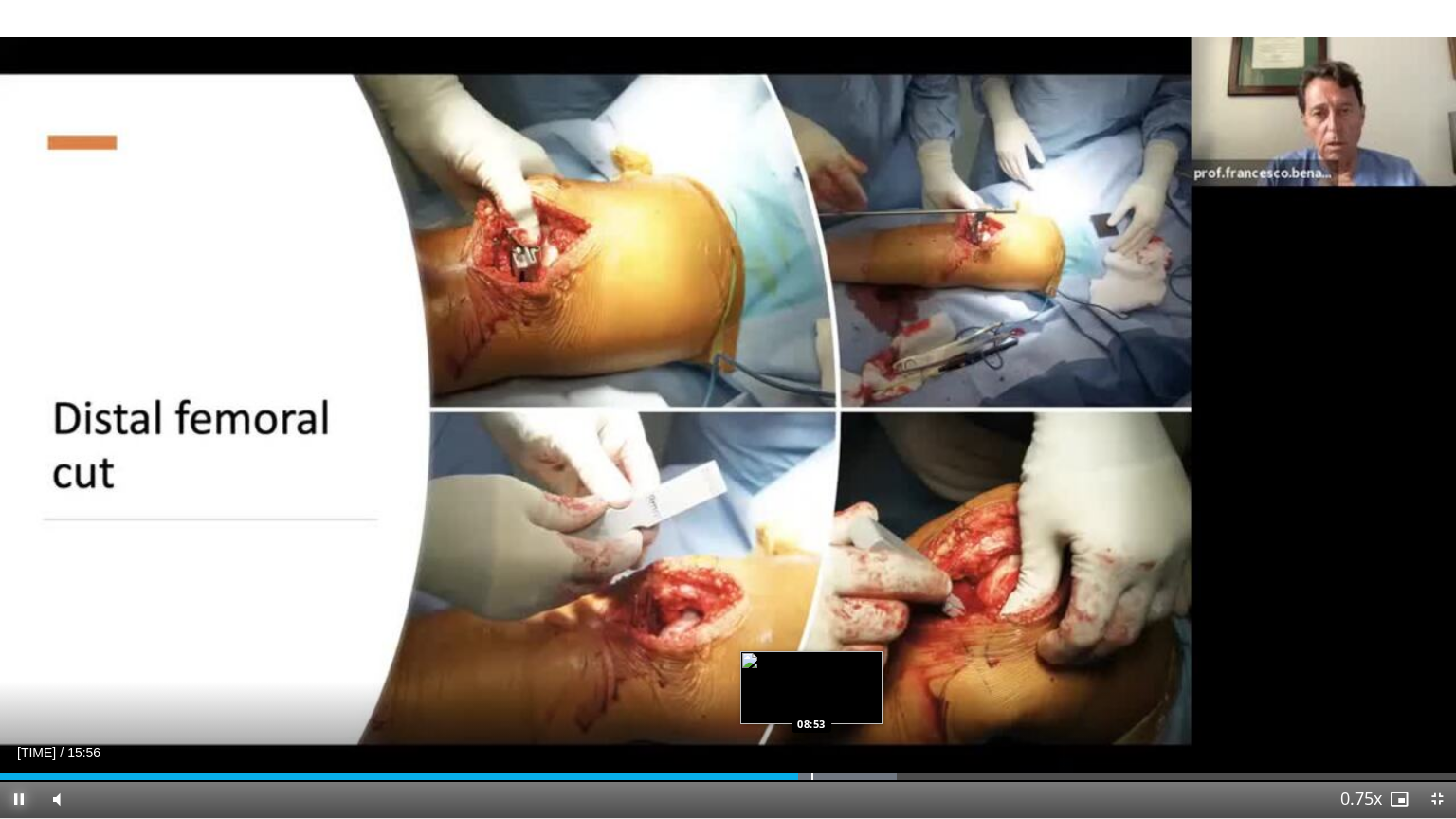 click at bounding box center (812, 776) 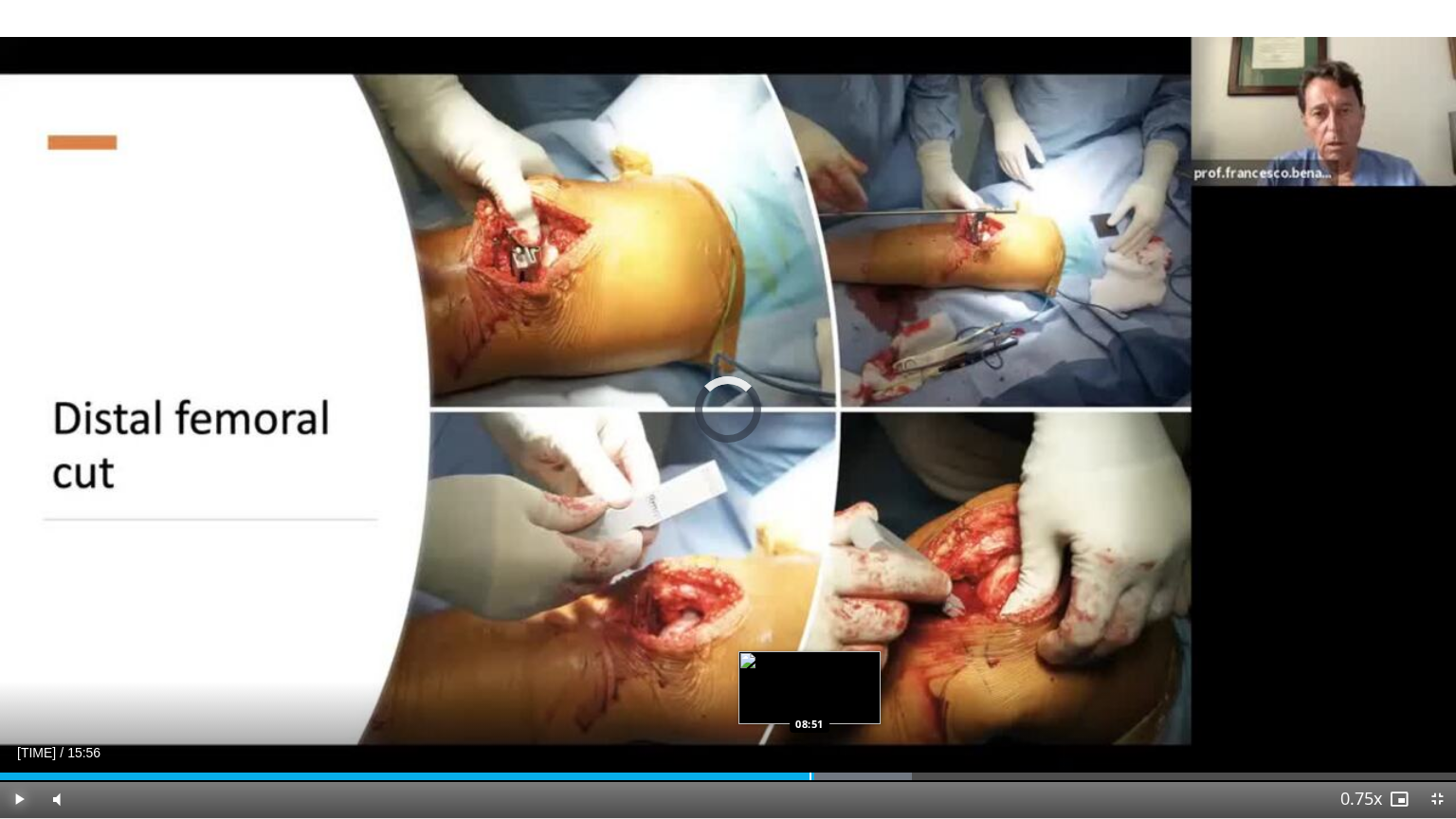 click at bounding box center [810, 776] 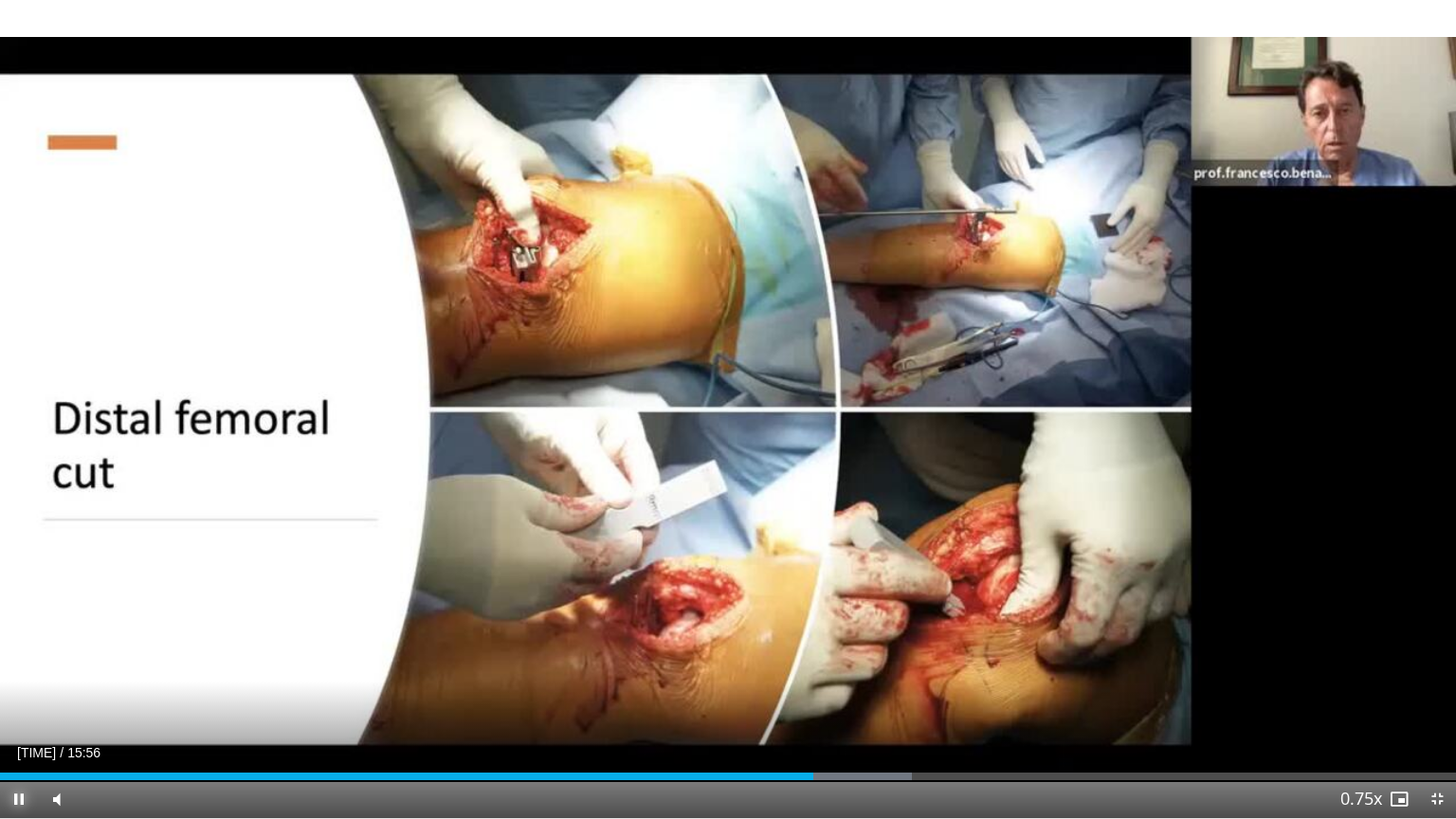 click at bounding box center (19, 799) 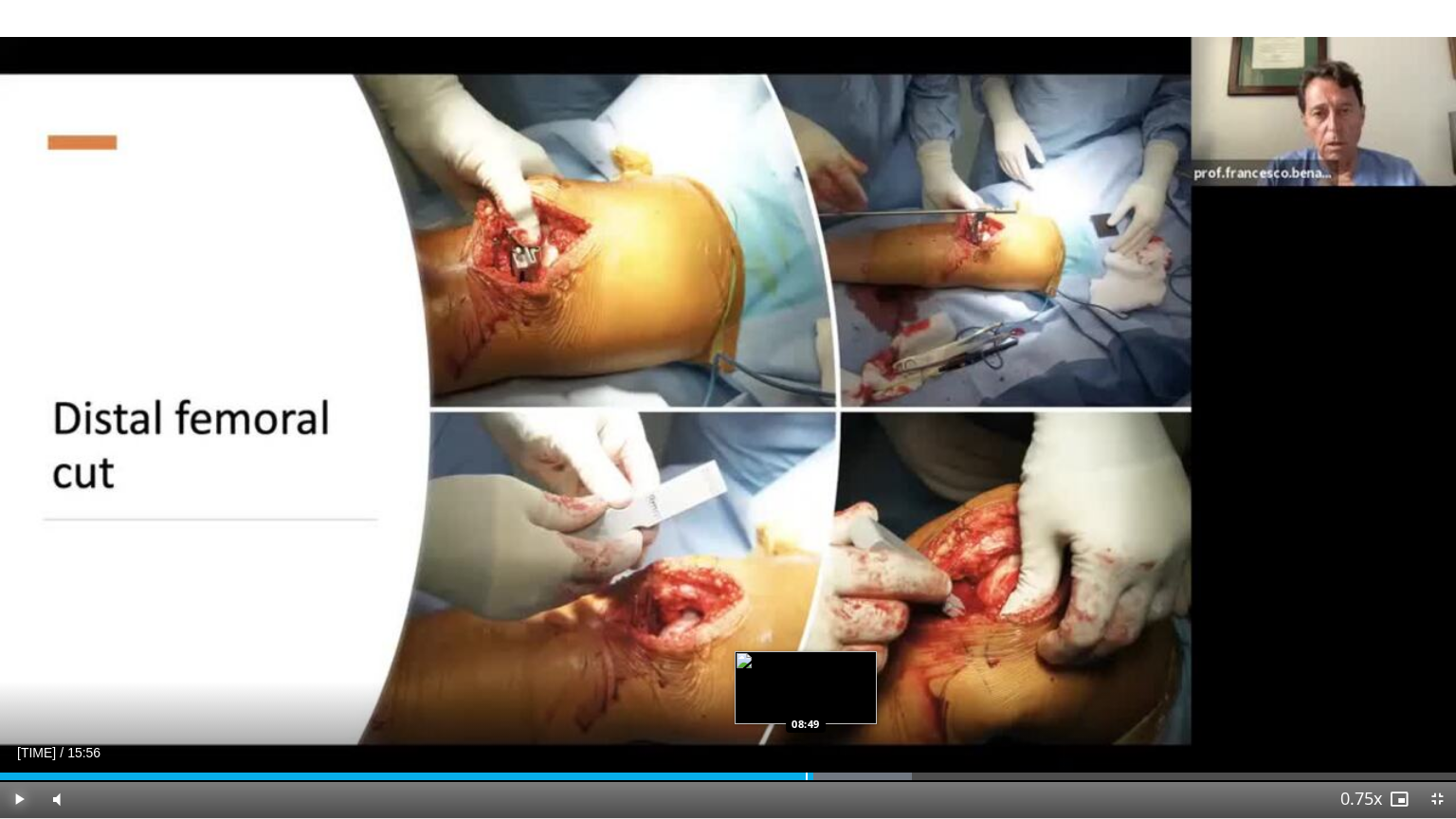 click at bounding box center (807, 776) 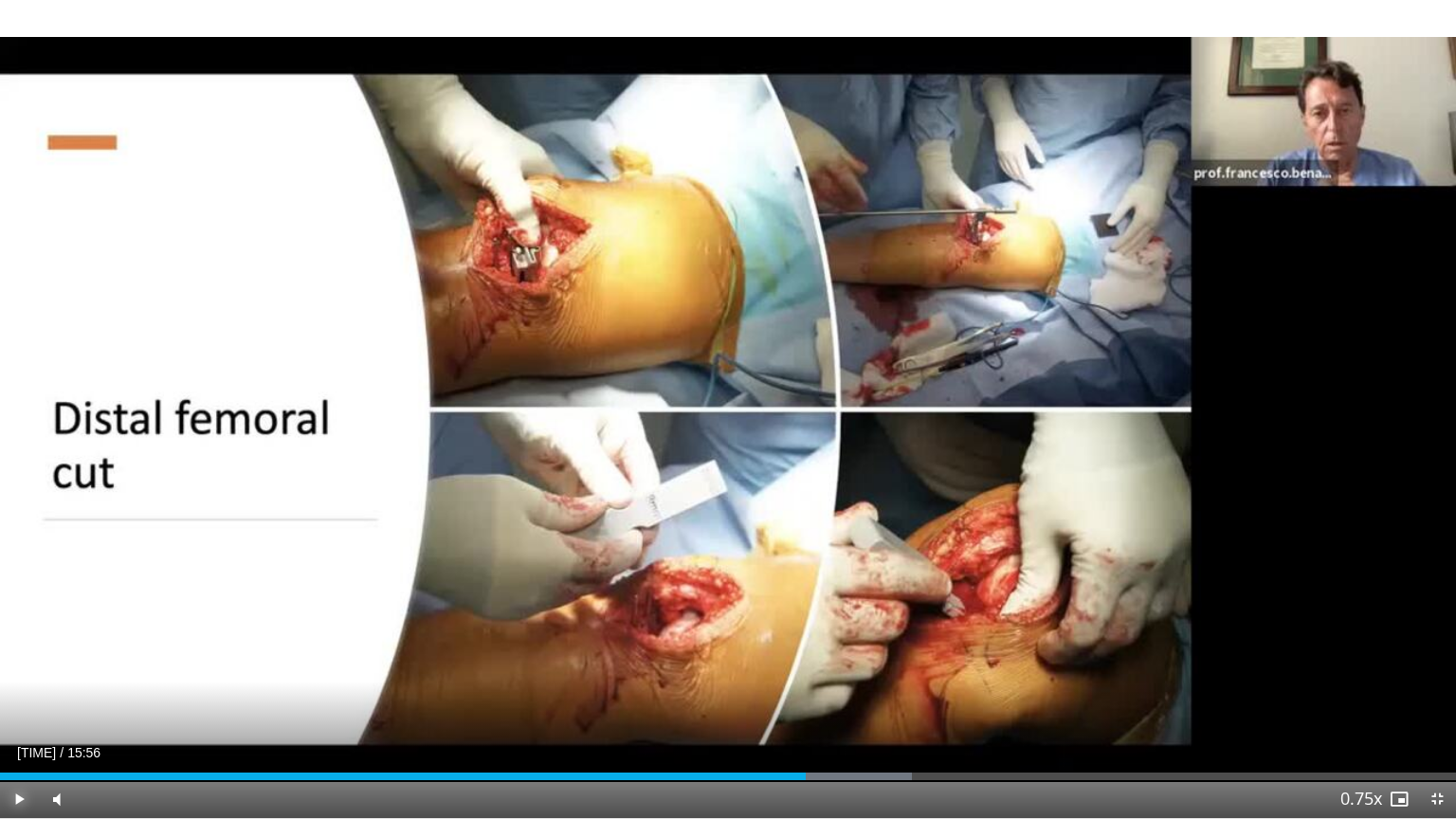 click at bounding box center [19, 799] 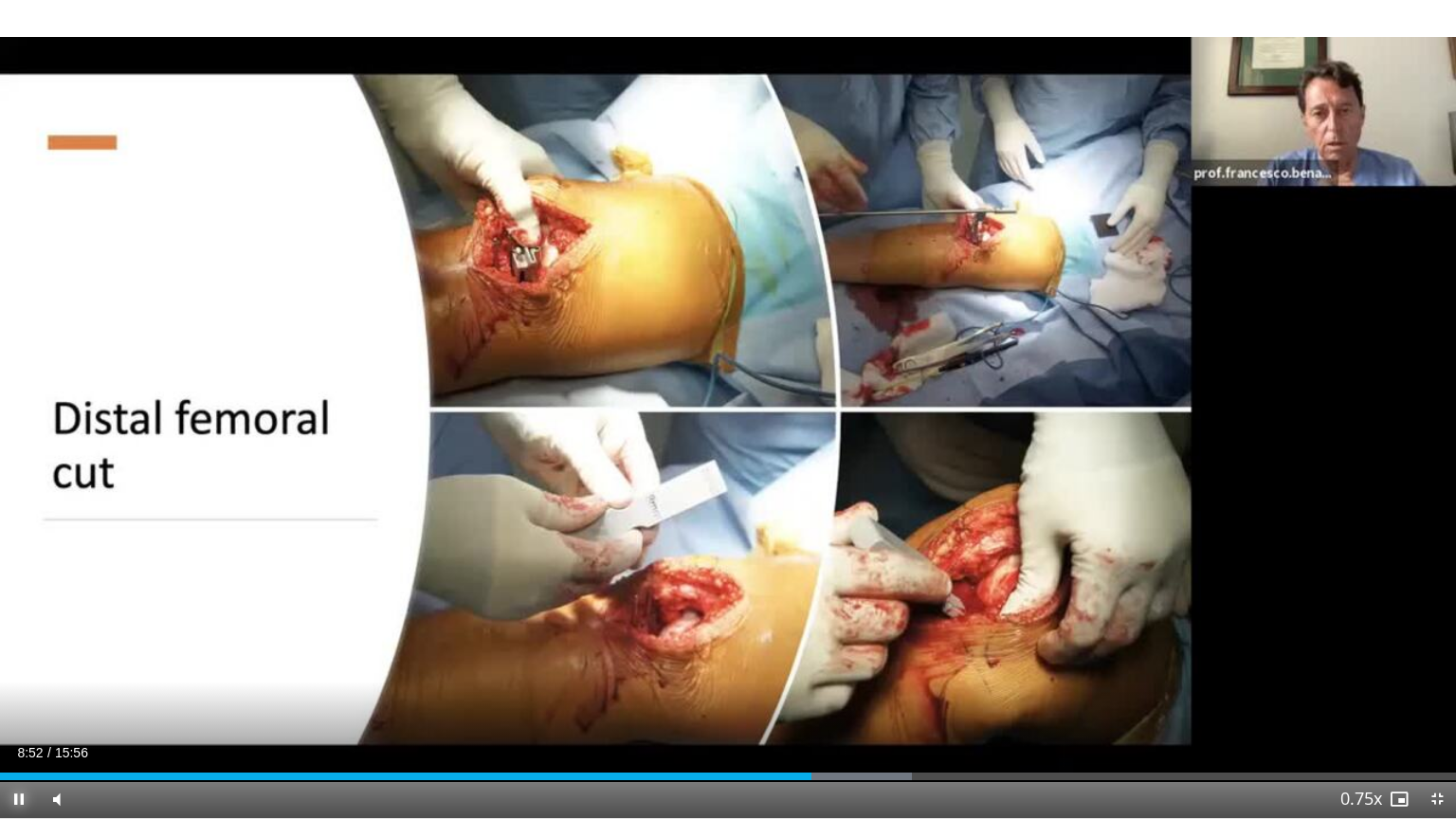 click at bounding box center [19, 799] 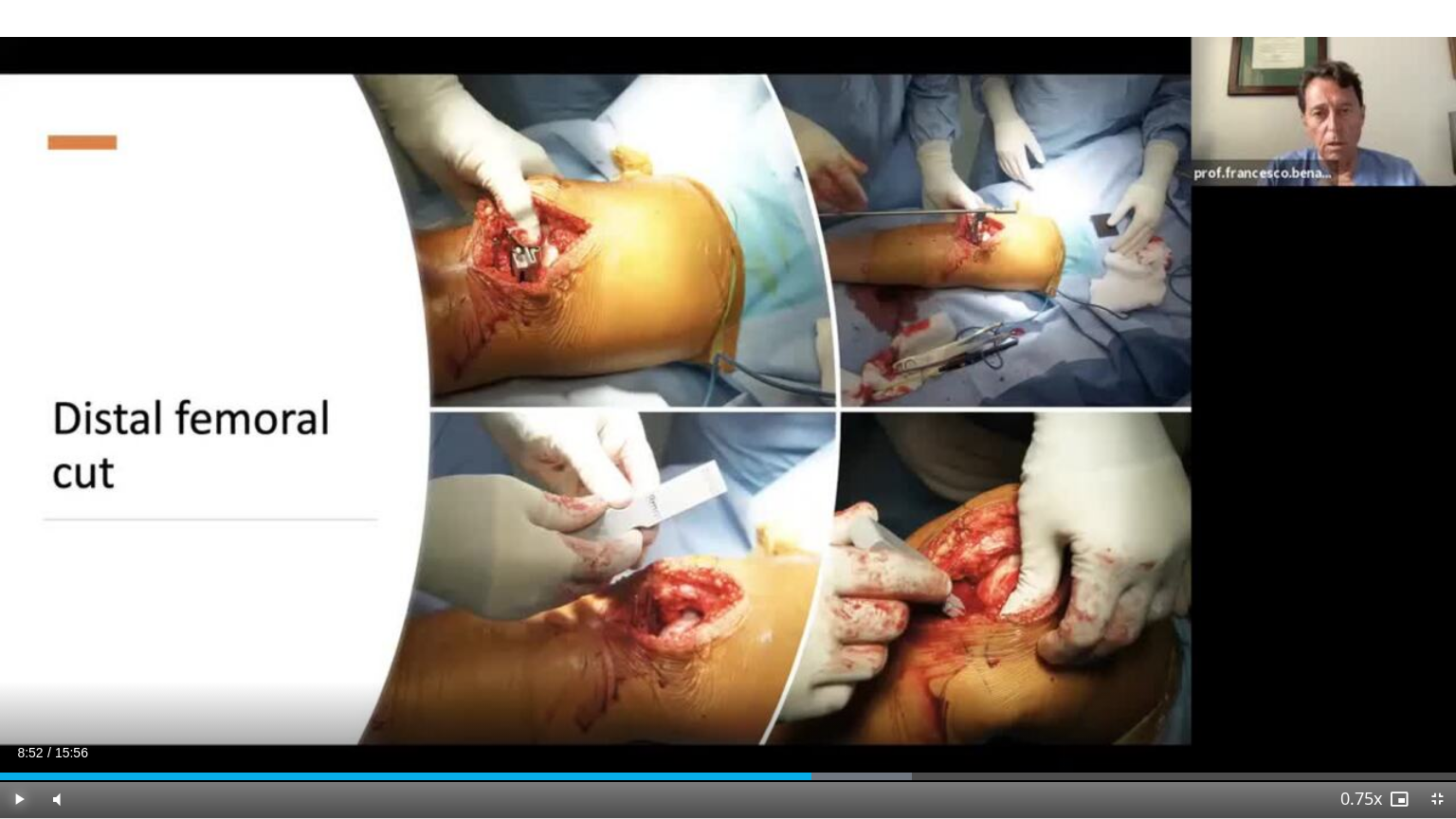 click at bounding box center (19, 799) 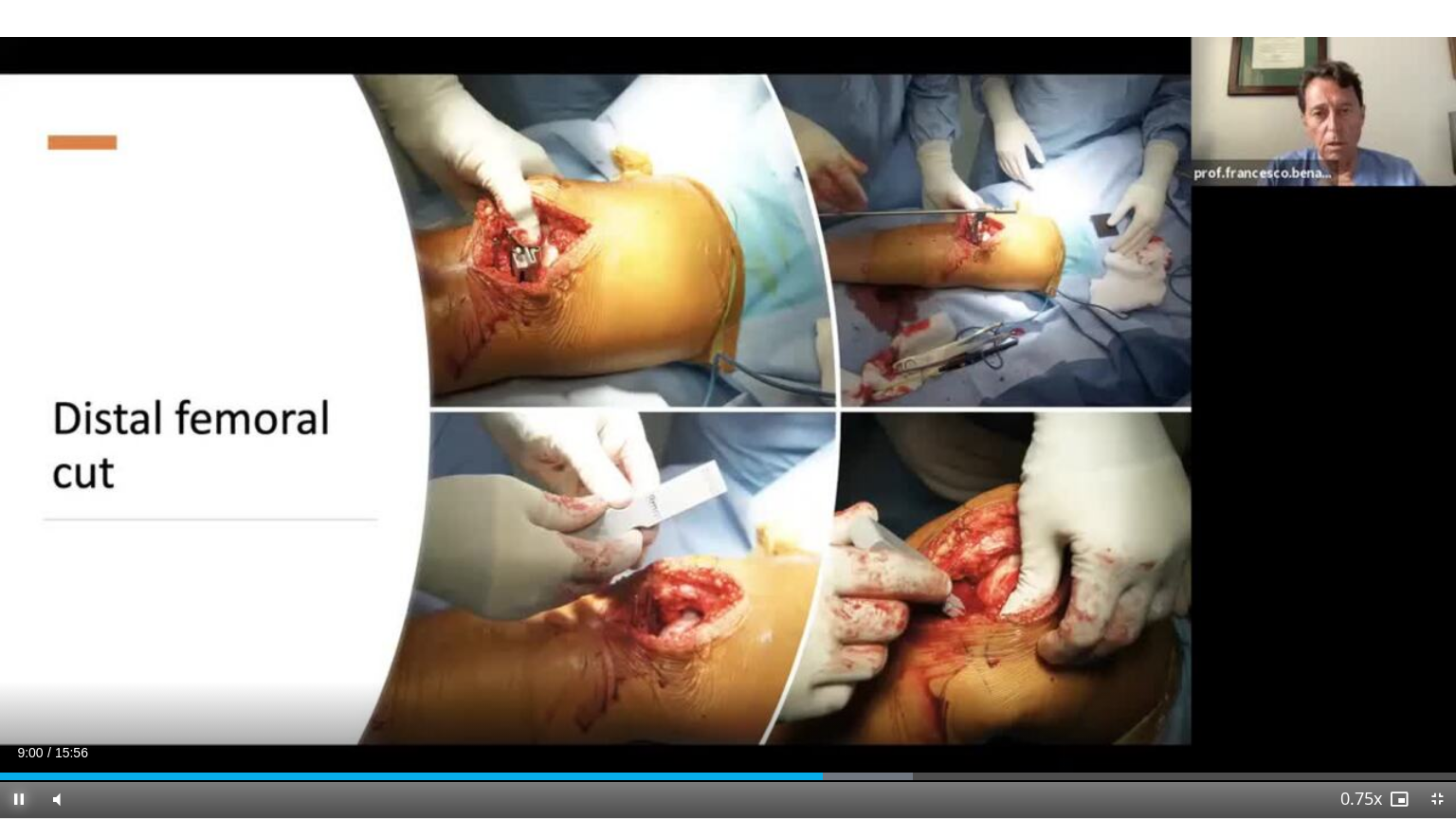 click at bounding box center (19, 799) 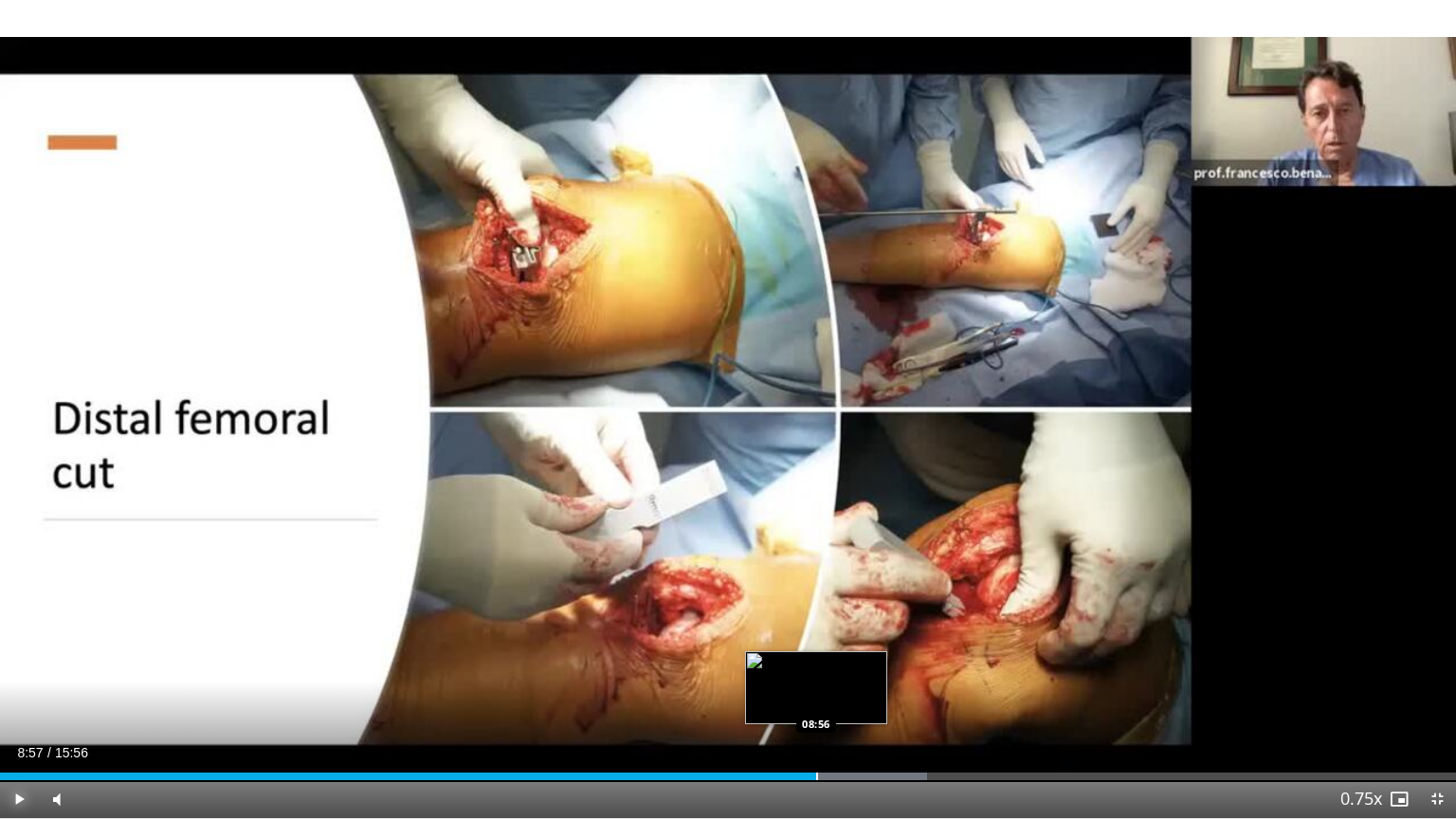 click on "Loaded :  63.65% 08:57 08:56" at bounding box center (728, 776) 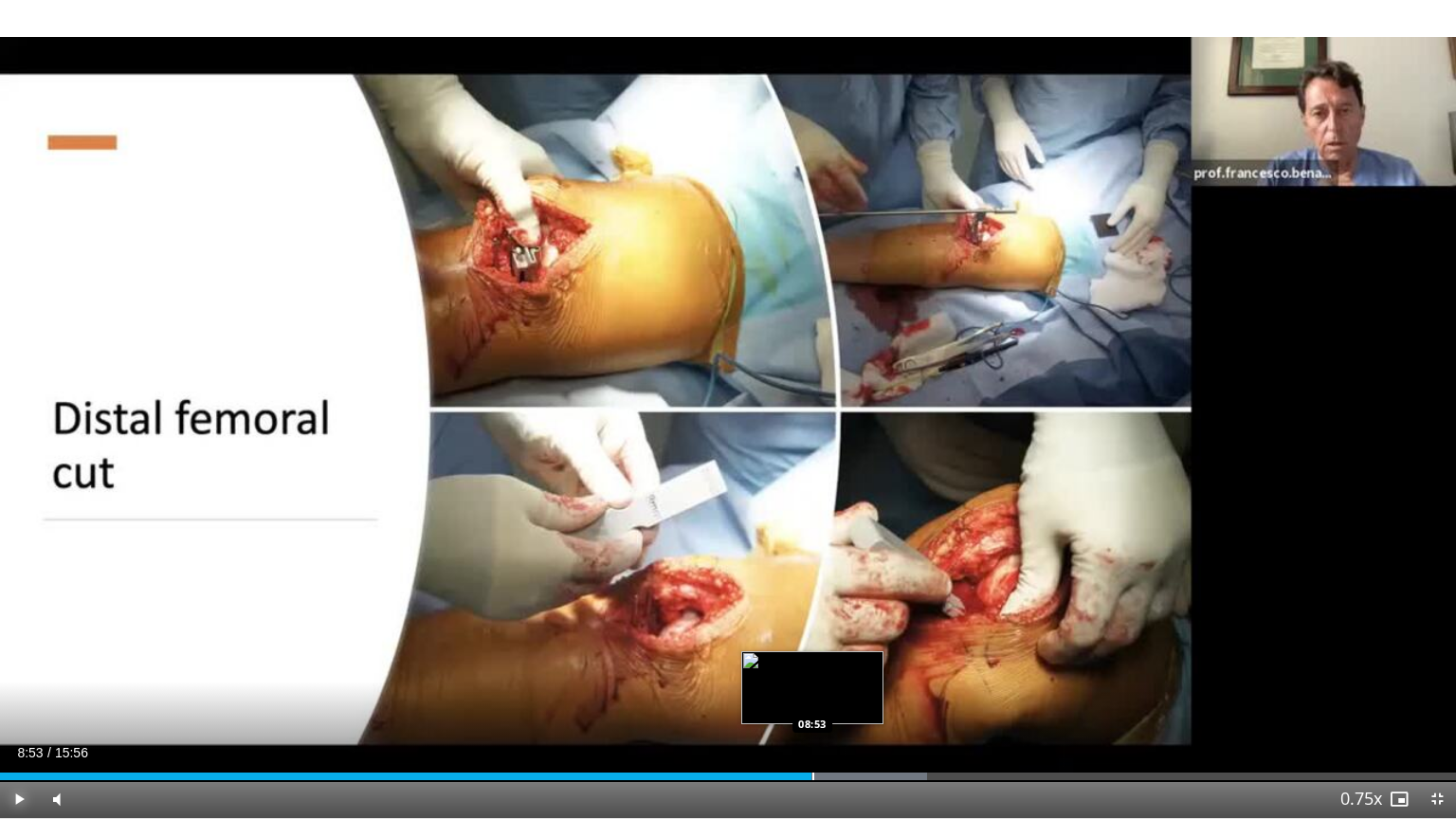 click on "08:53" at bounding box center (406, 776) 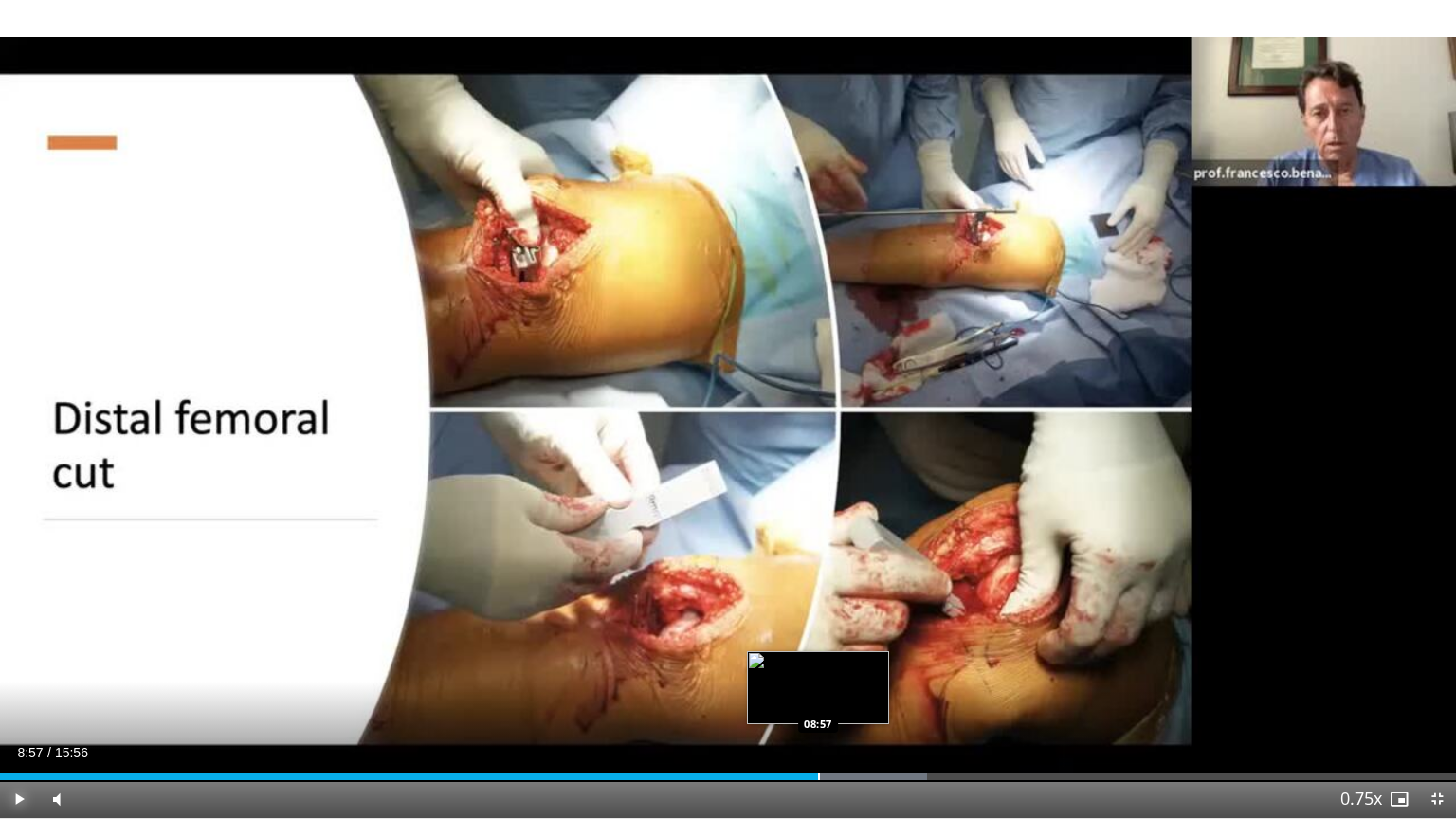 click at bounding box center [819, 776] 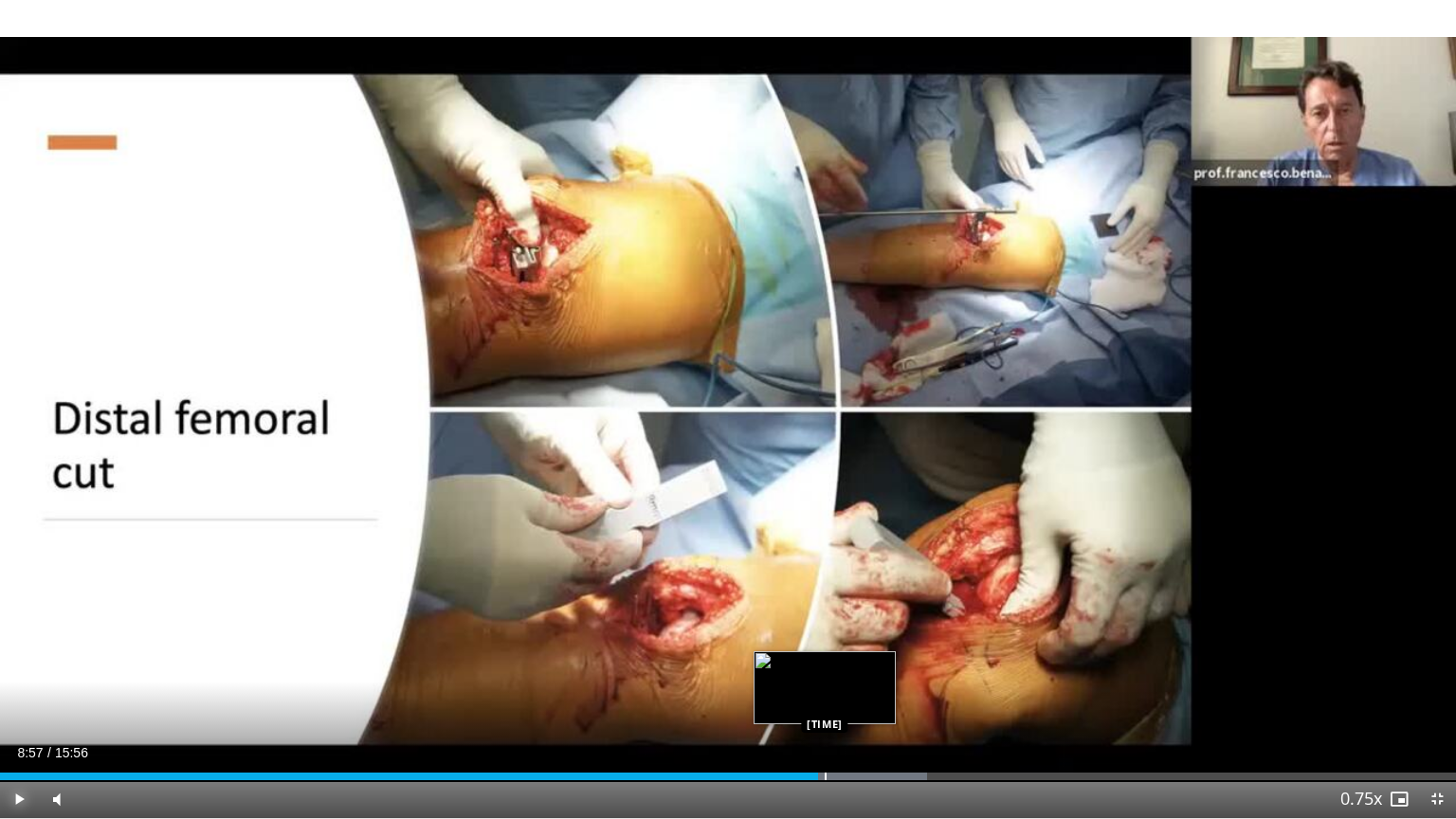 click at bounding box center (826, 776) 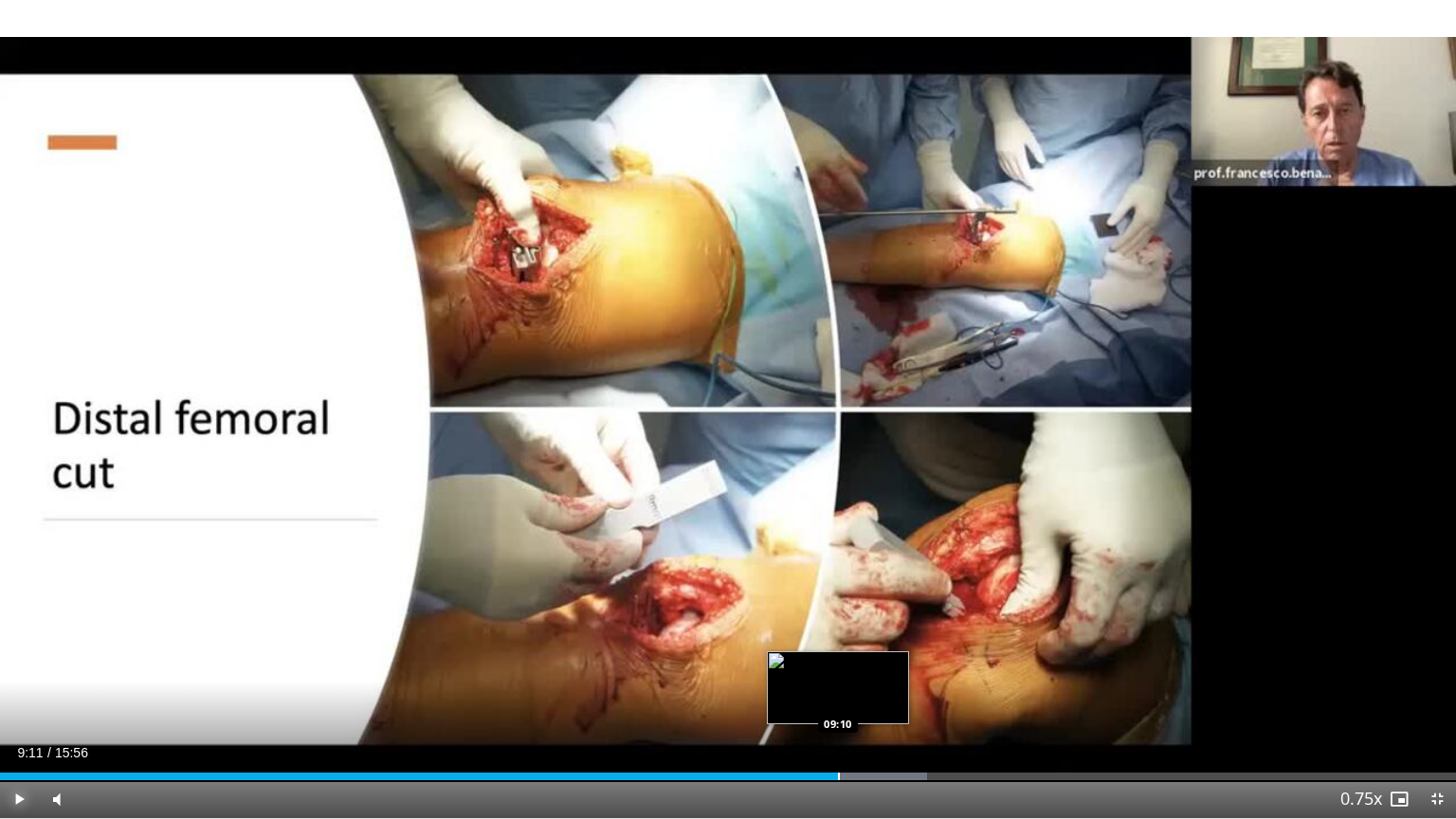 click at bounding box center (839, 776) 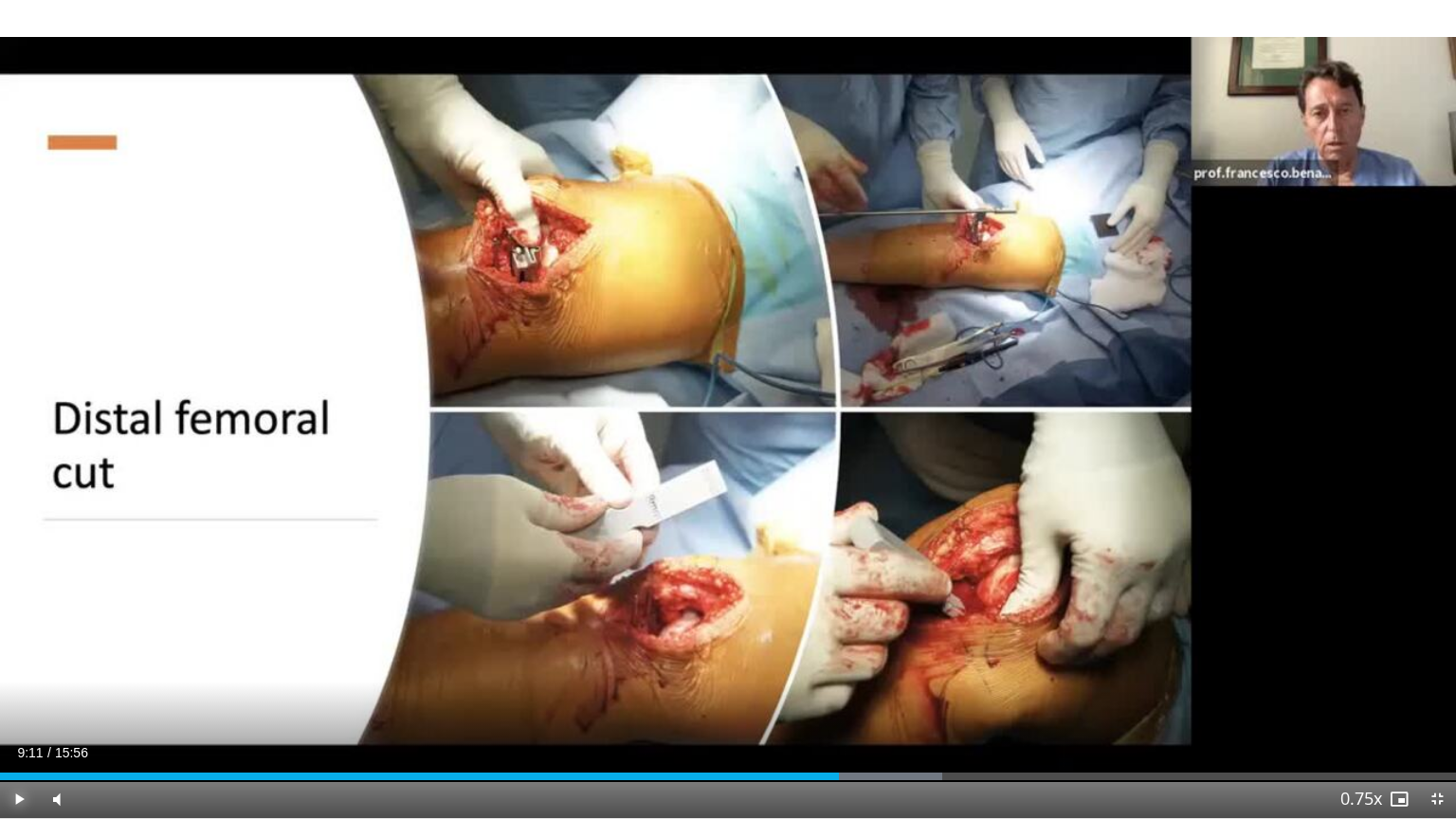 click at bounding box center (19, 799) 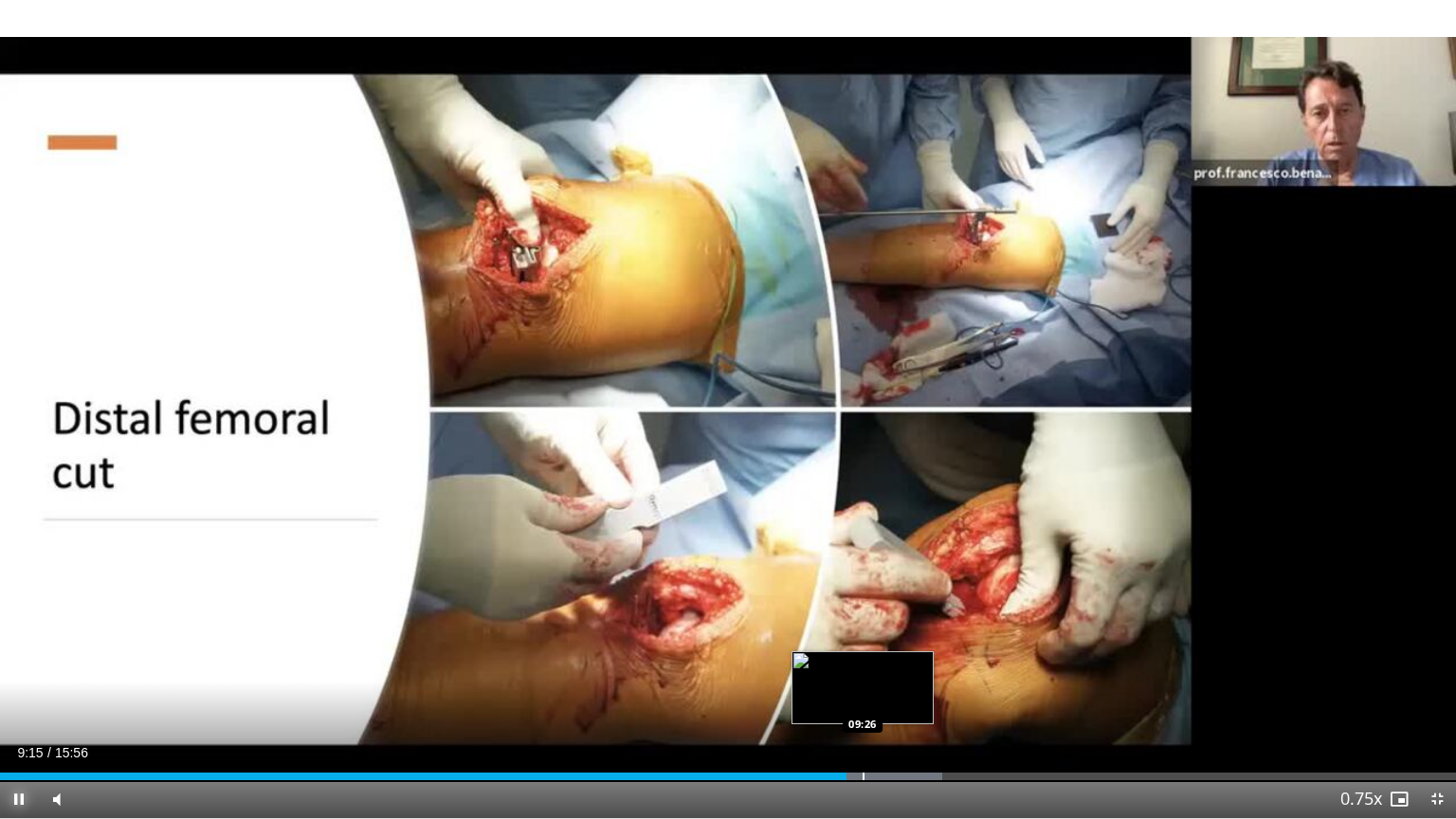 click at bounding box center [864, 776] 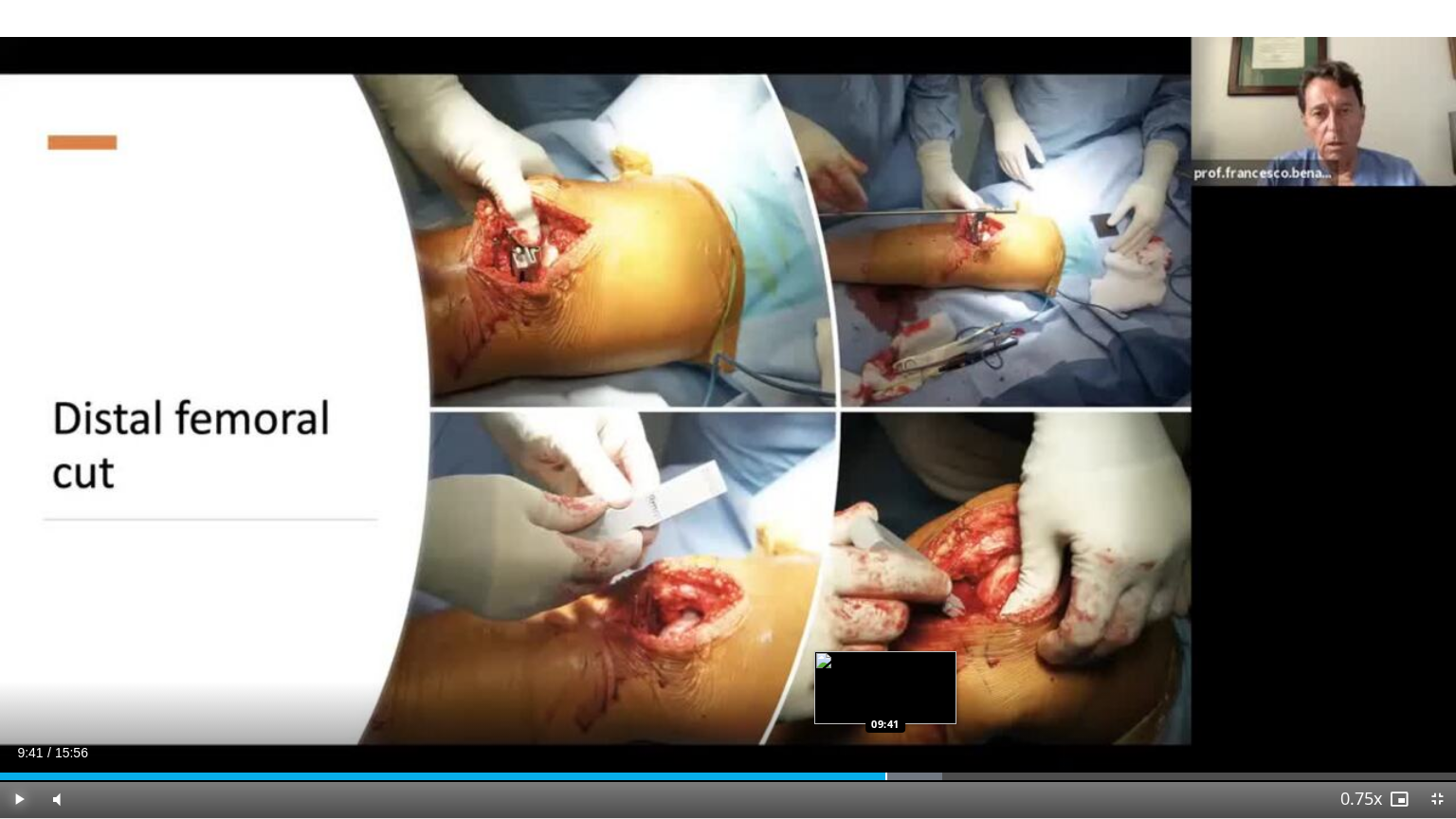 click at bounding box center (886, 776) 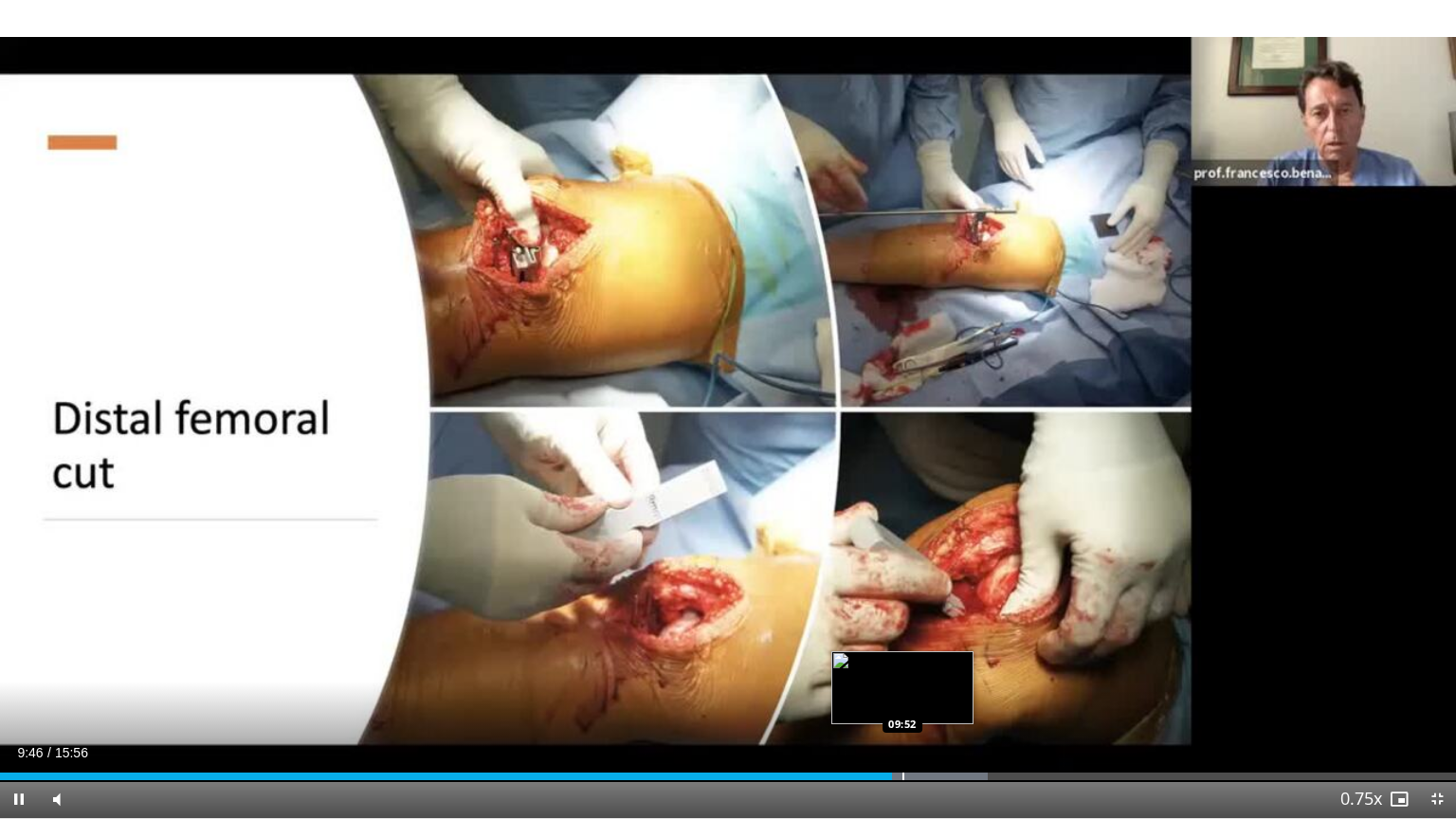 click on "10 seconds
Tap to unmute" at bounding box center (728, 409) 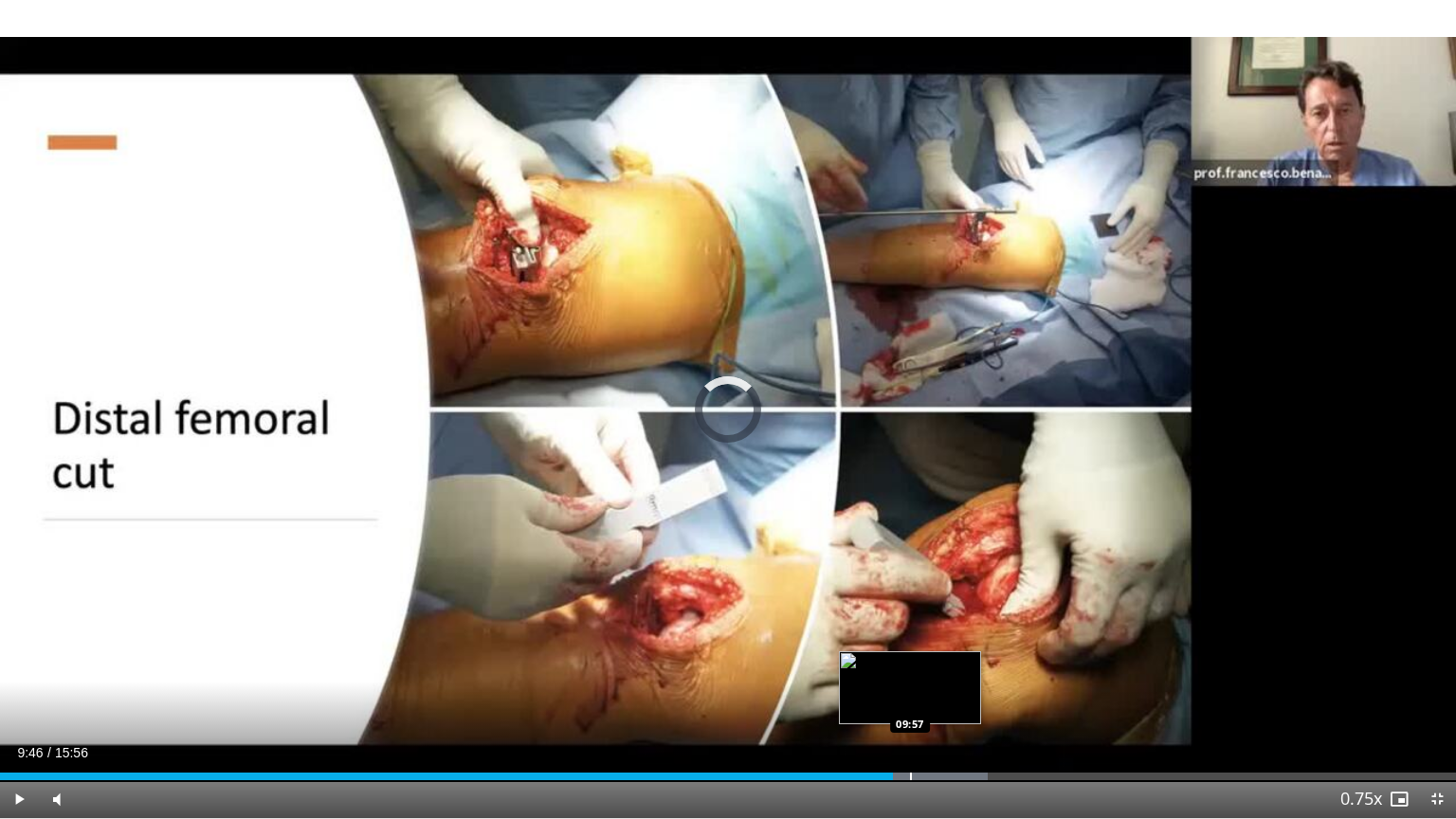 click at bounding box center [911, 776] 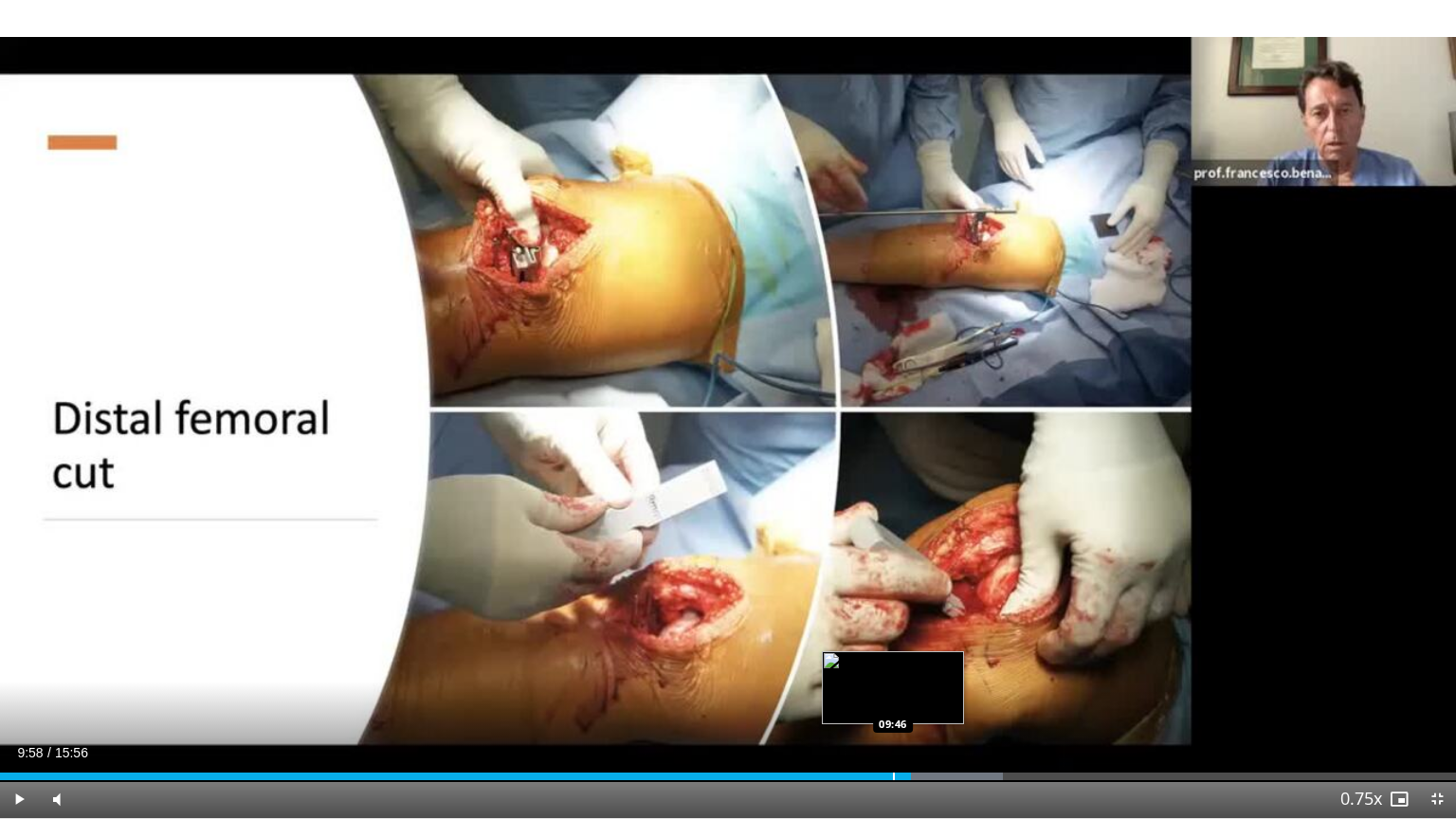 click at bounding box center [894, 776] 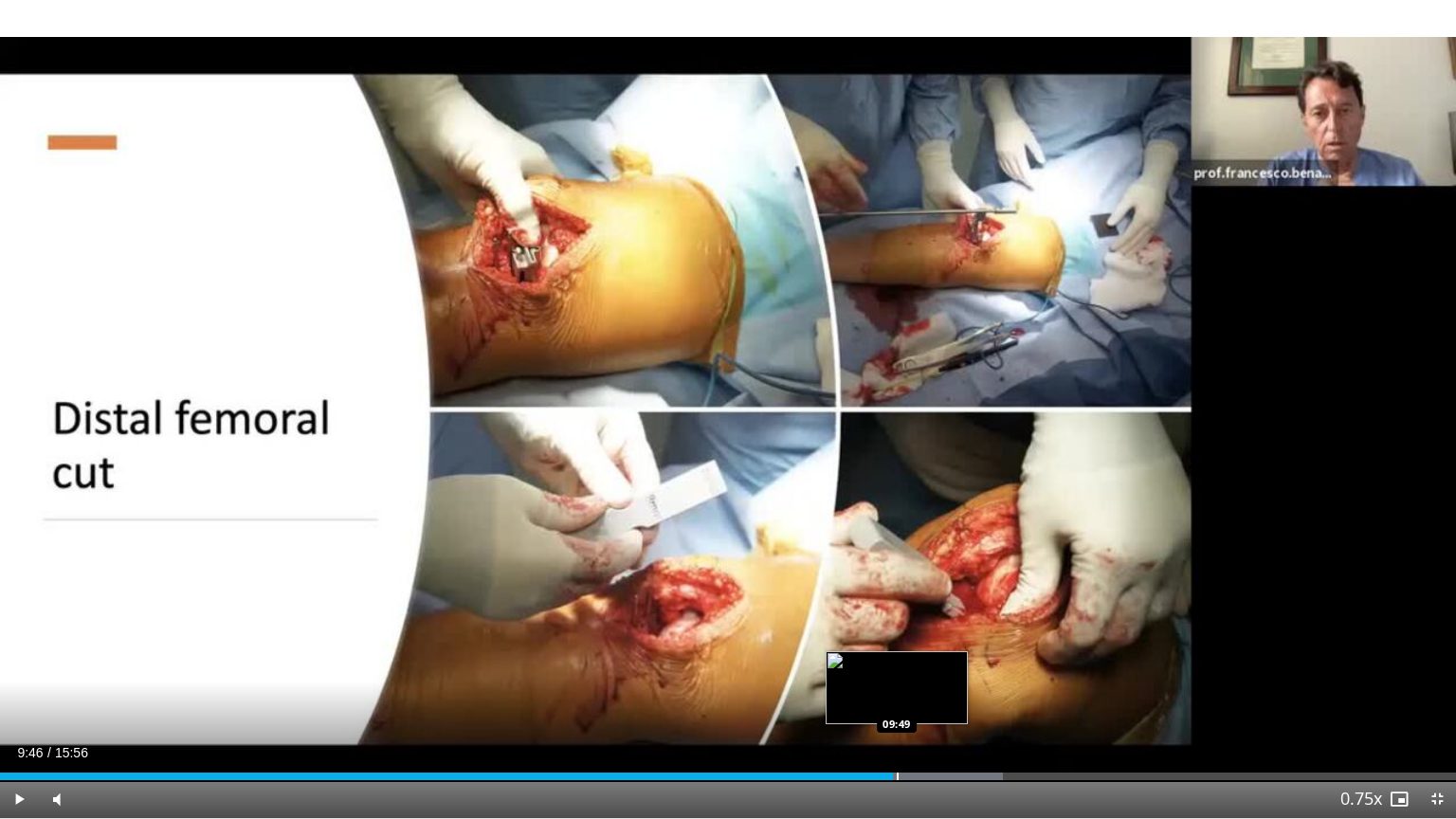 click at bounding box center (898, 776) 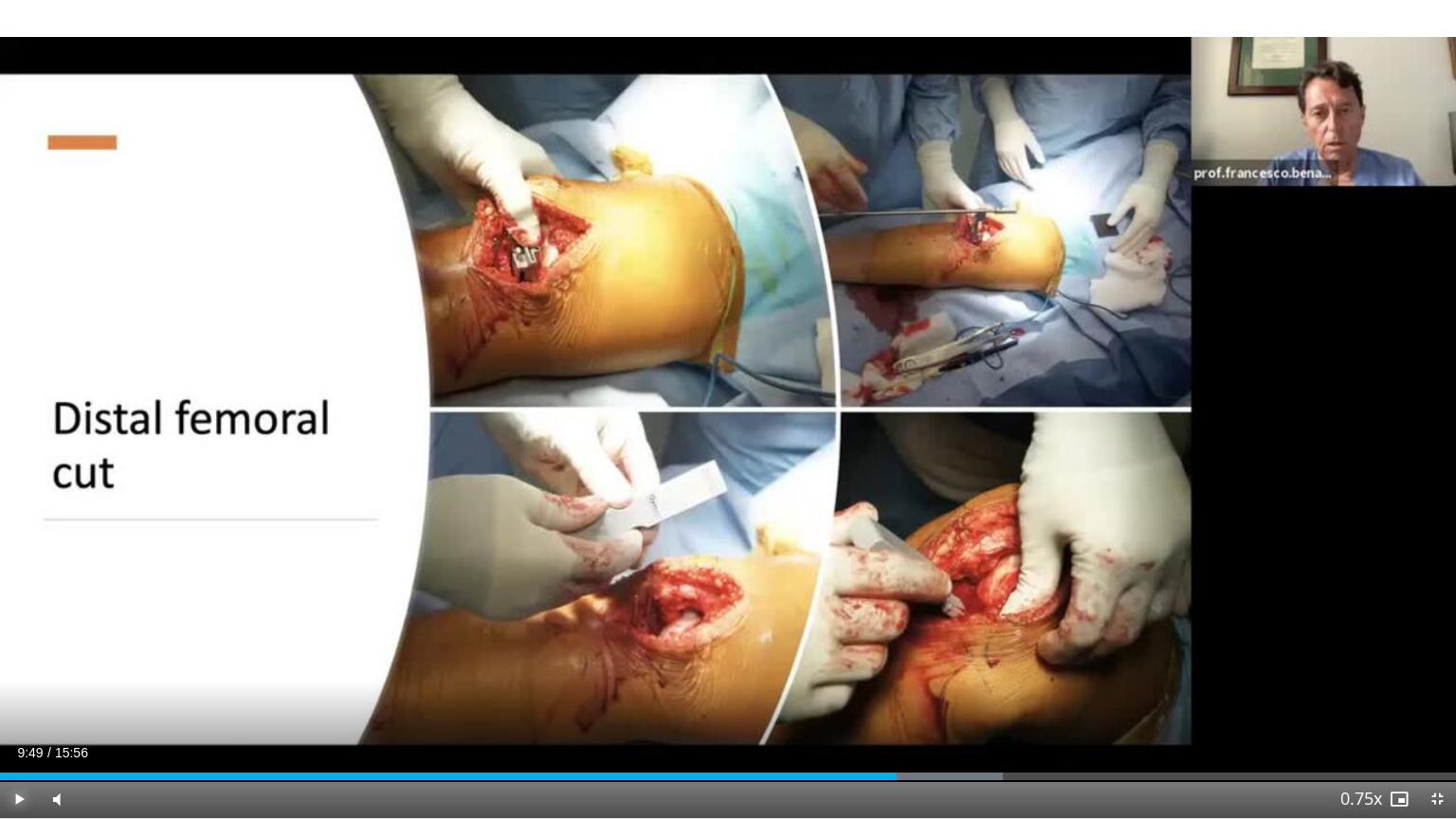 click at bounding box center (19, 799) 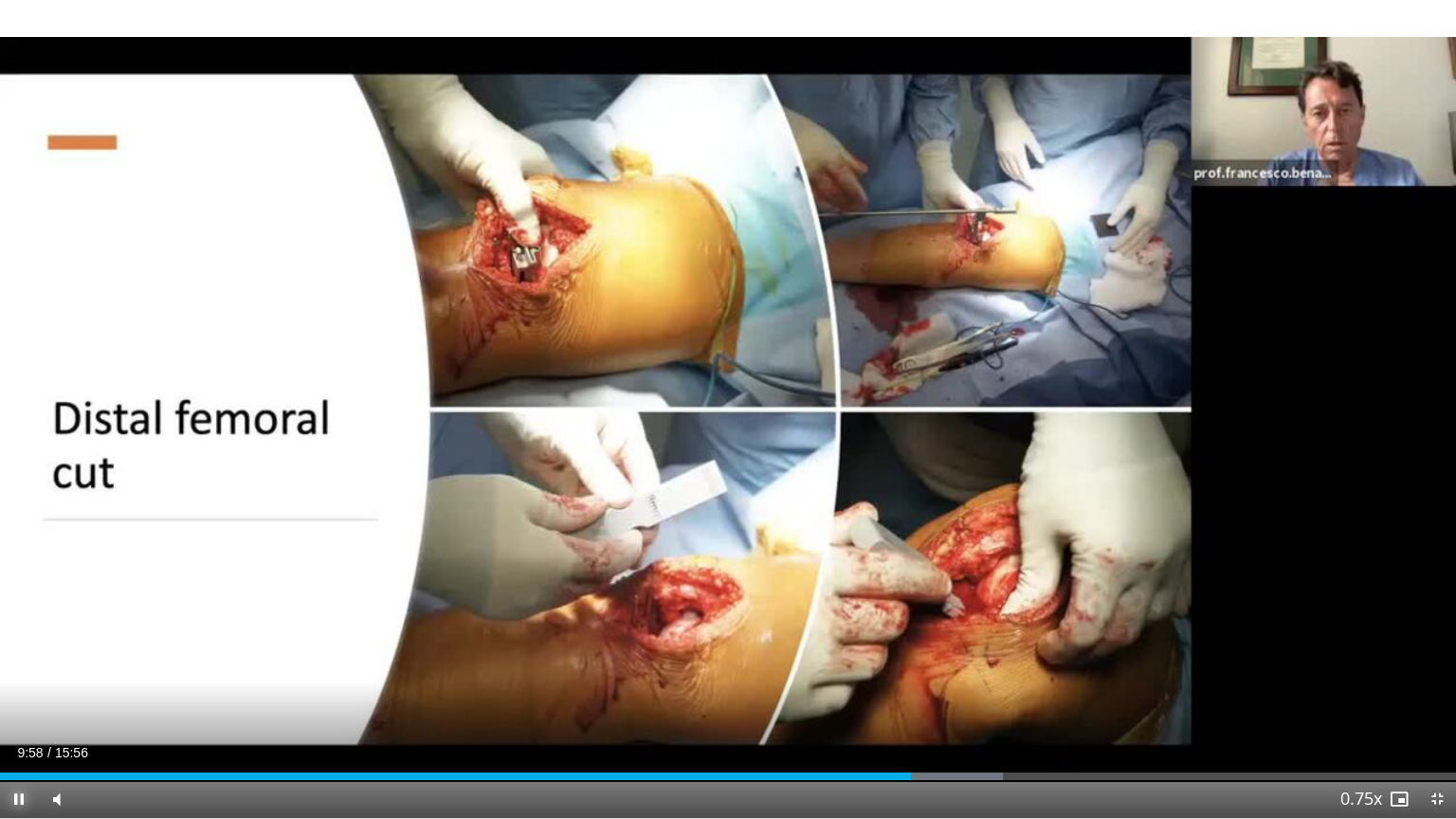 click at bounding box center [19, 799] 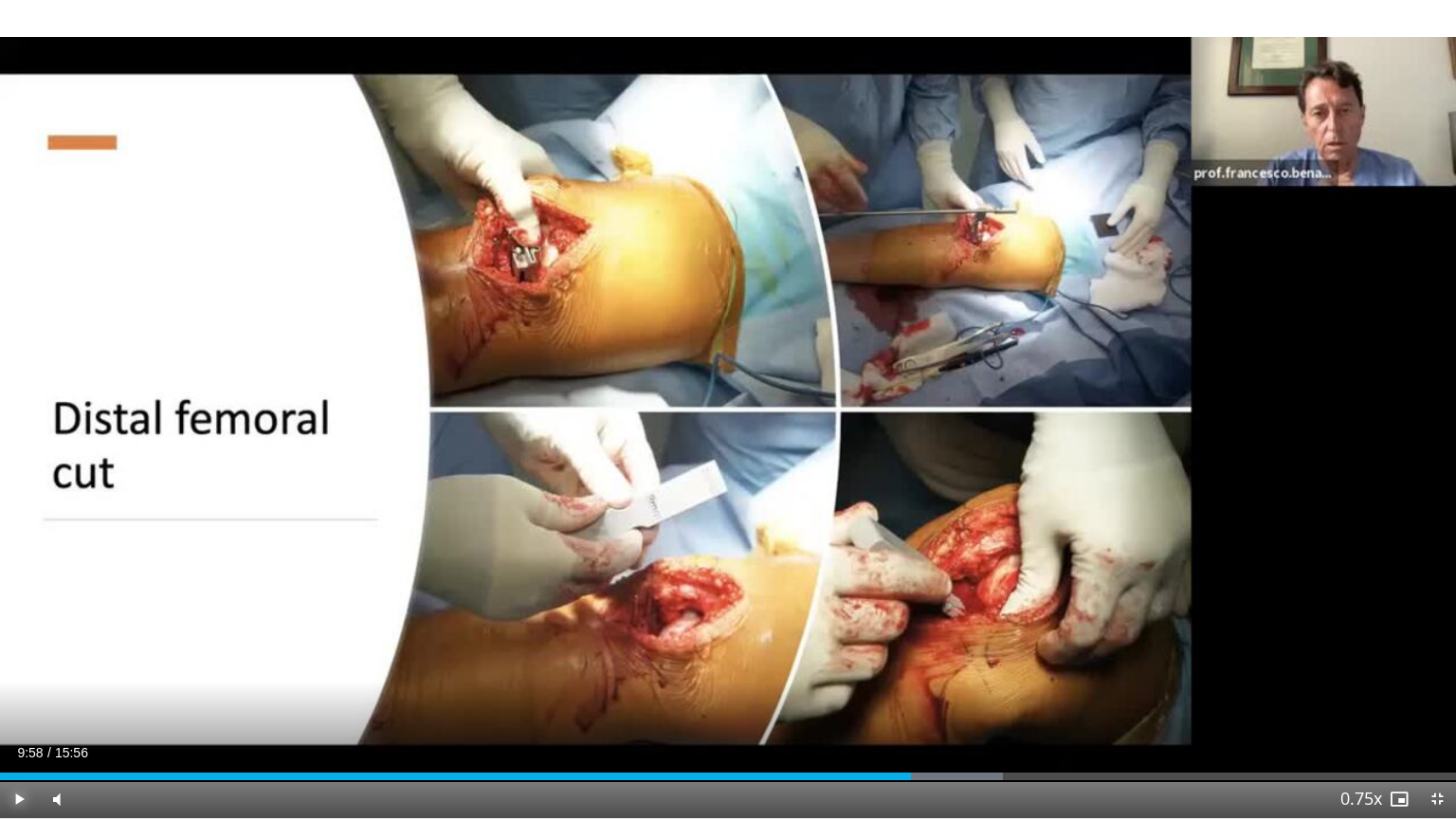 click at bounding box center (19, 799) 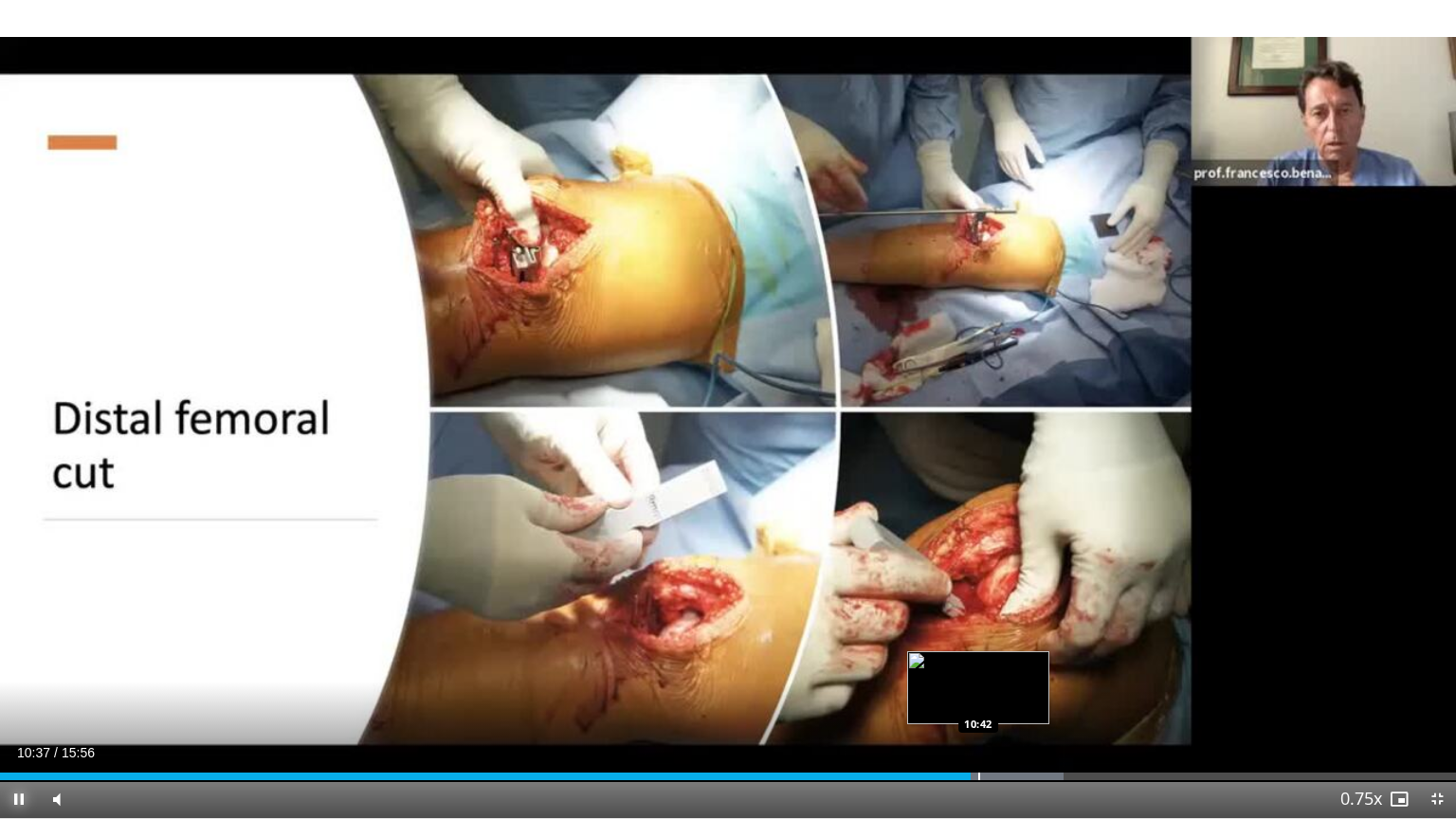 click at bounding box center (979, 776) 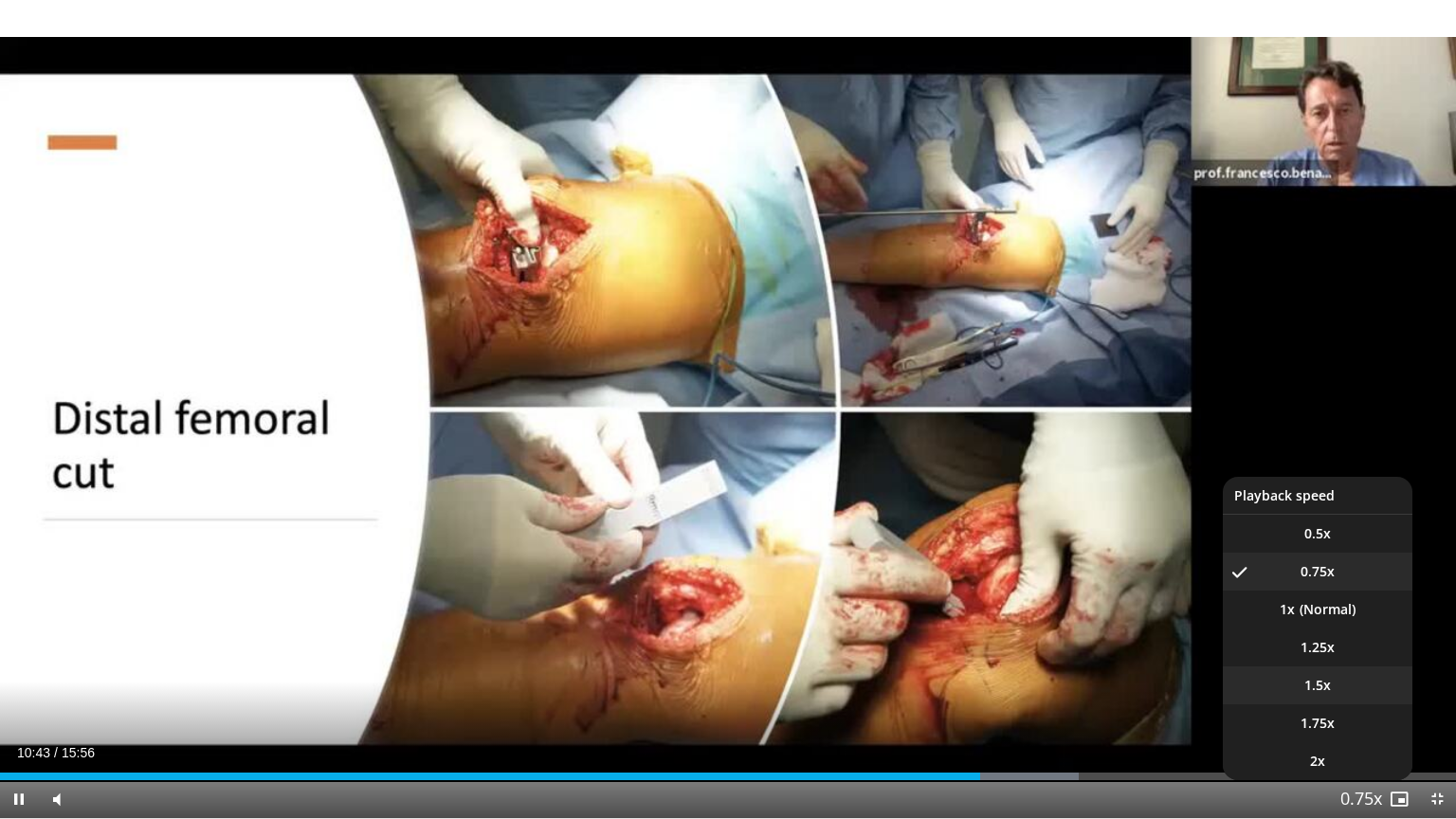 click on "1.5x" at bounding box center (1318, 534) 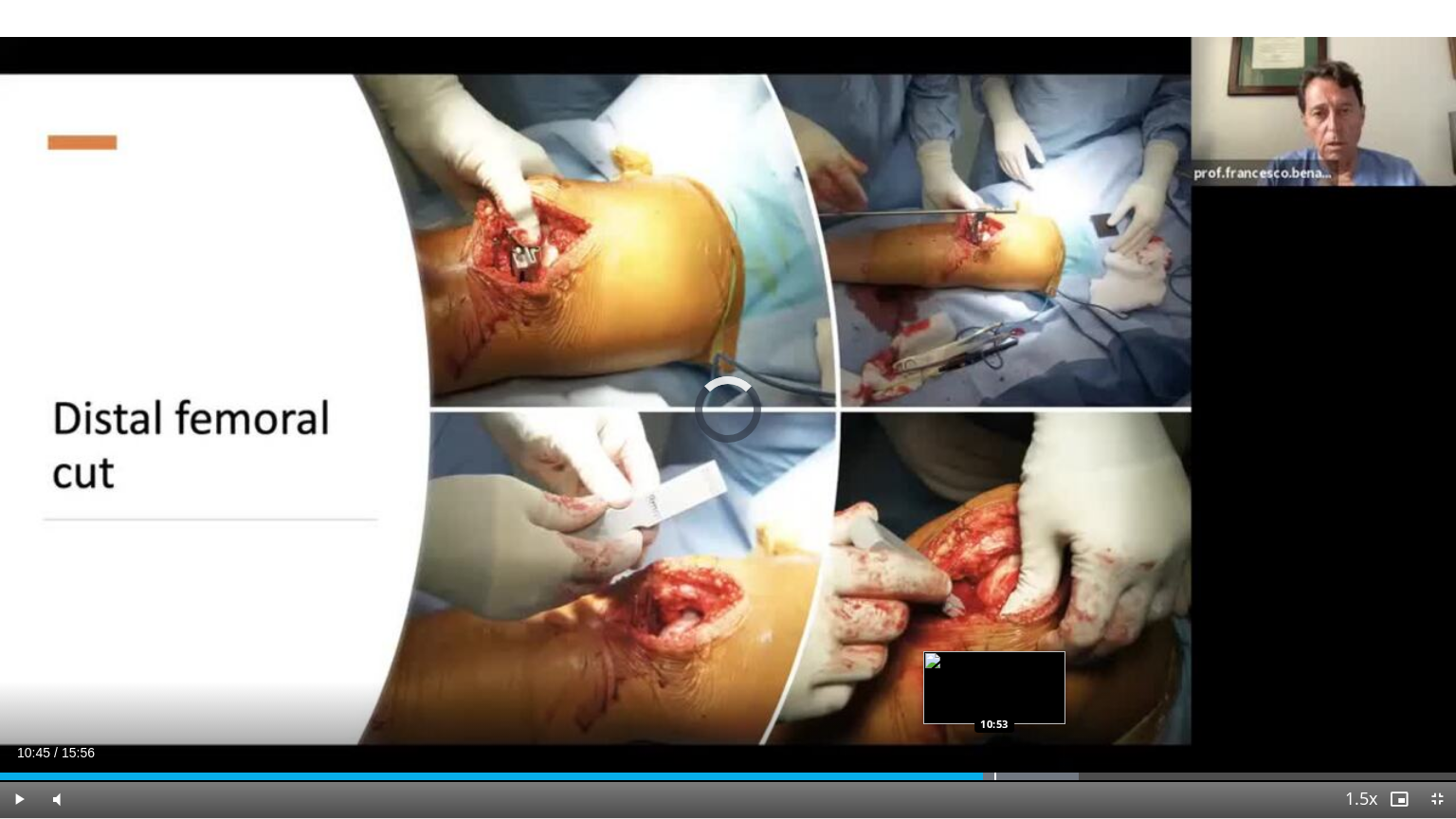 click at bounding box center (995, 776) 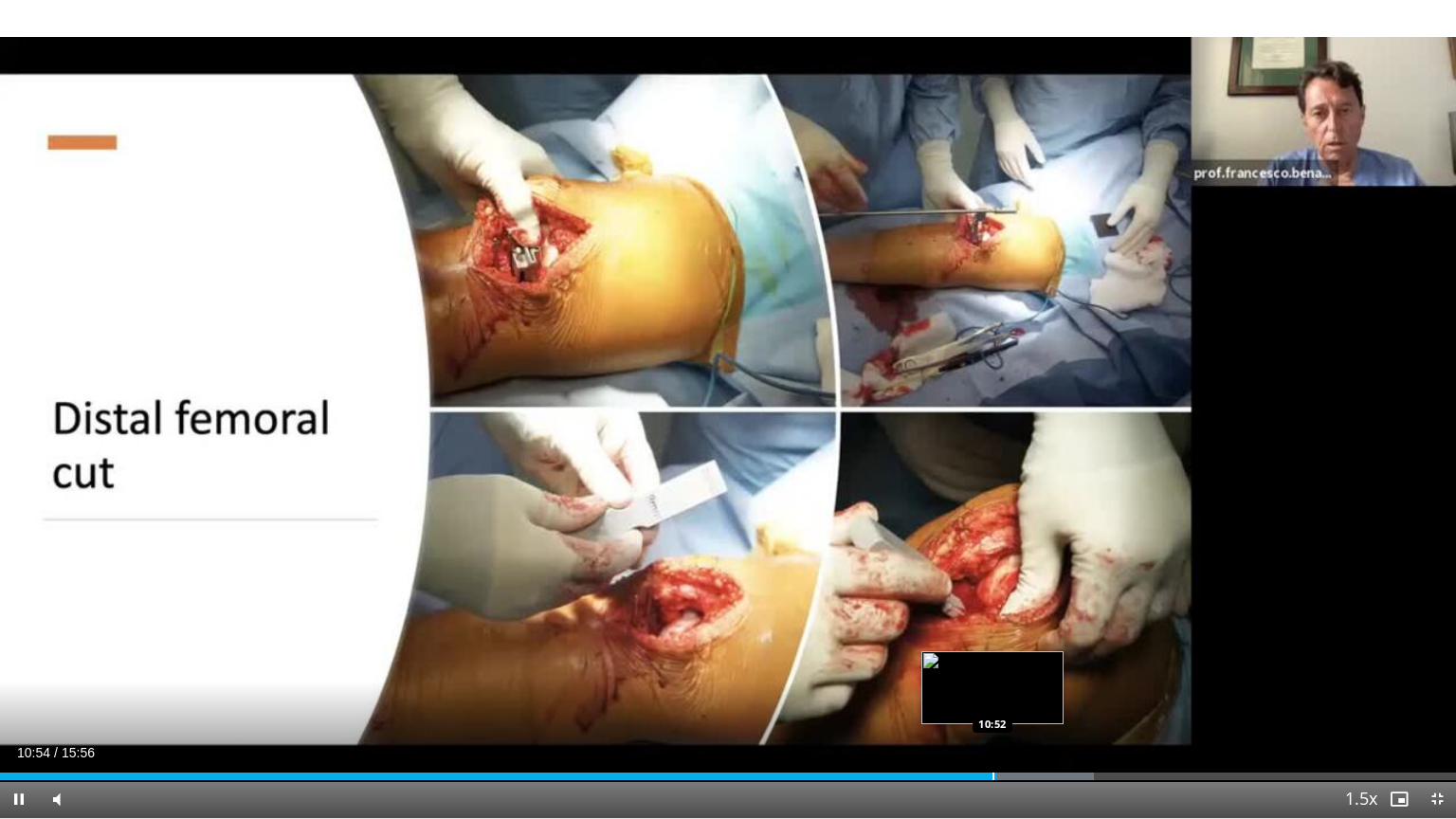 click at bounding box center (993, 776) 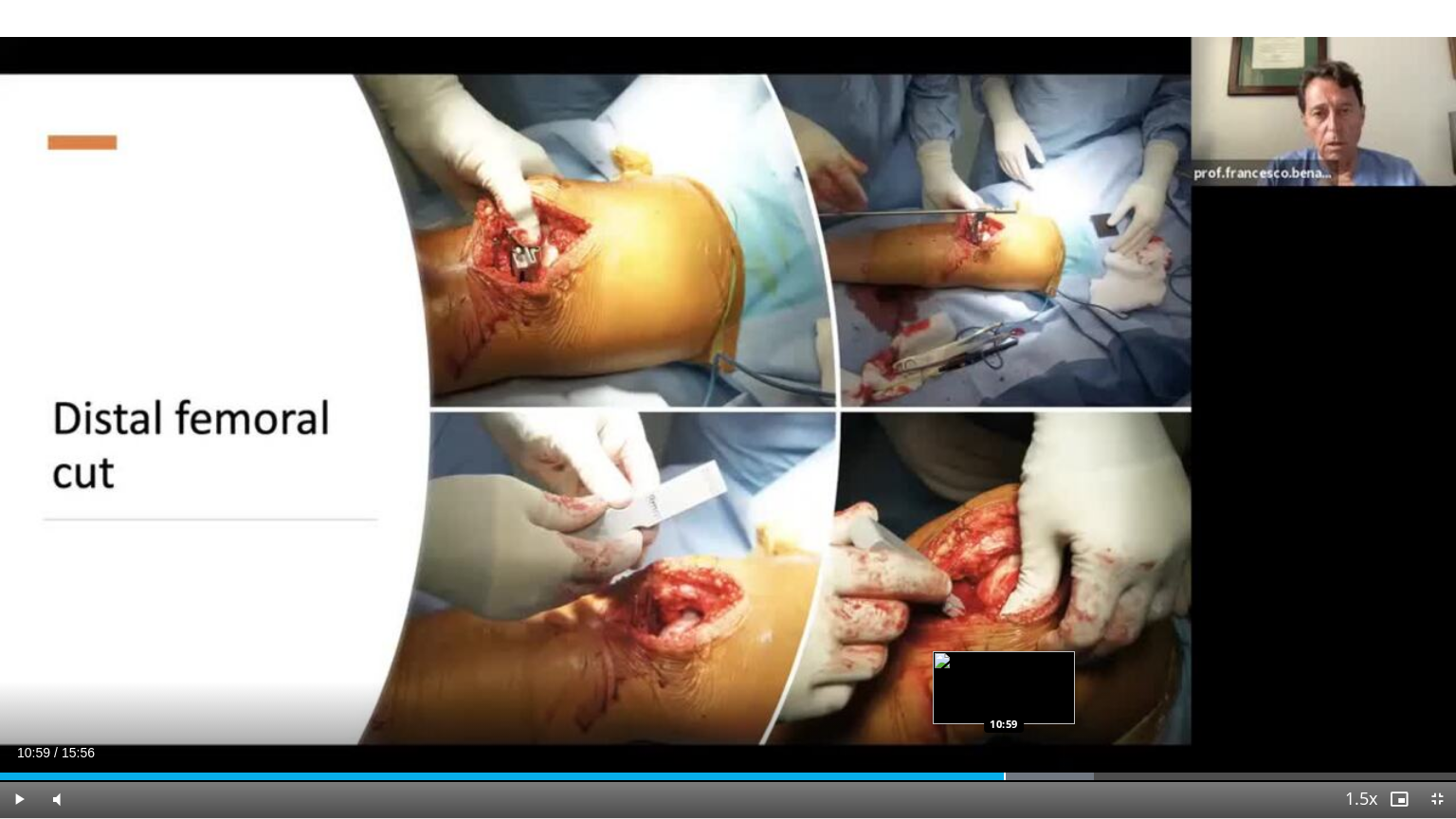 click at bounding box center (1005, 776) 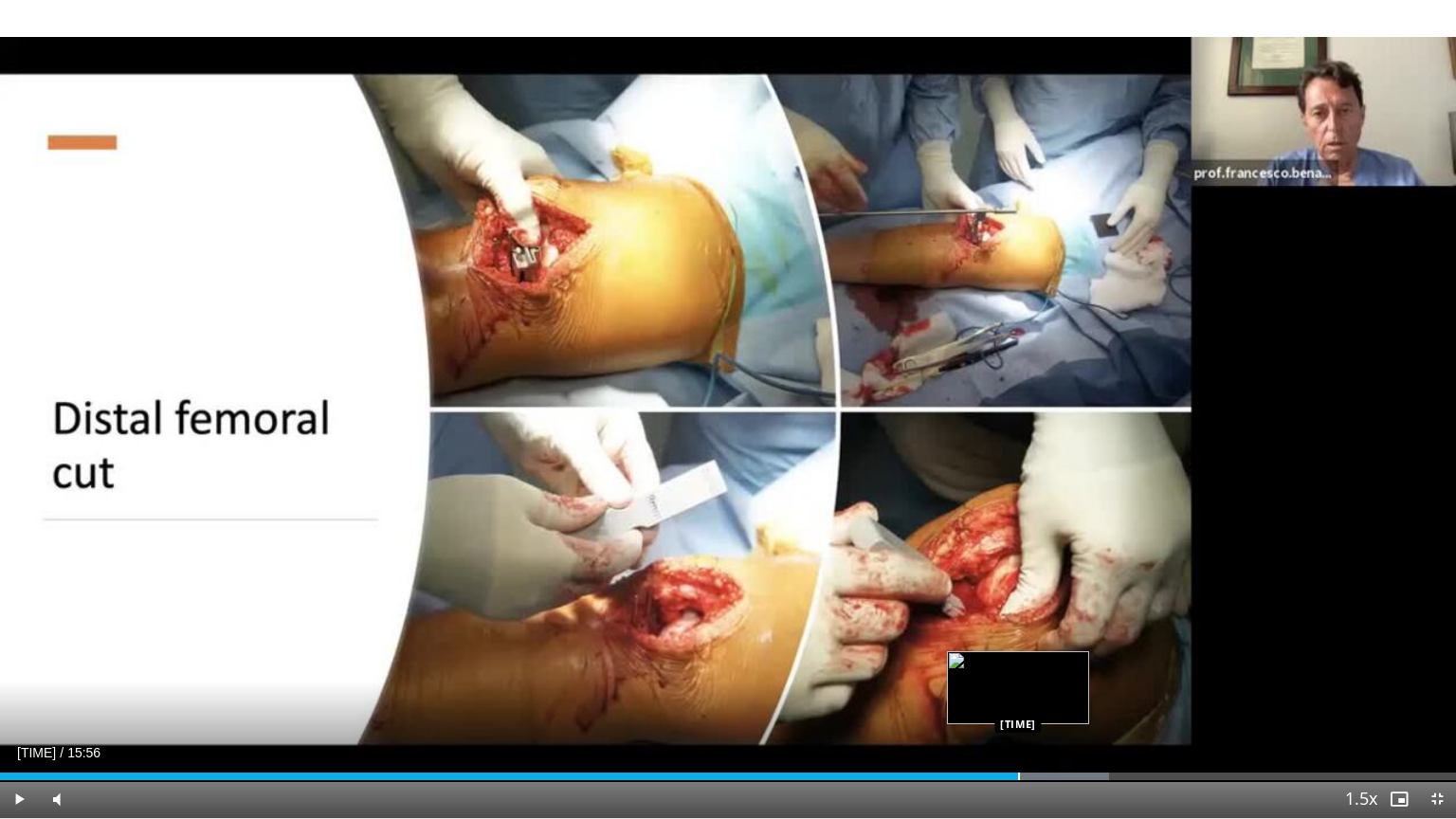 click at bounding box center (1019, 776) 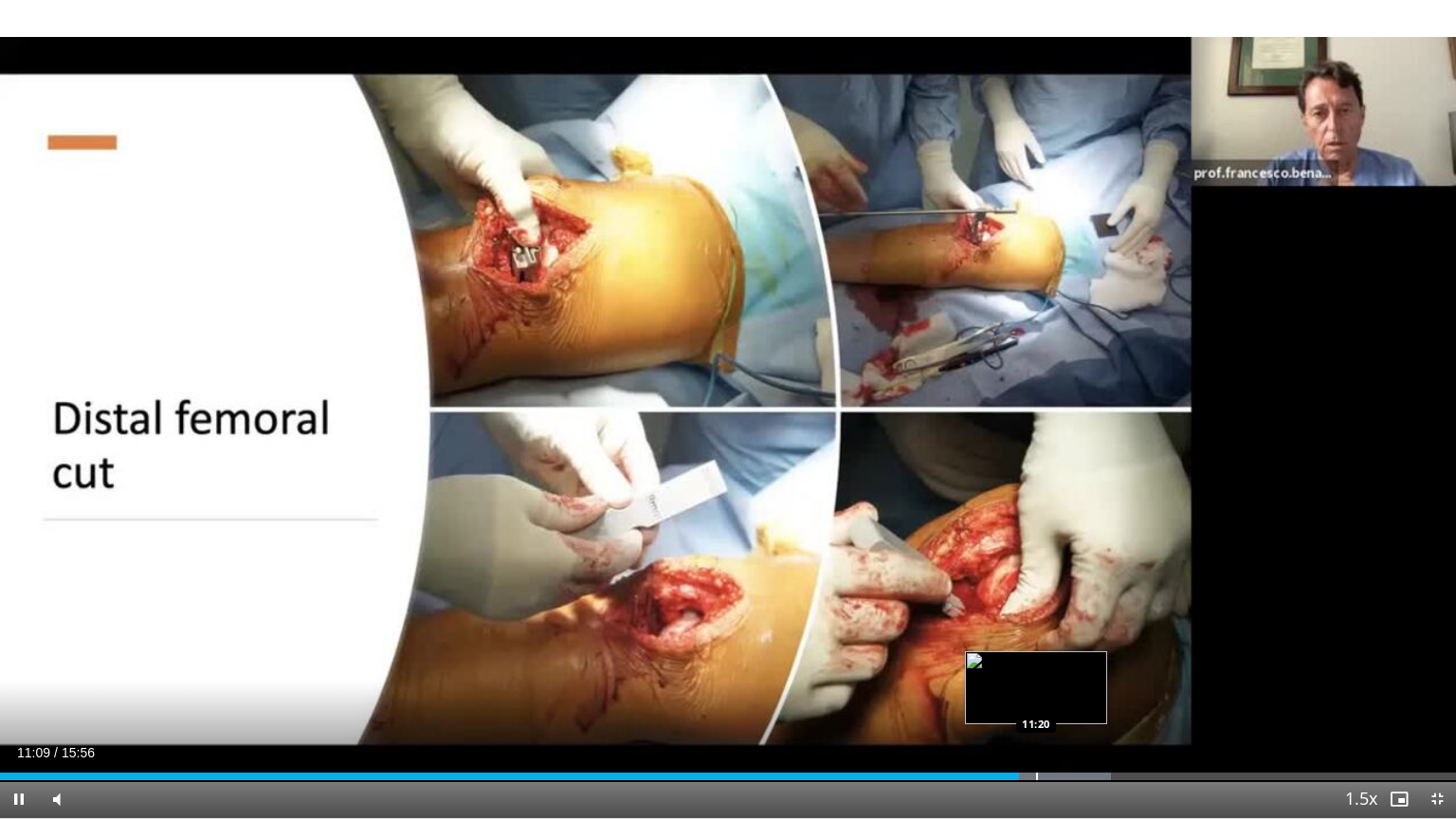 click at bounding box center [1037, 776] 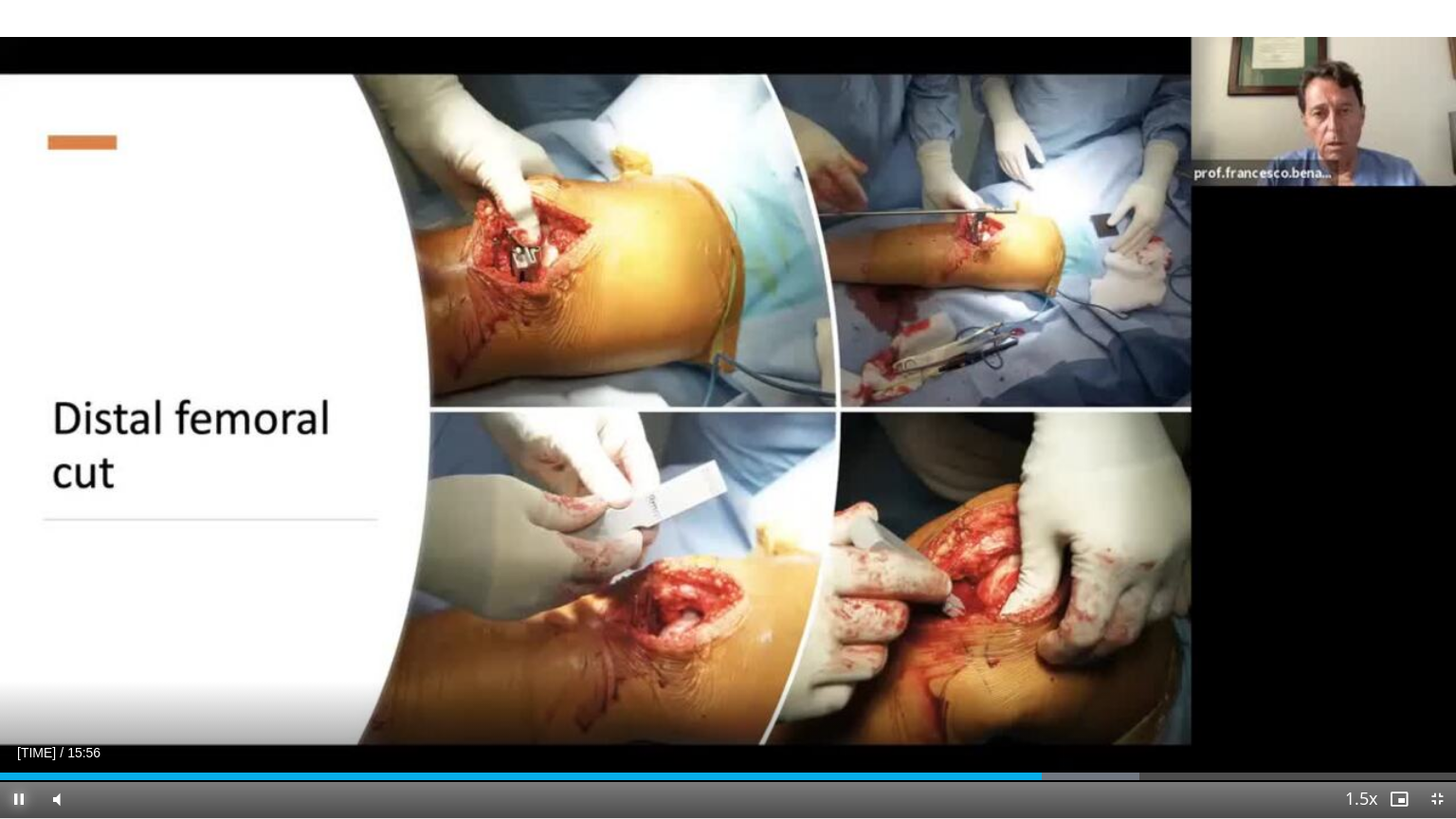 click at bounding box center (19, 799) 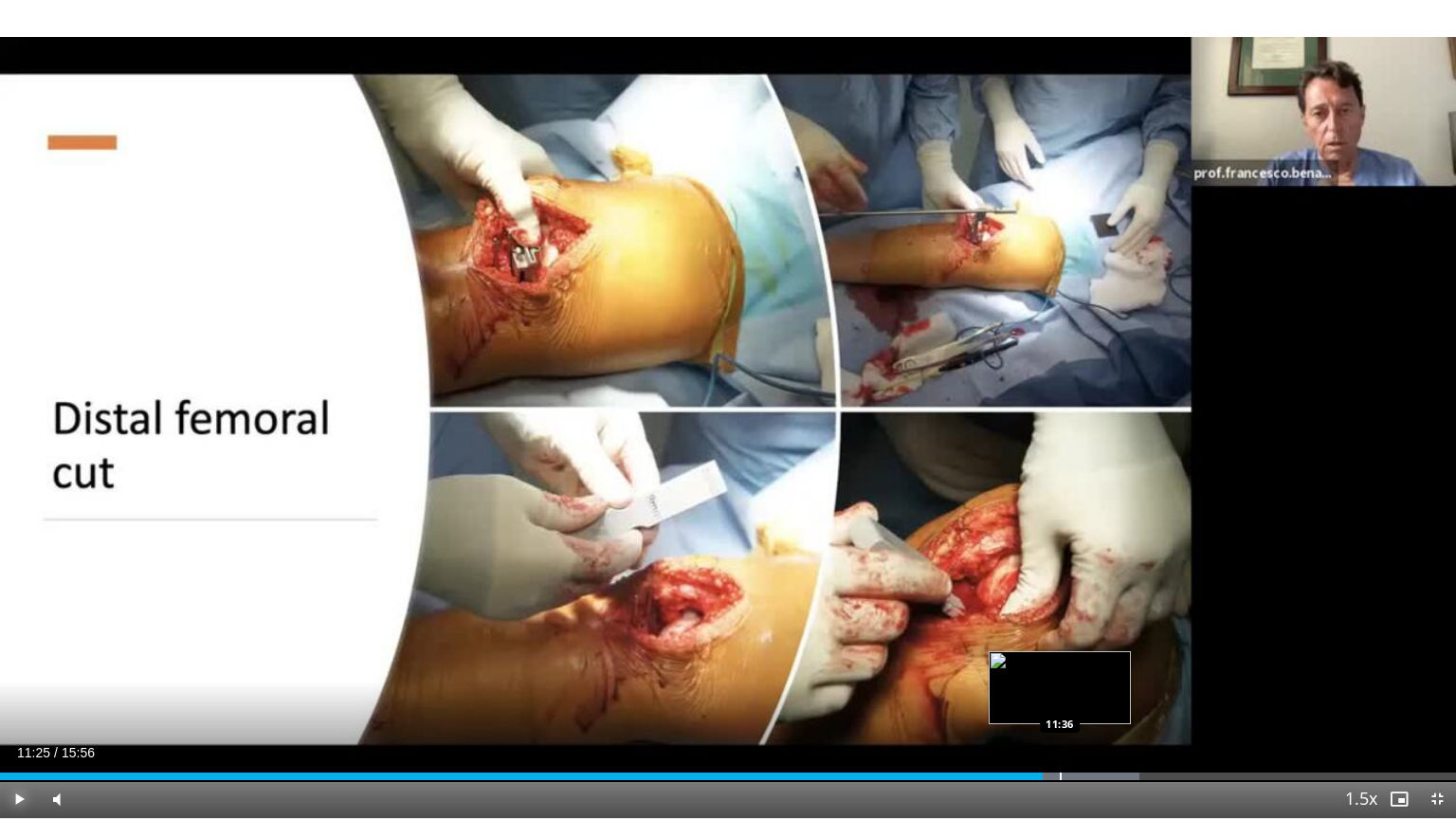 click on "Loaded :  78.26% 11:25 11:36" at bounding box center (728, 776) 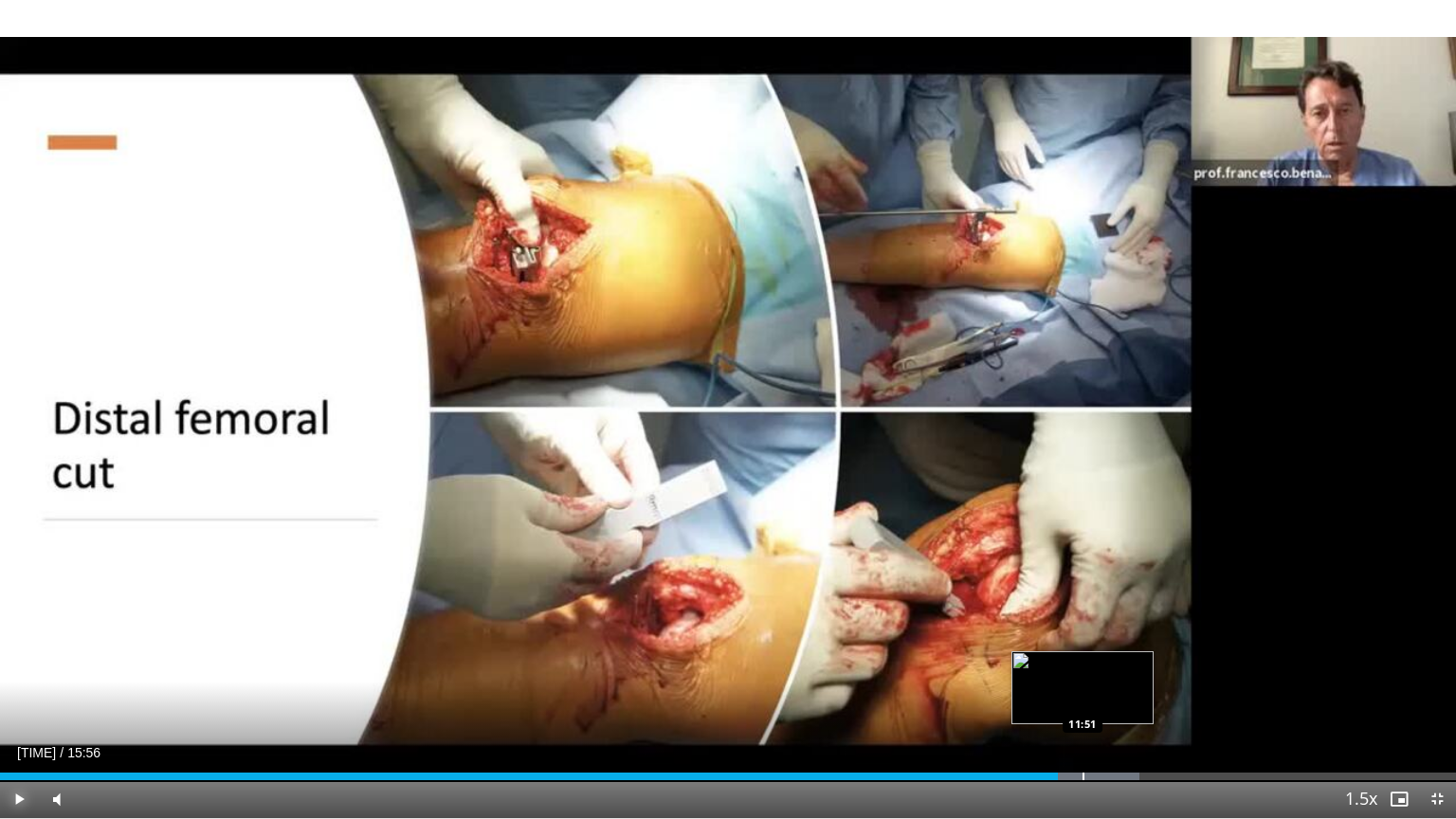 click at bounding box center [1083, 776] 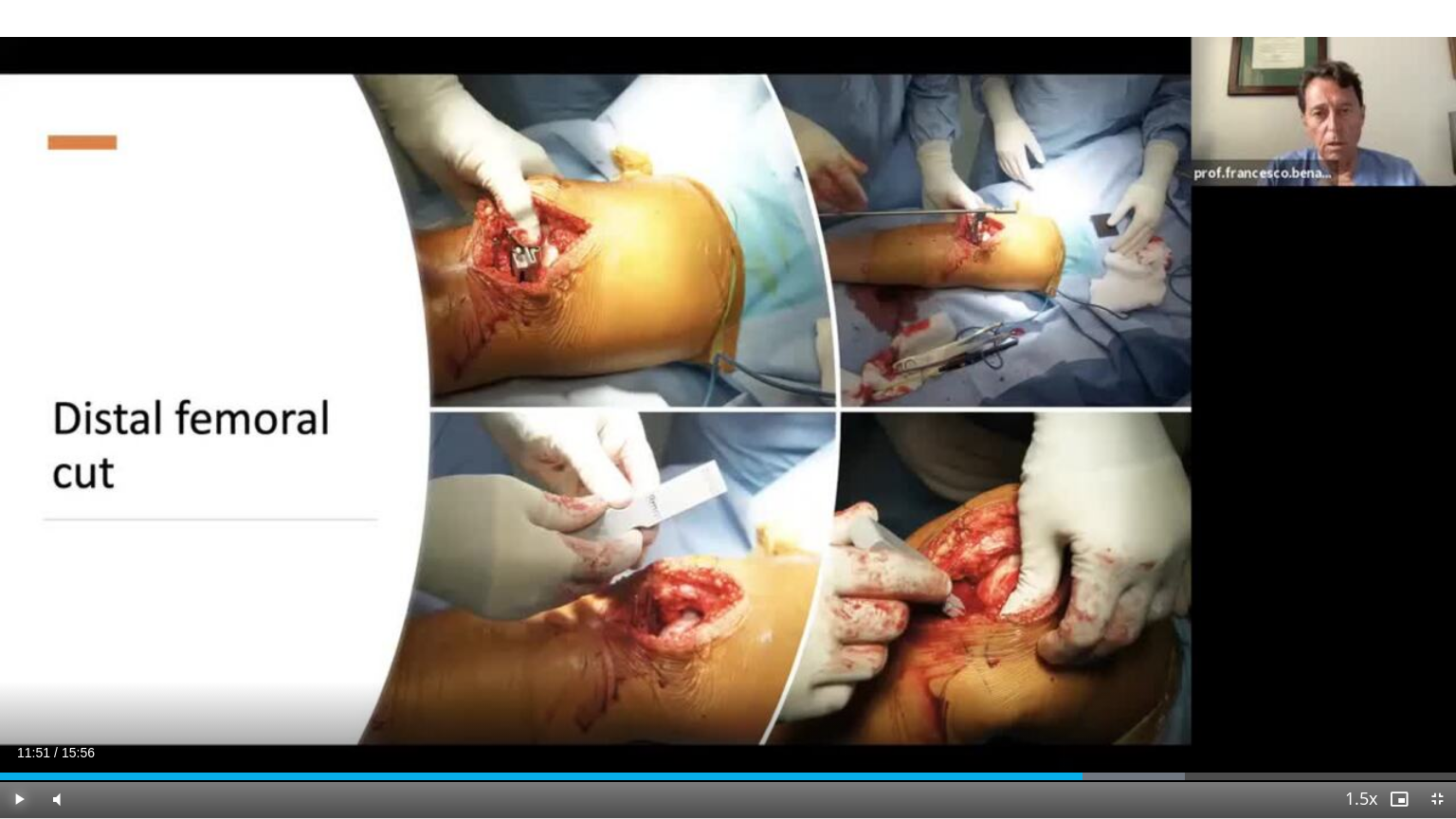 click at bounding box center (19, 799) 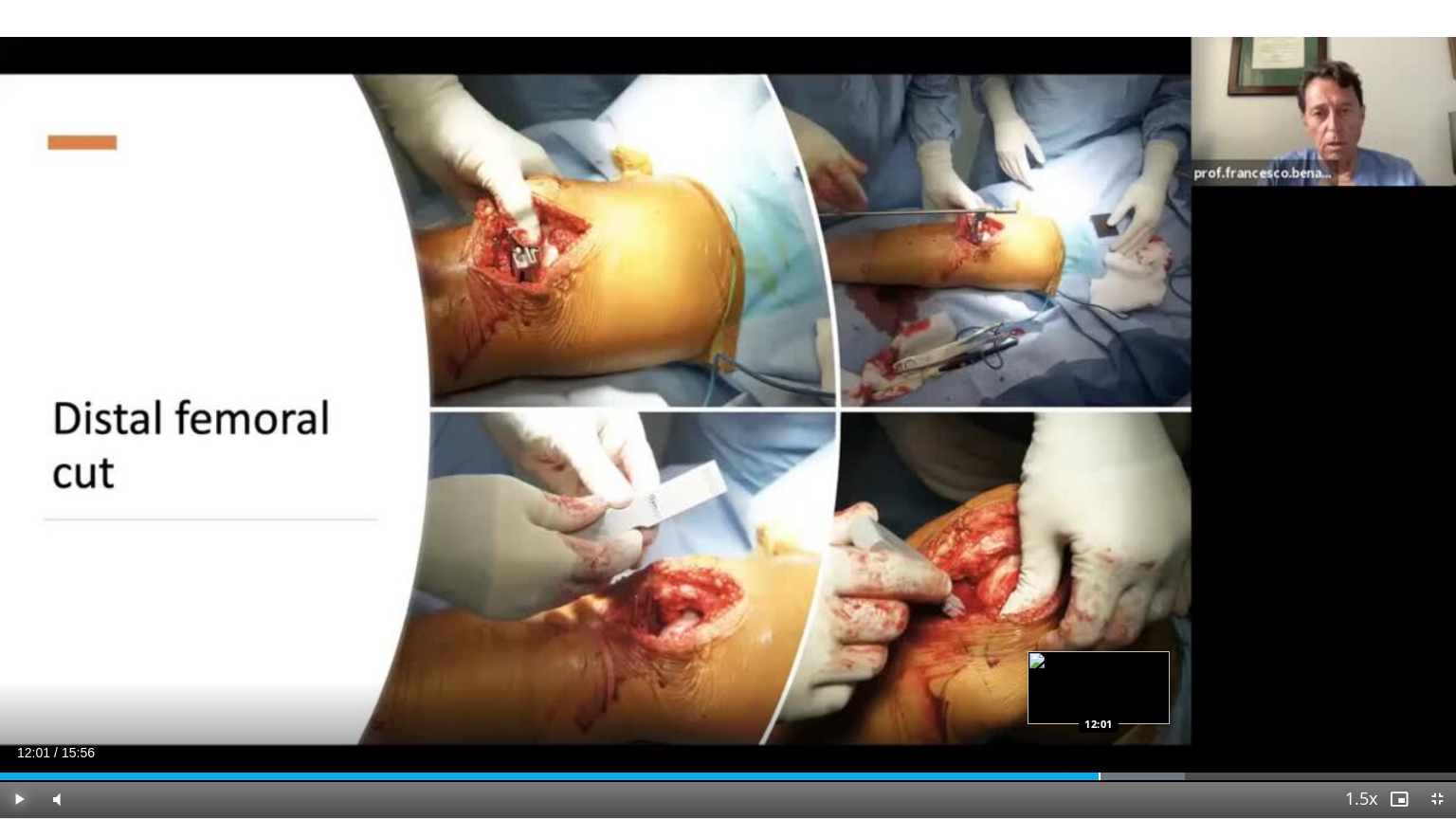 click at bounding box center (1100, 776) 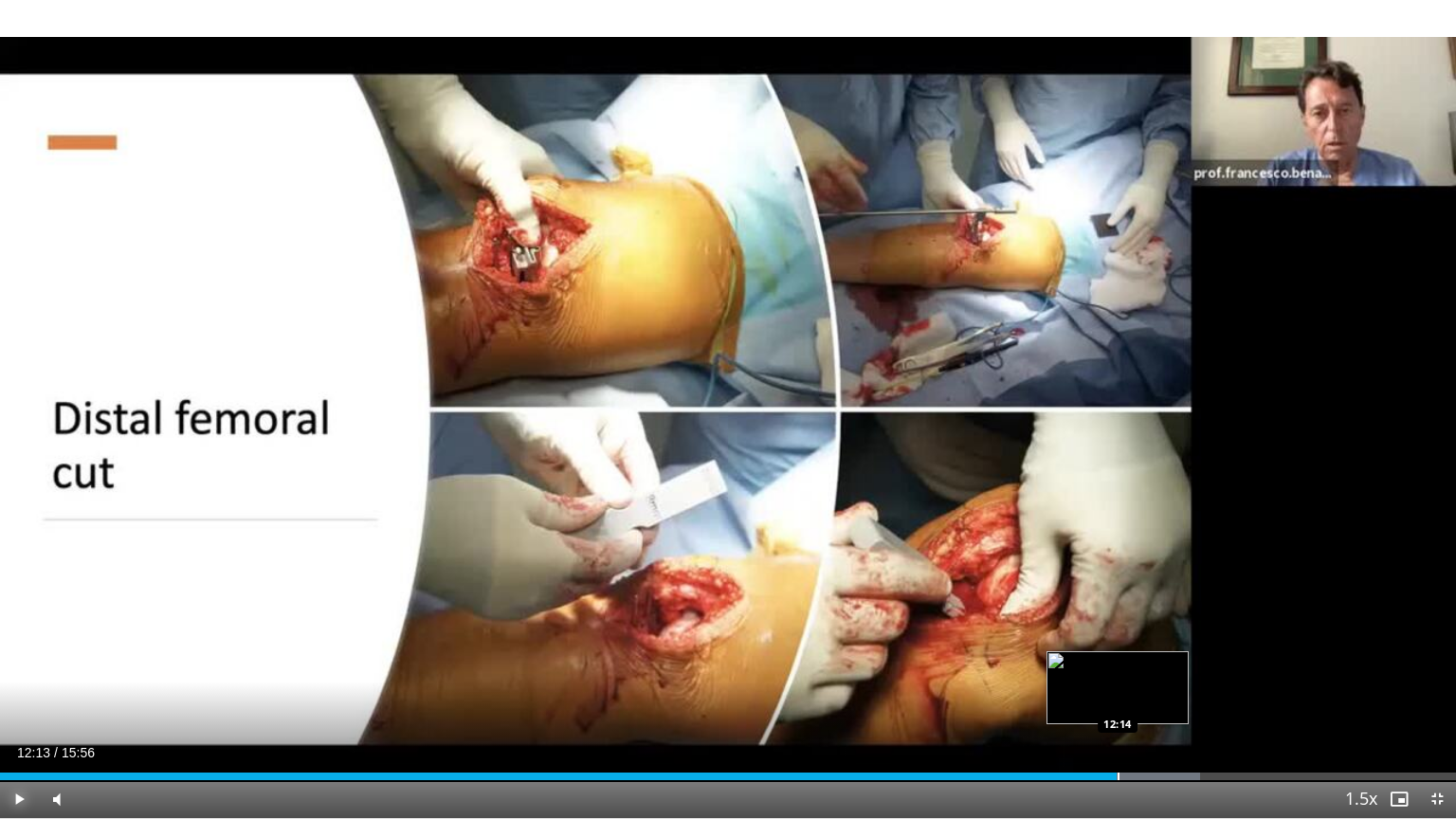 click at bounding box center (1119, 776) 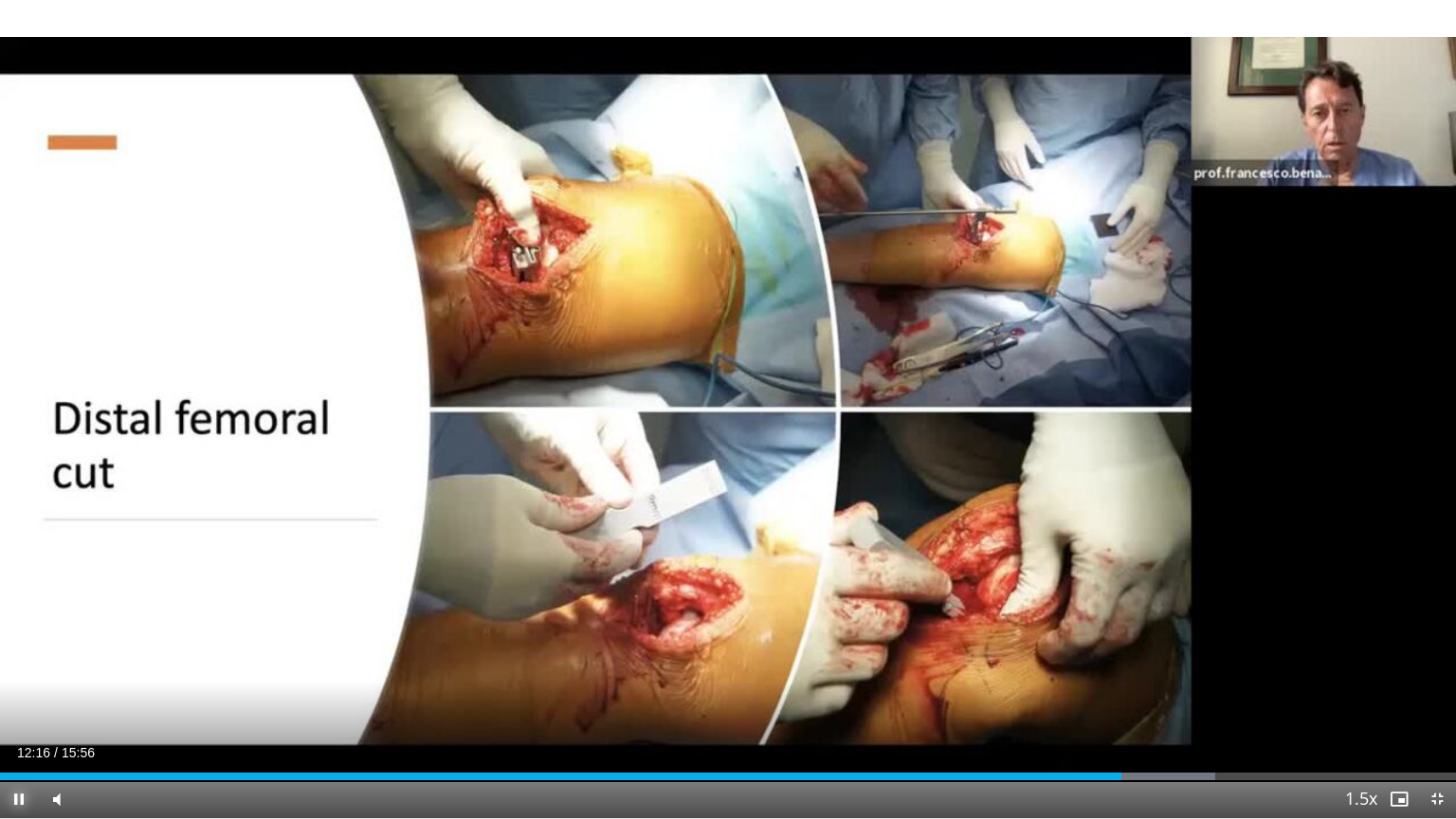 click at bounding box center [19, 799] 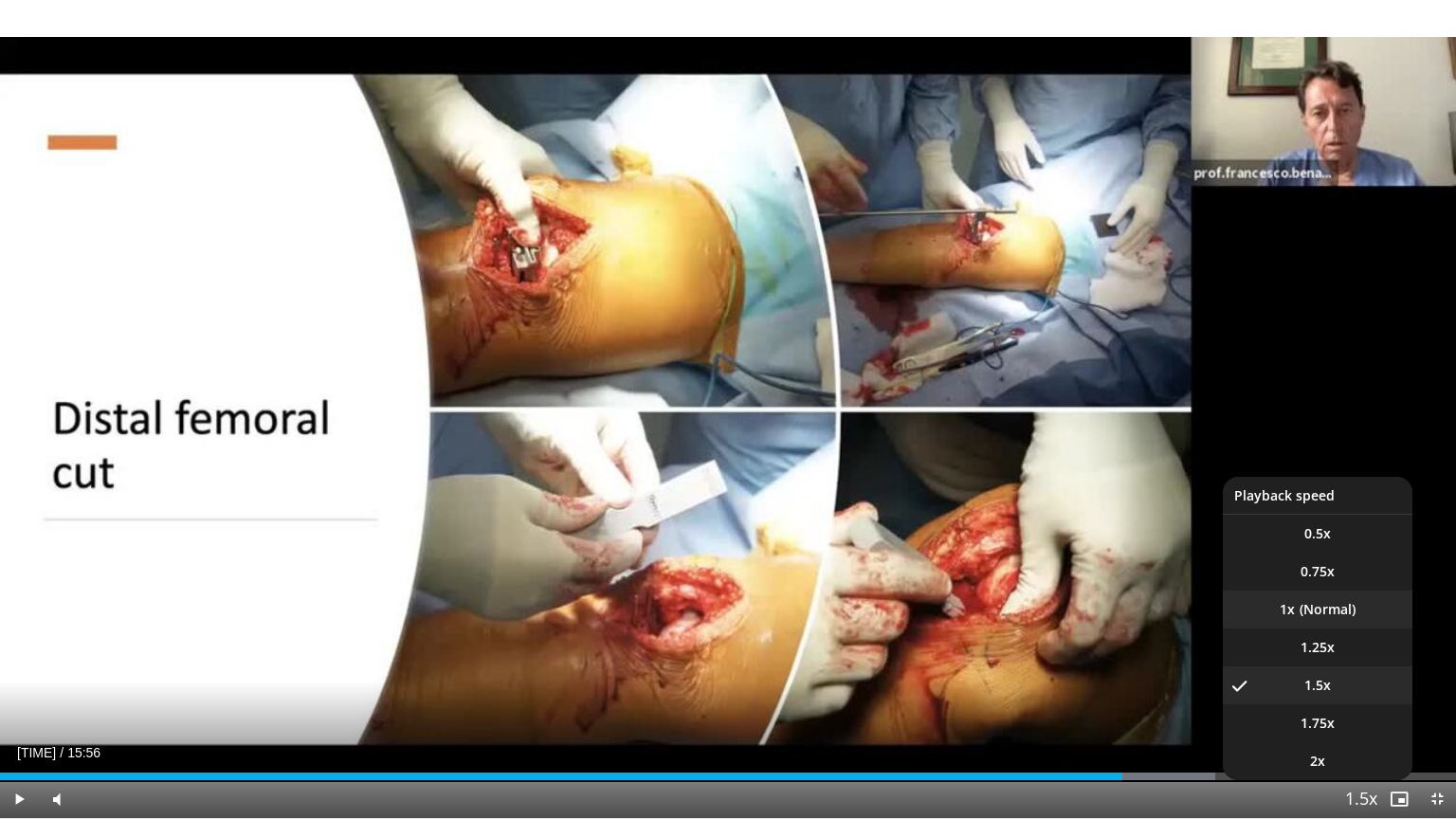 click on "1x" at bounding box center [1318, 610] 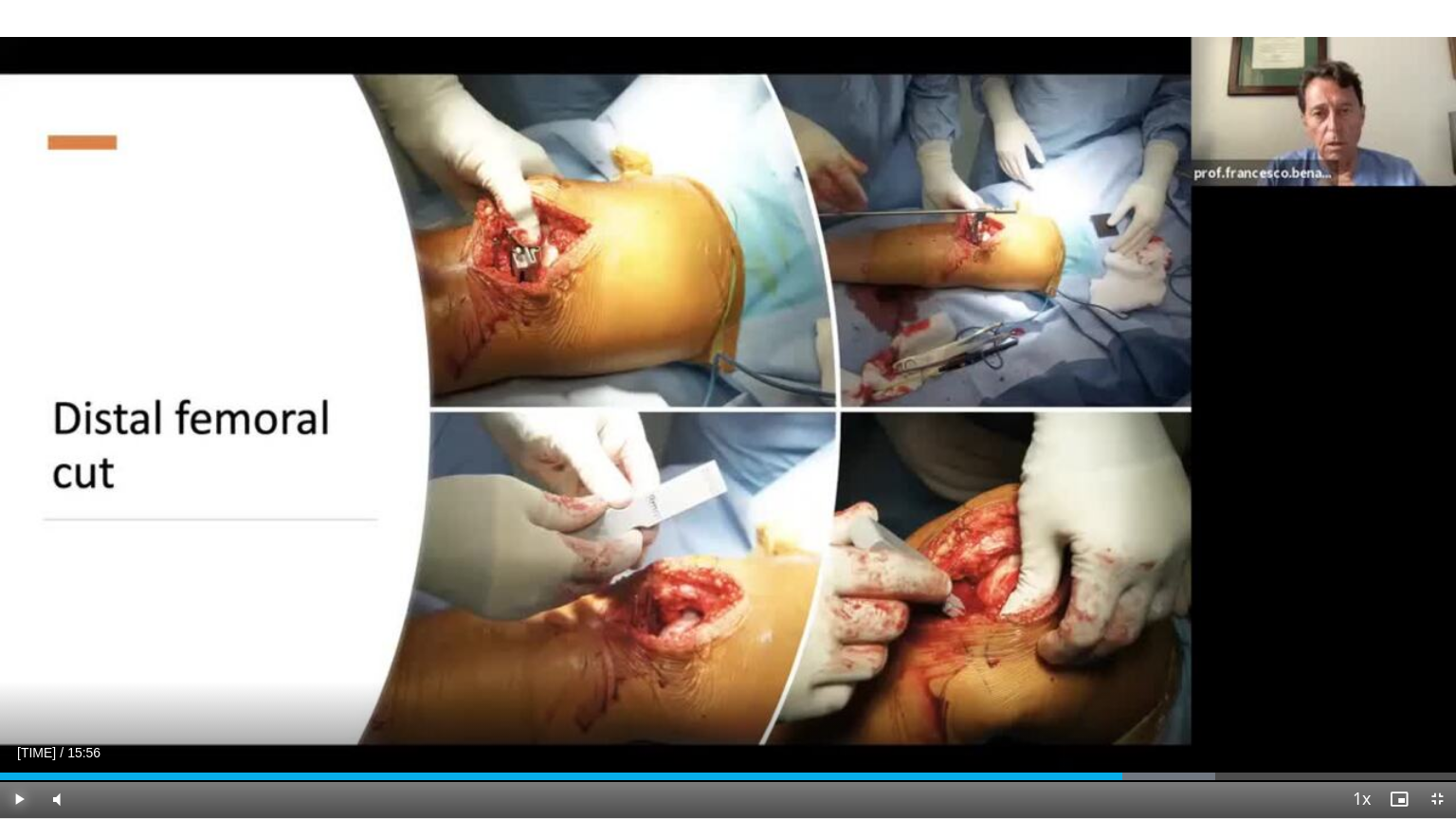 click at bounding box center (19, 799) 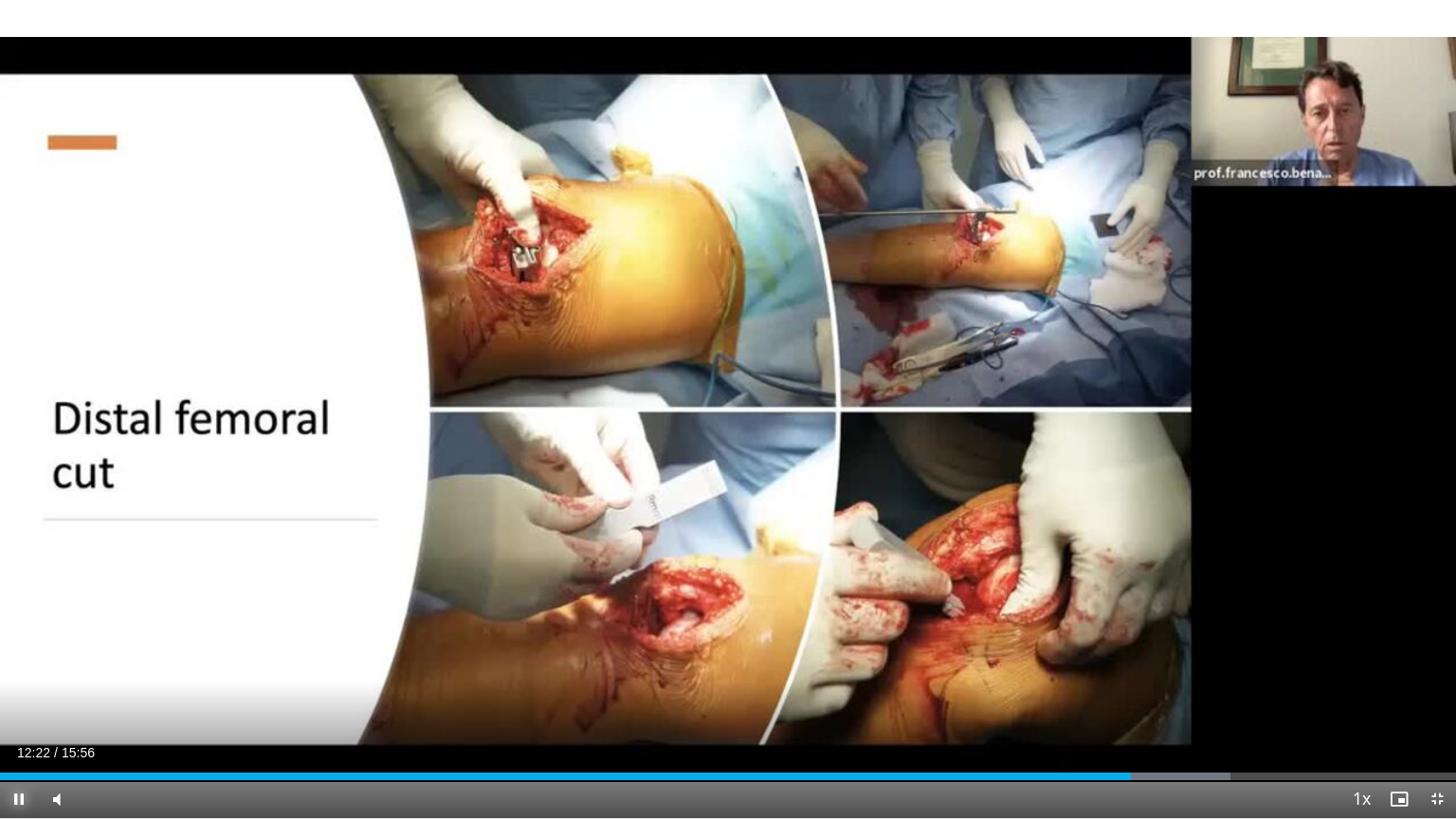 click at bounding box center (19, 799) 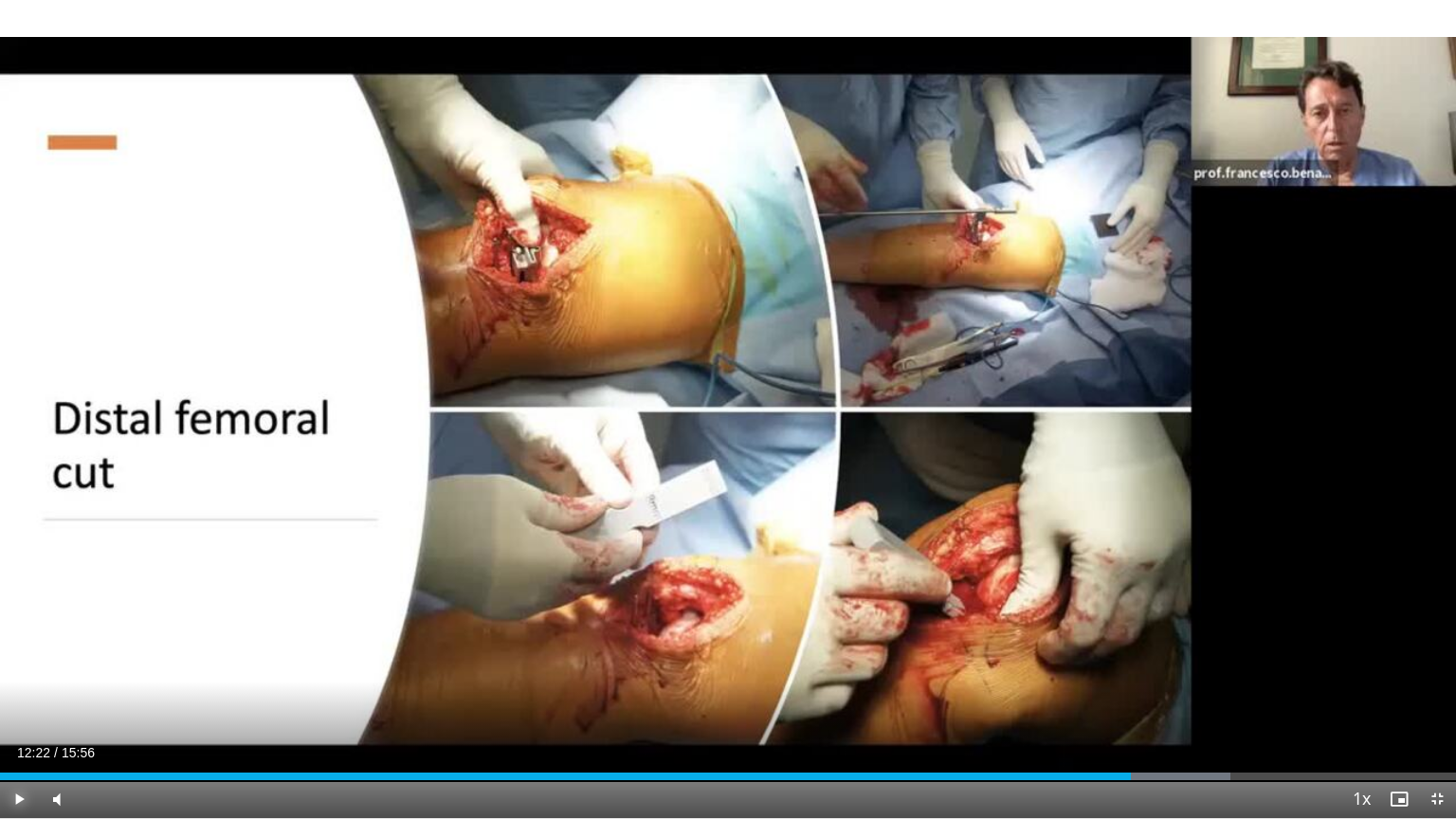 click at bounding box center (19, 799) 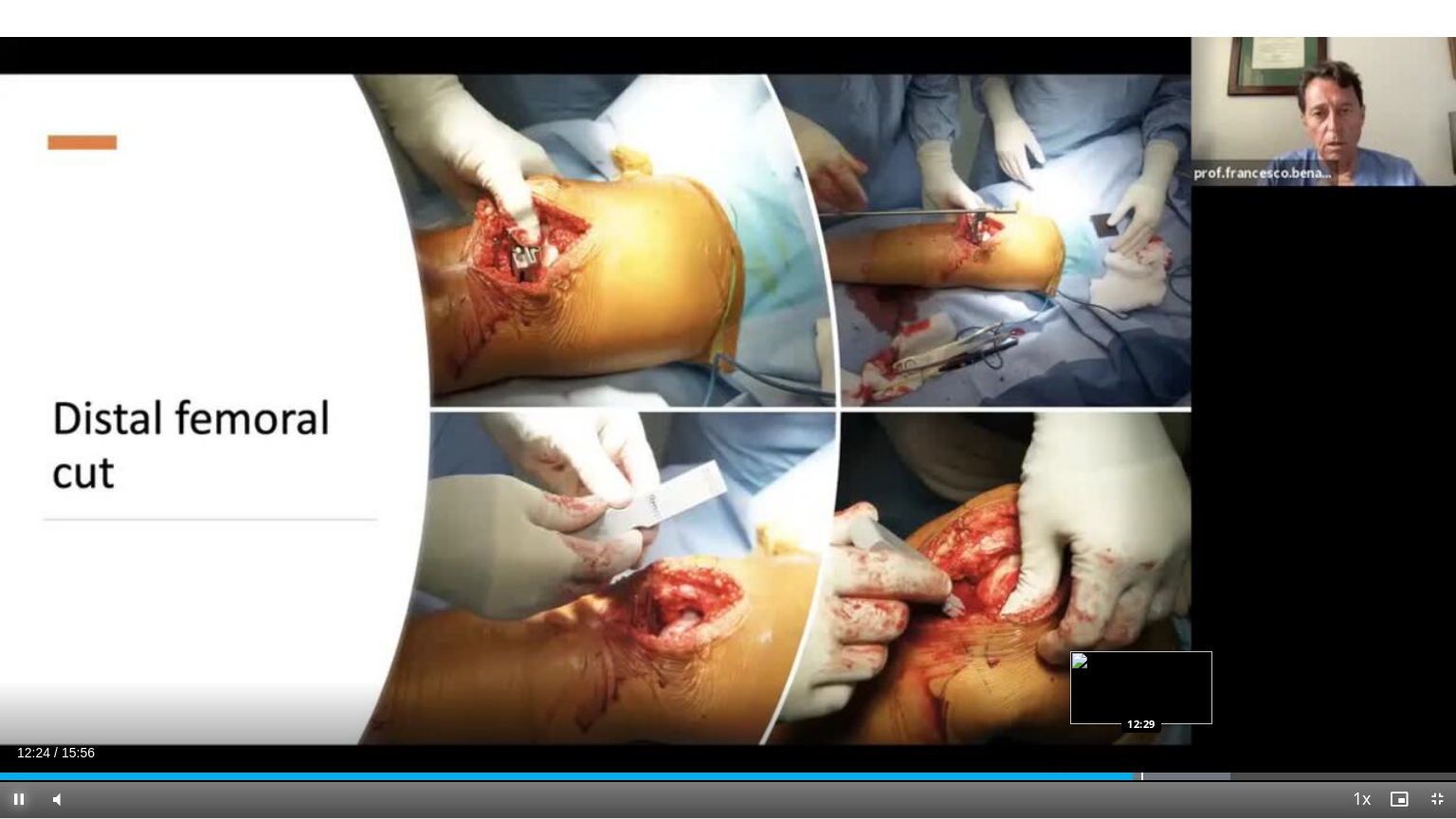 click at bounding box center (1142, 776) 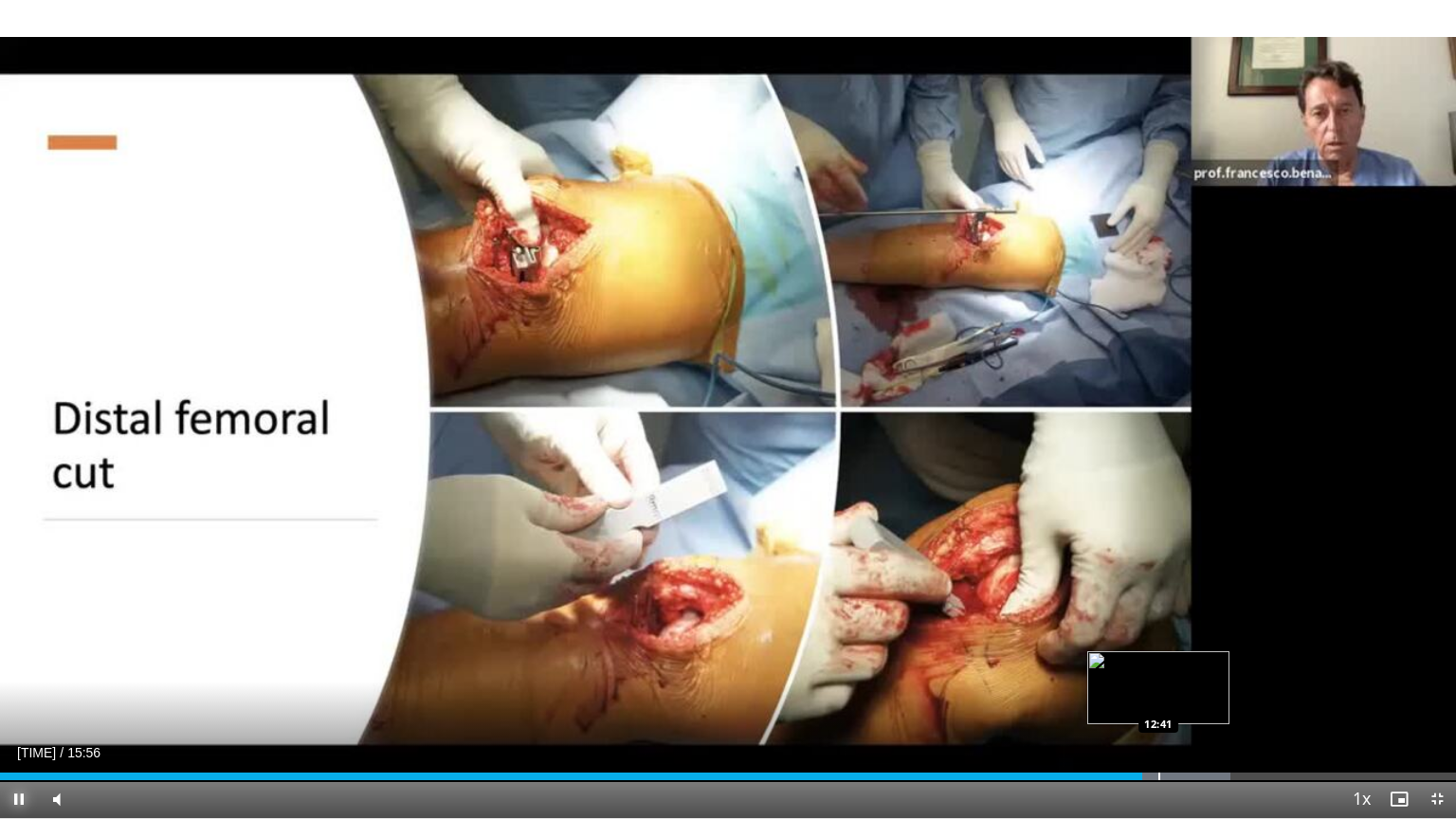 click at bounding box center (1159, 776) 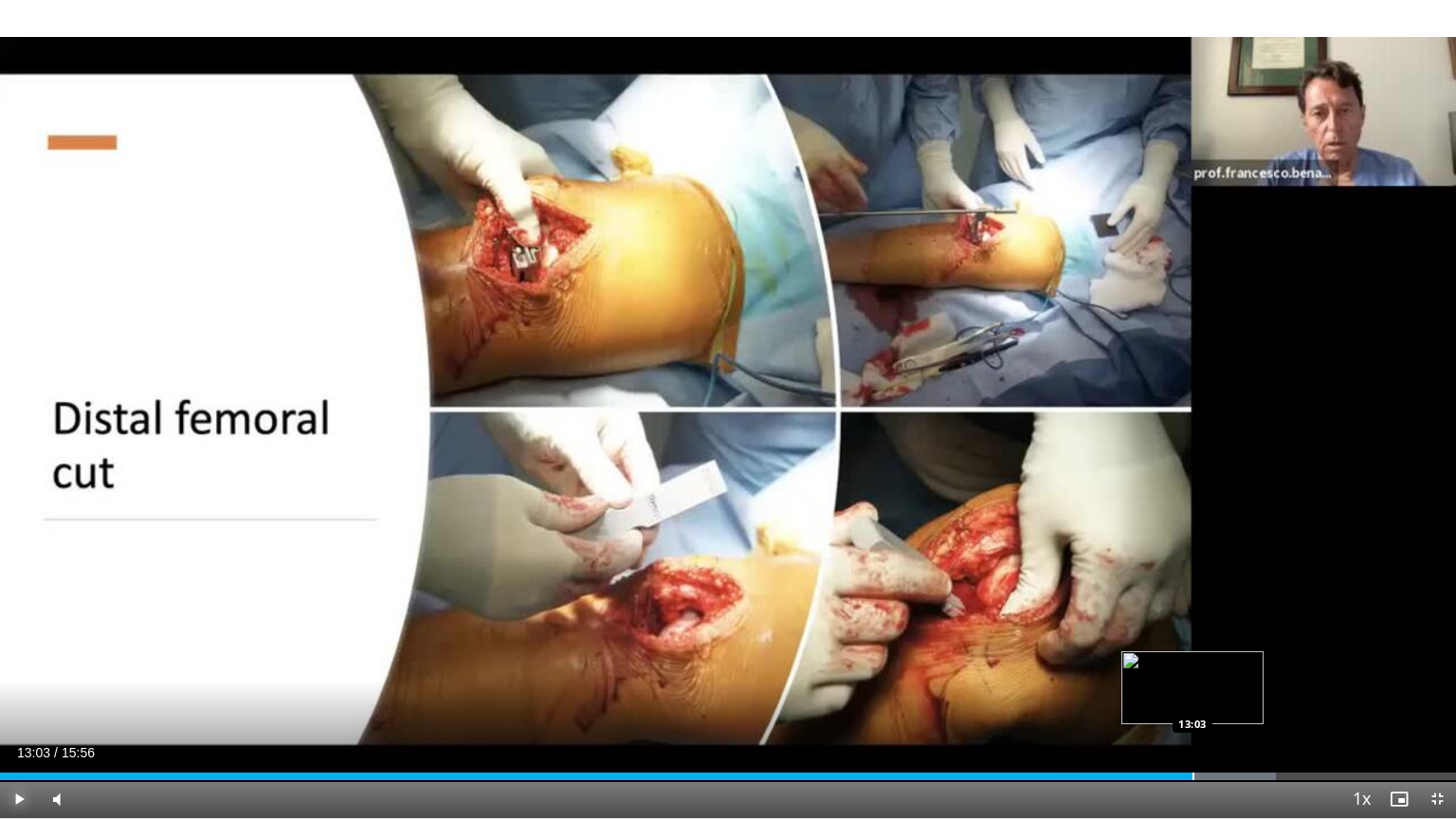 click at bounding box center (1193, 776) 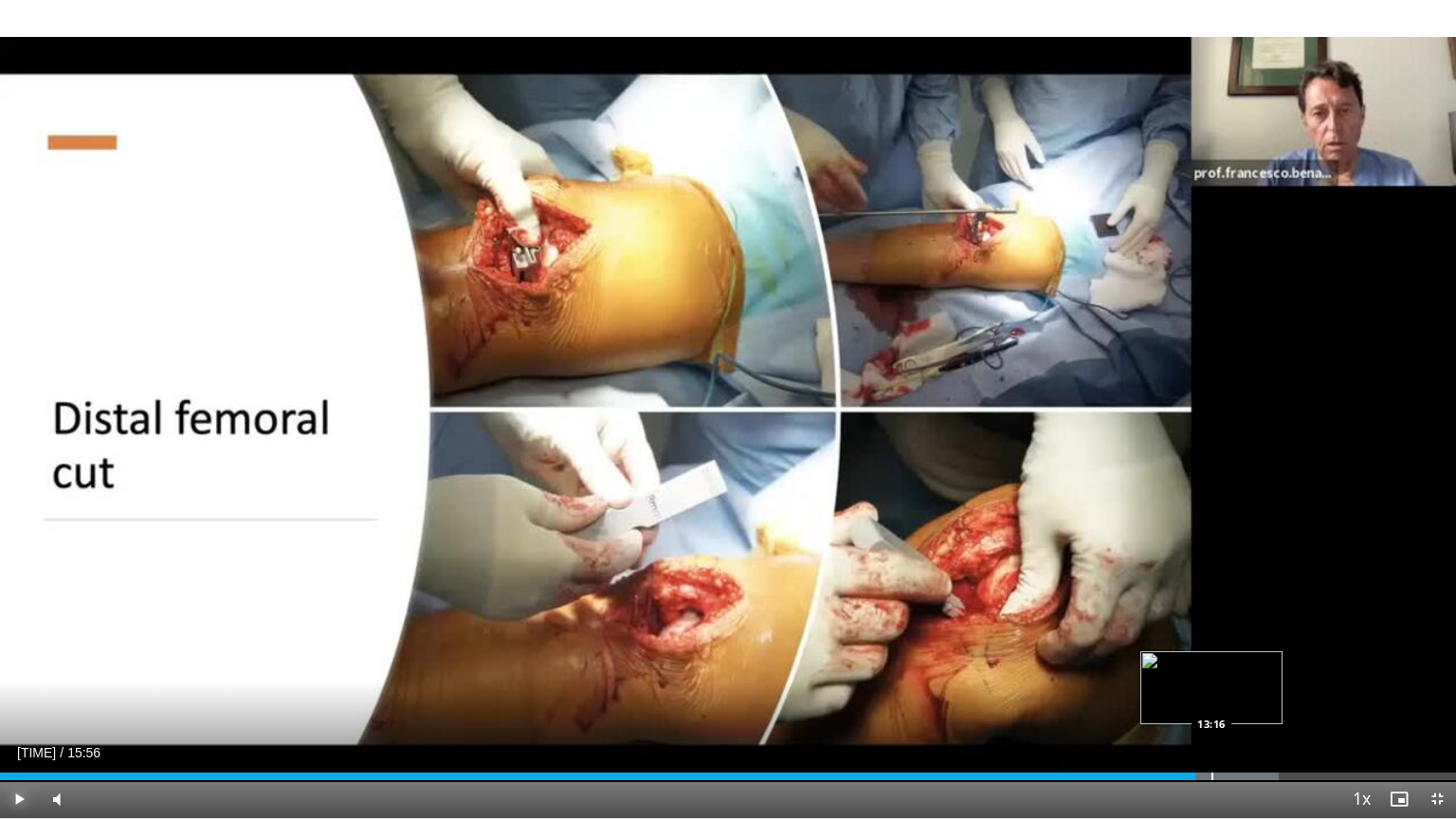 click at bounding box center (1212, 776) 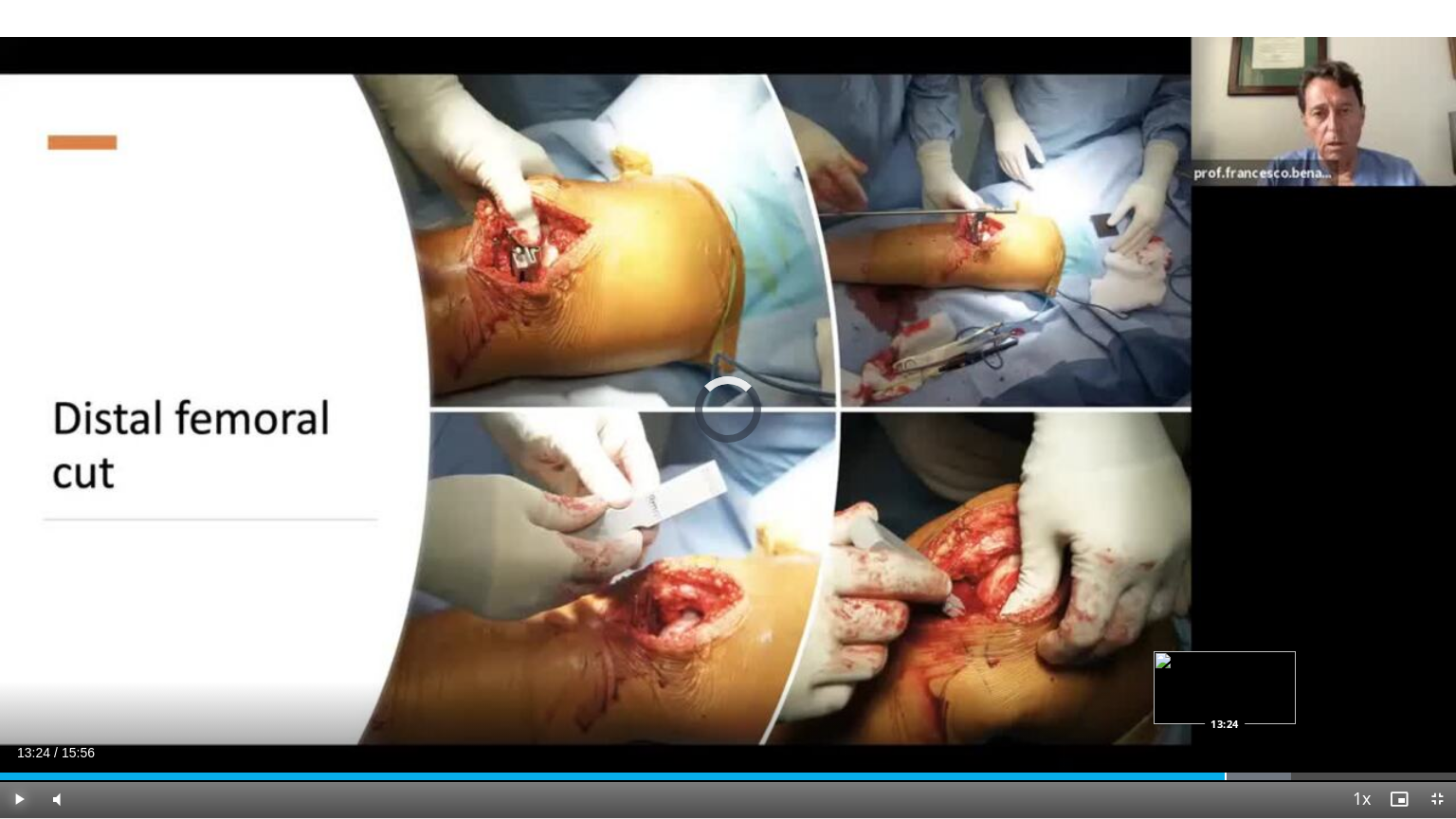 click at bounding box center [1226, 776] 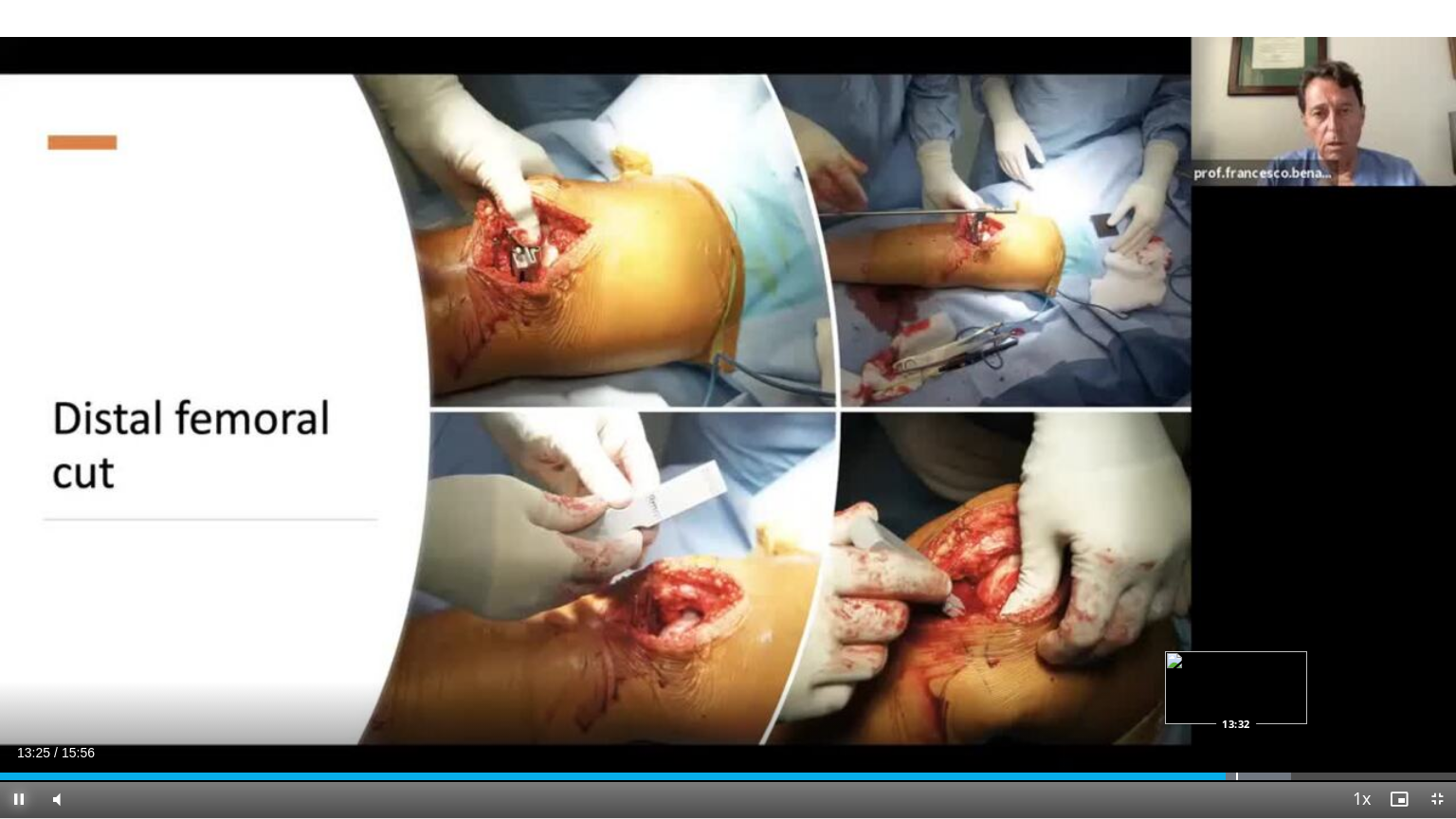 click at bounding box center (1237, 776) 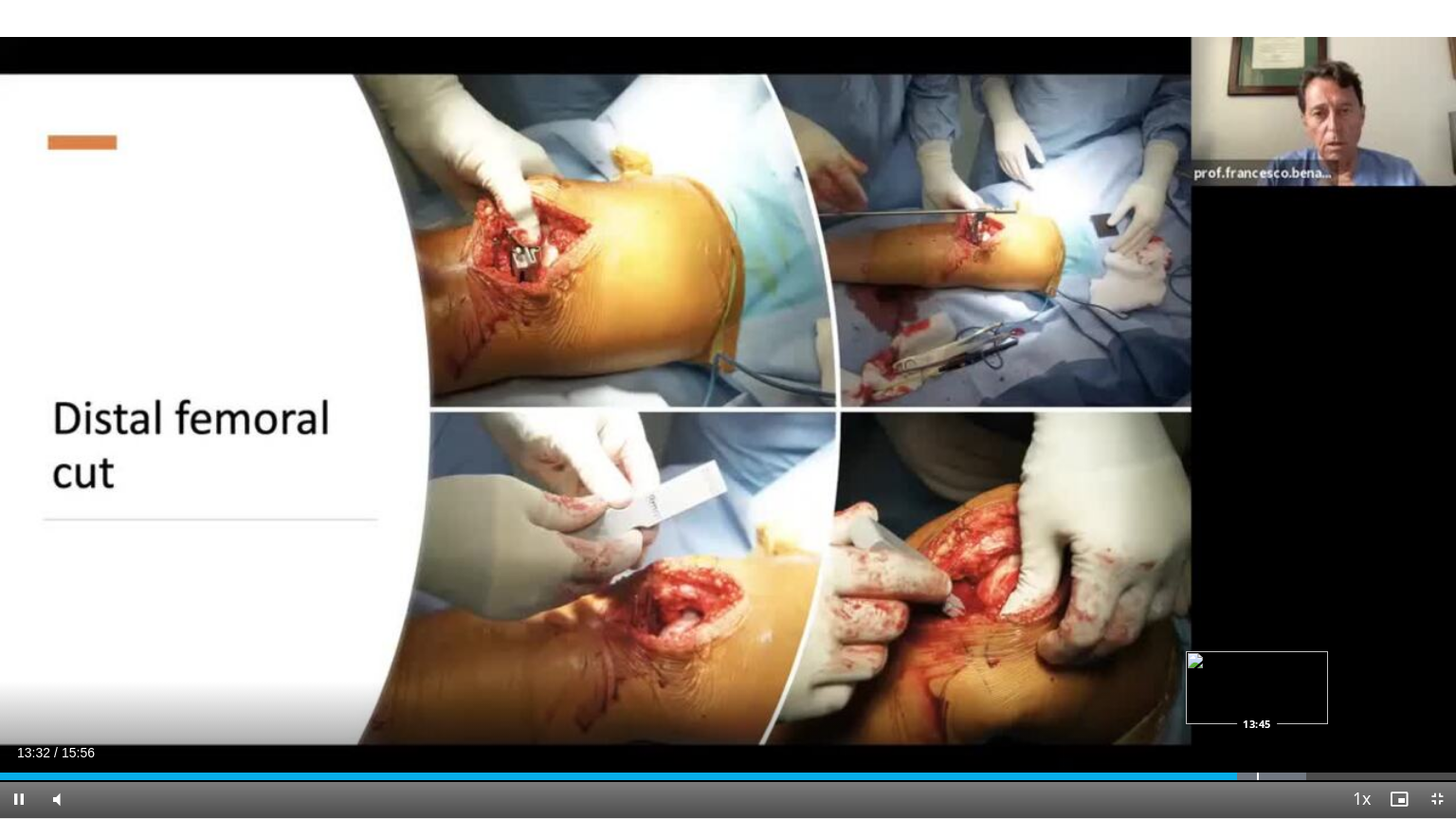 click on "10 seconds
Tap to unmute" at bounding box center (728, 409) 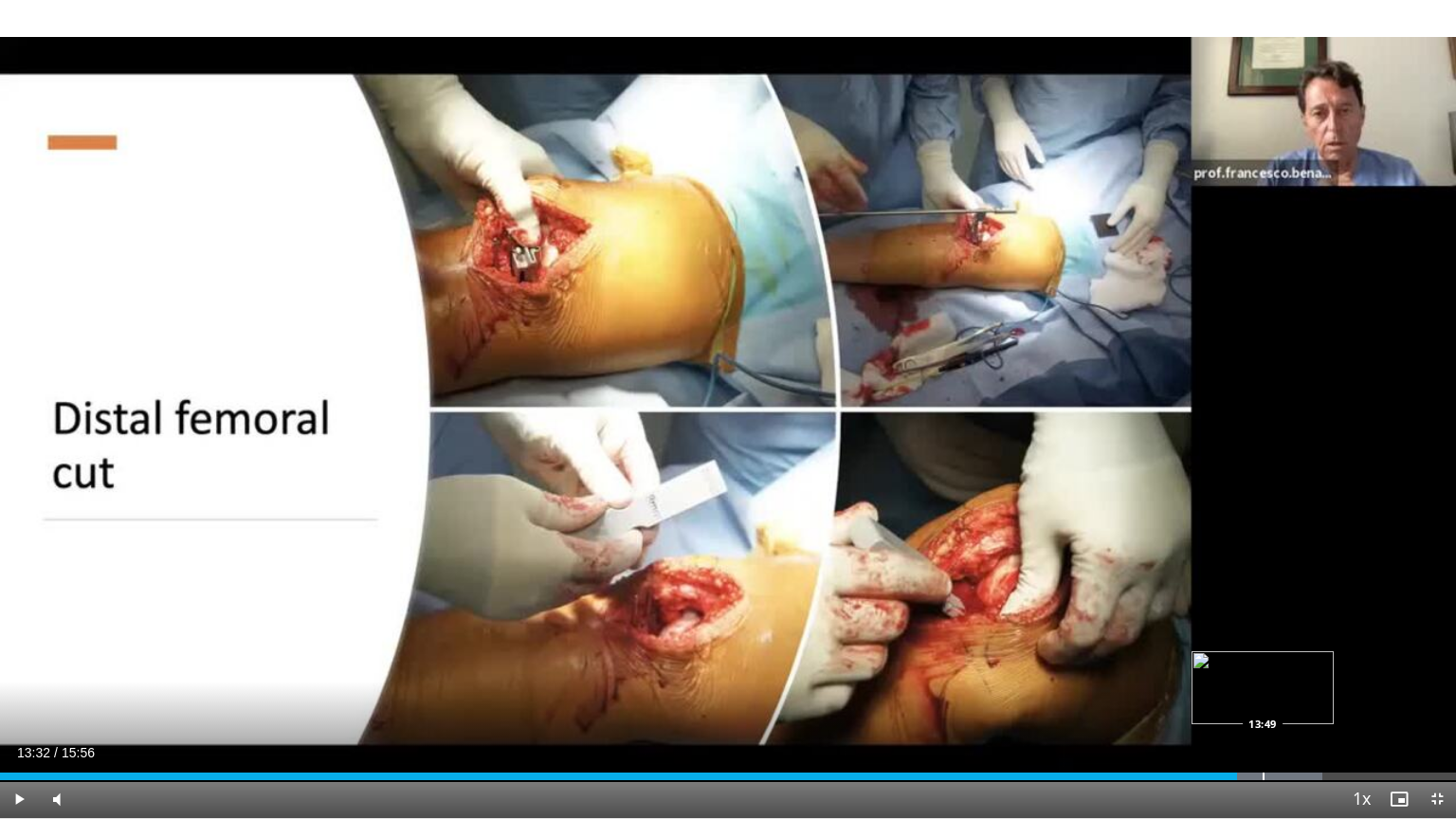 click at bounding box center (1264, 776) 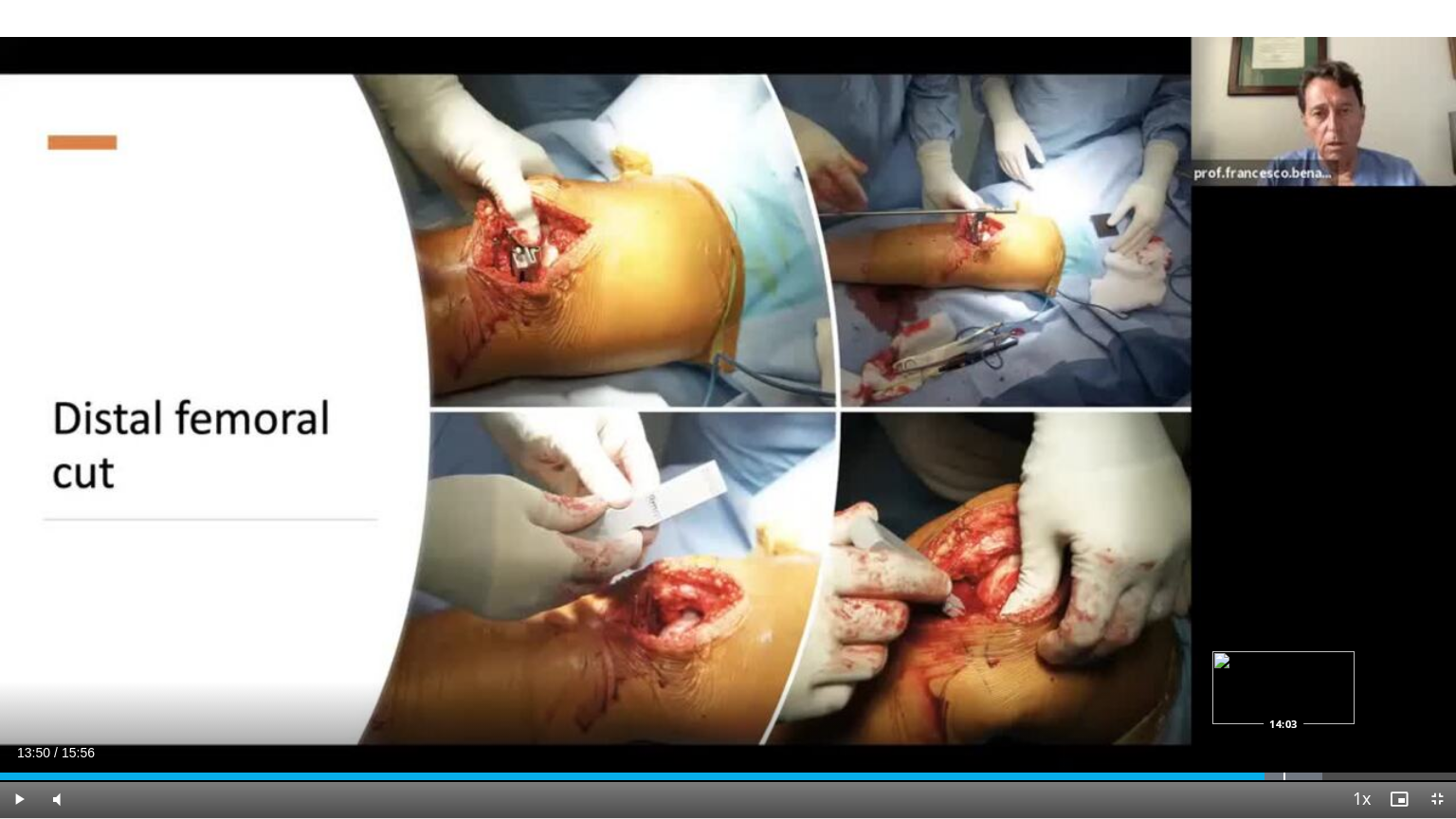 click at bounding box center (1284, 776) 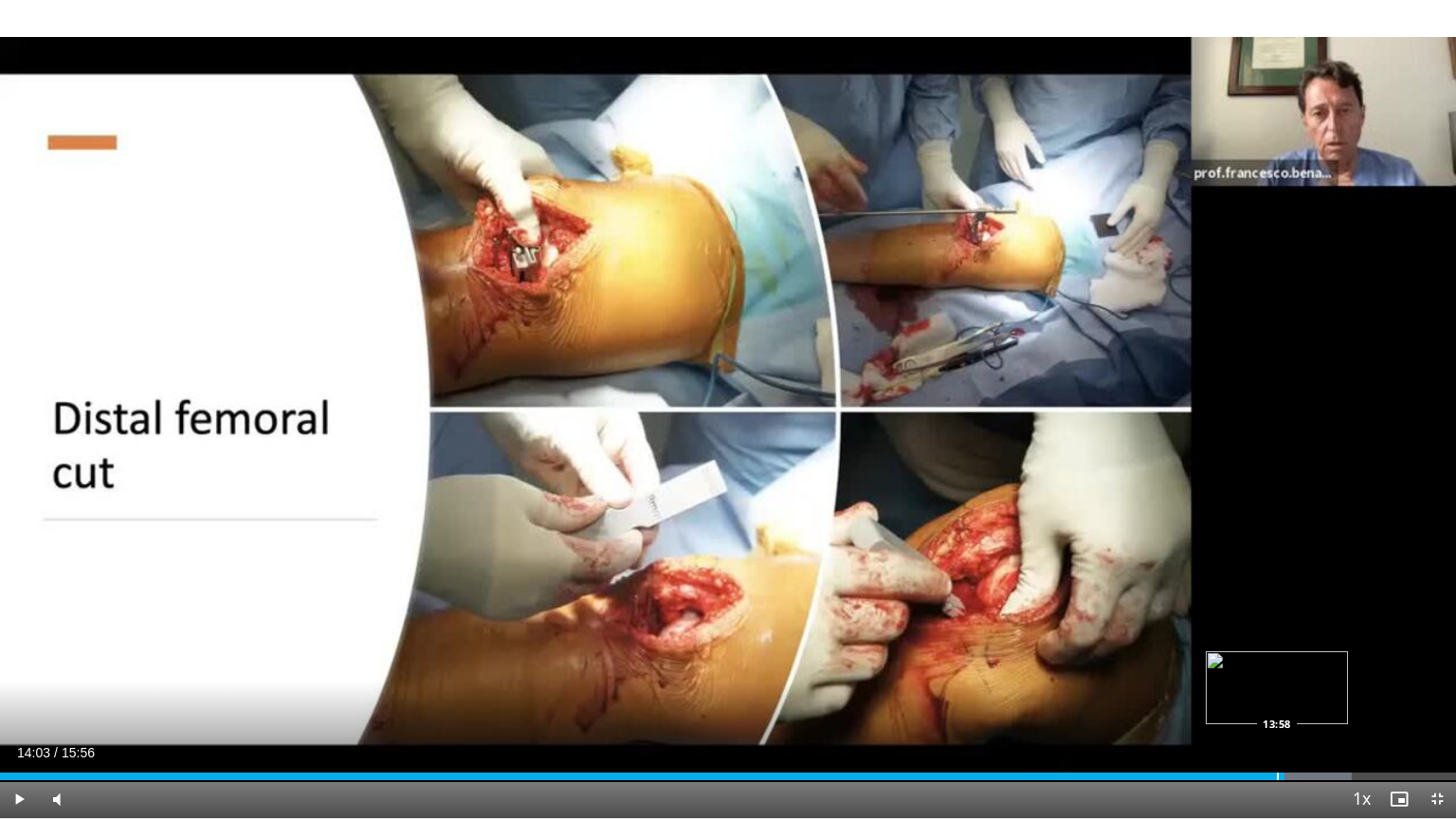 click at bounding box center (1278, 776) 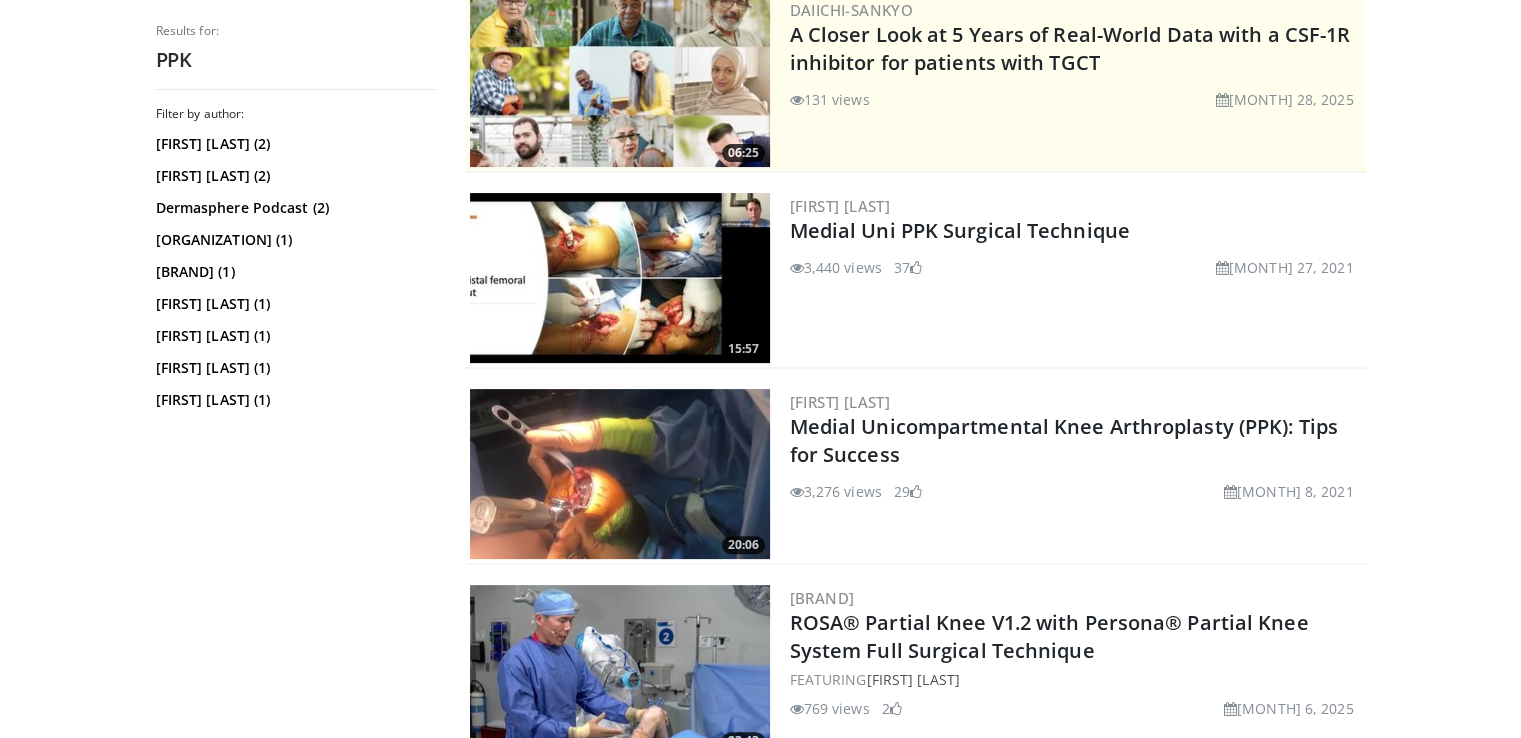 scroll, scrollTop: 500, scrollLeft: 0, axis: vertical 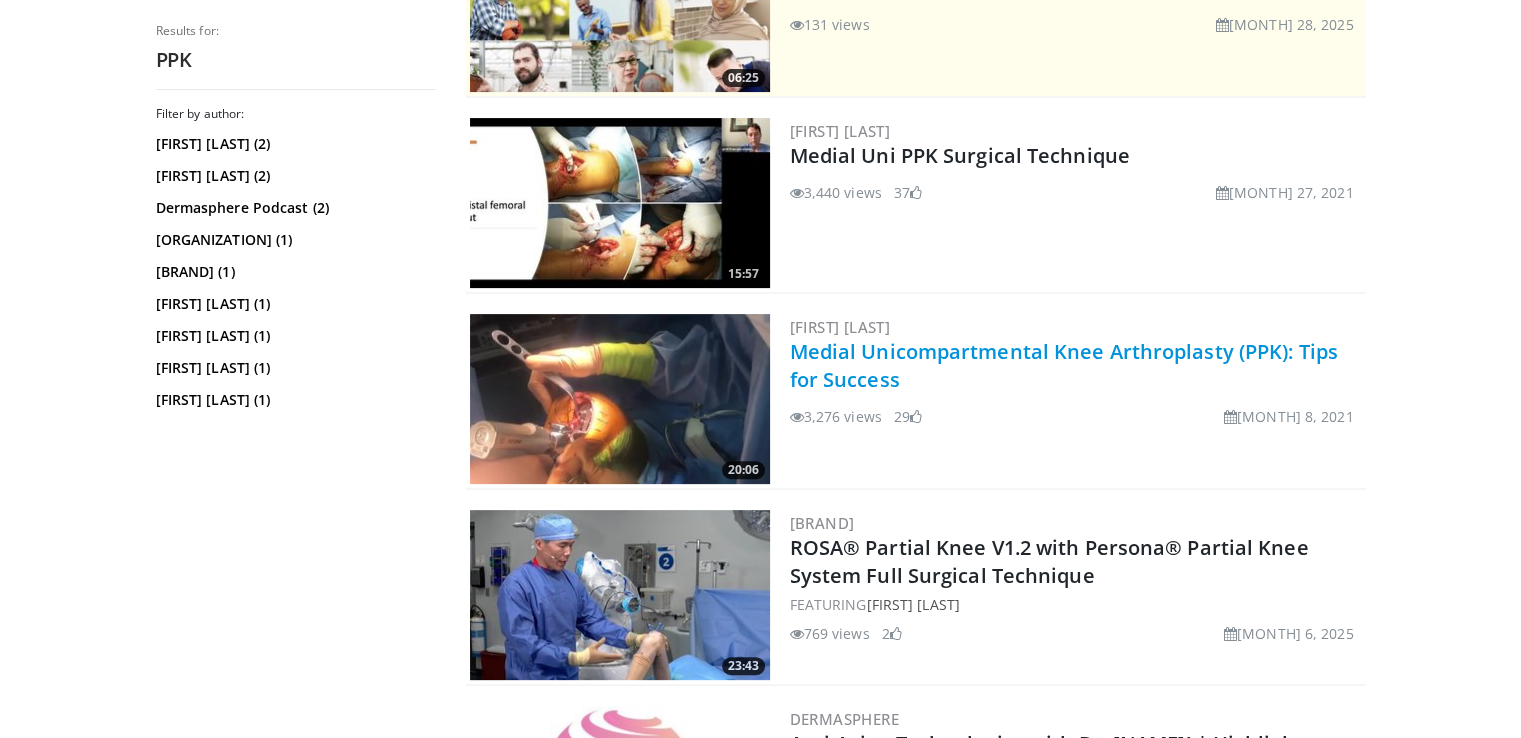 click on "Medial Unicompartmental Knee Arthroplasty (PPK): Tips for Success" at bounding box center (1064, 365) 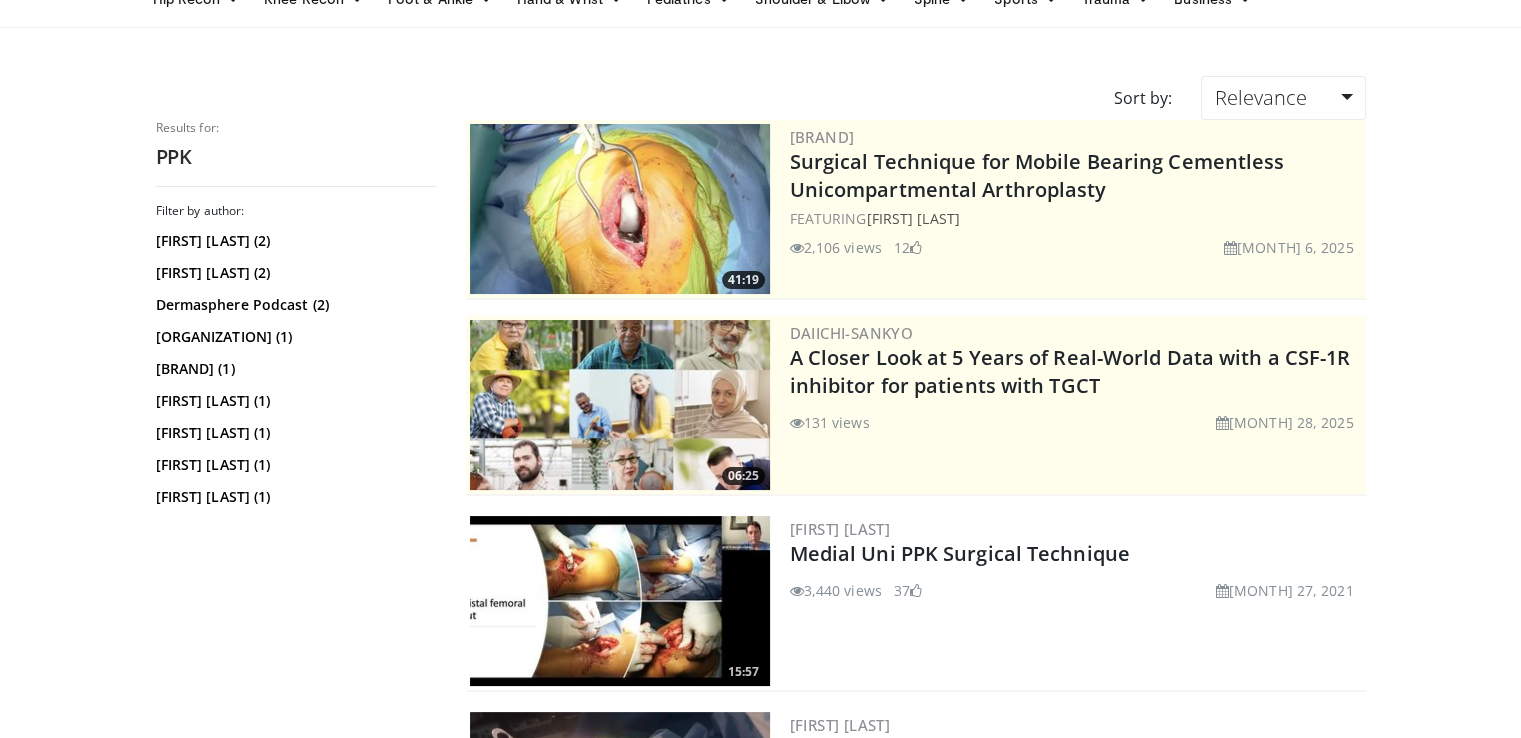 scroll, scrollTop: 51, scrollLeft: 0, axis: vertical 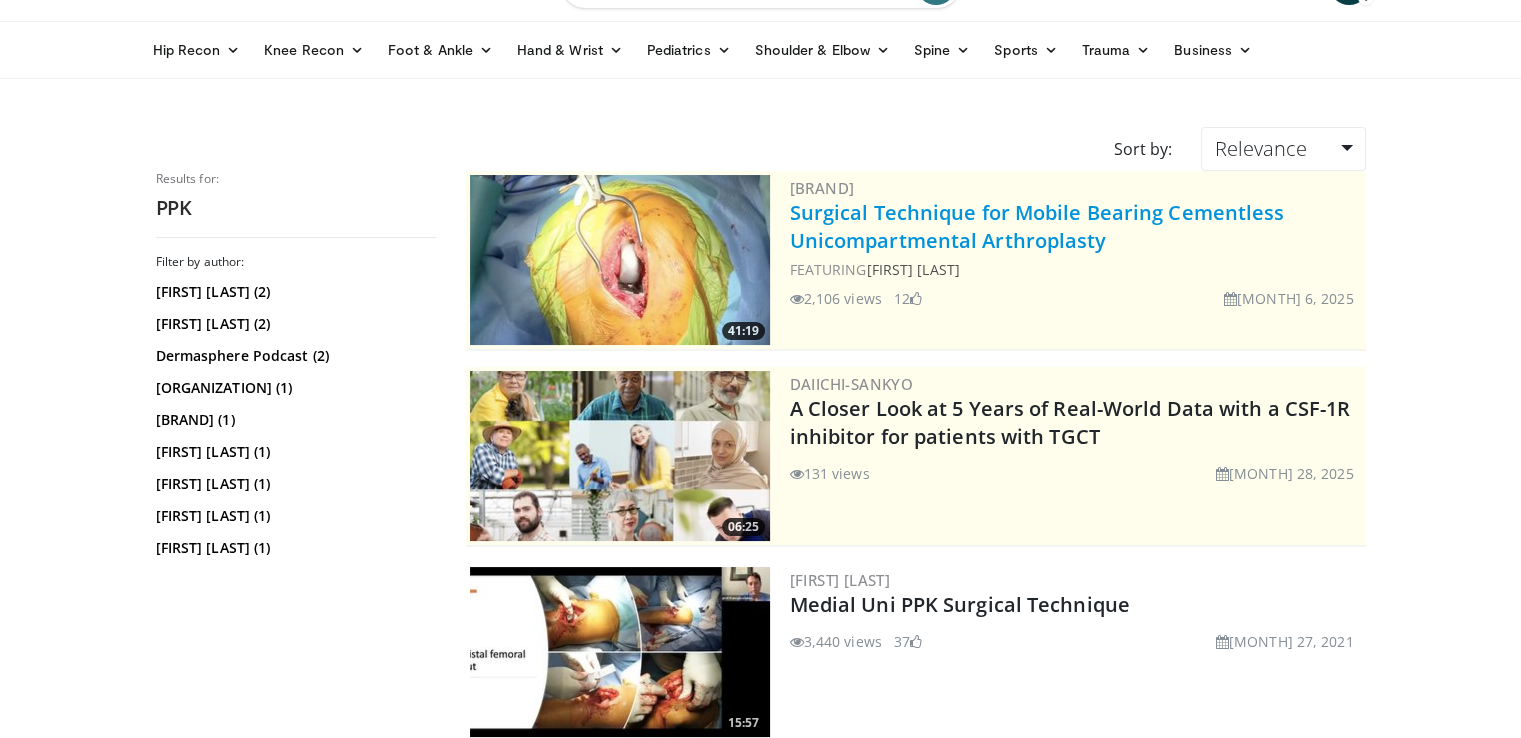 click on "Surgical Technique for Mobile Bearing Cementless Unicompartmental Arthroplasty" at bounding box center [1037, 226] 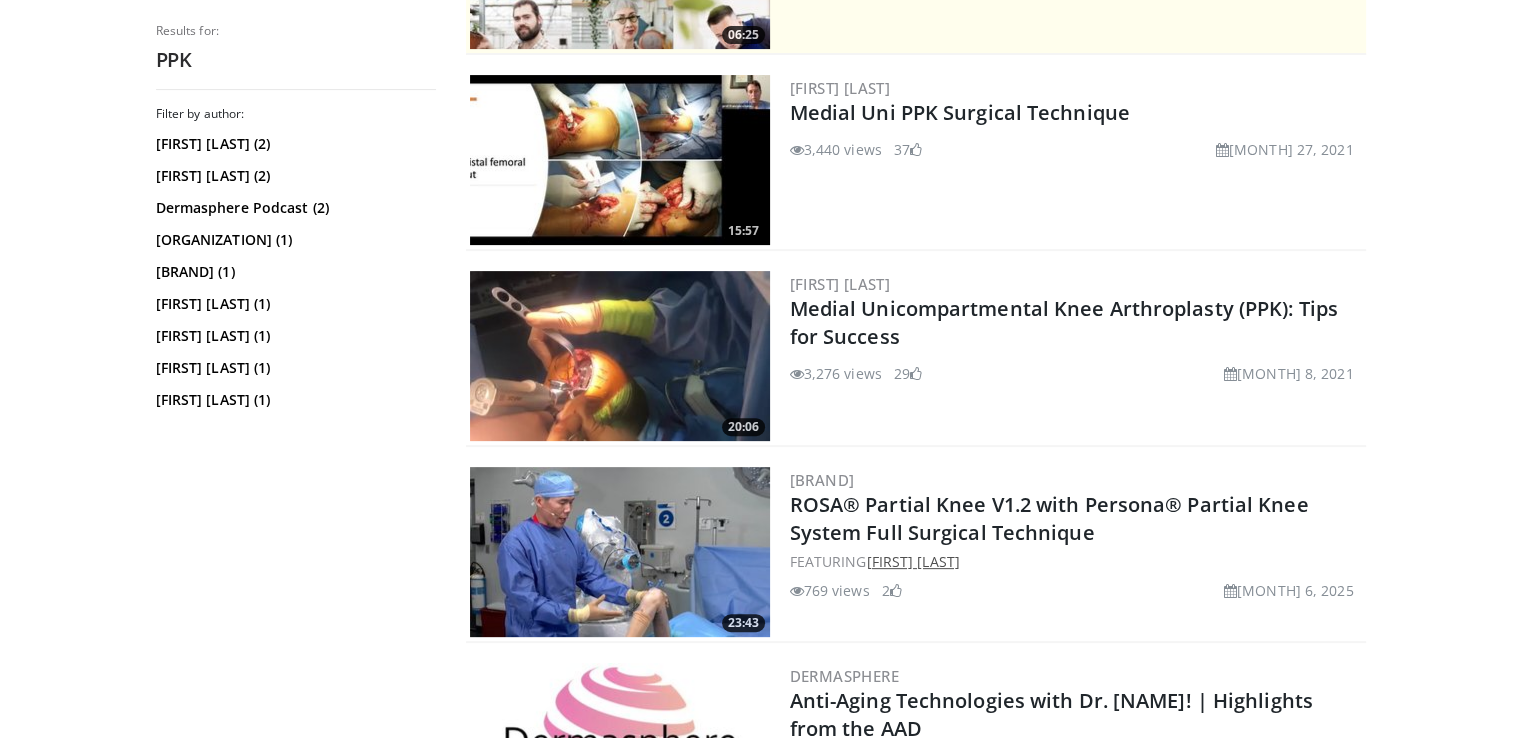 scroll, scrollTop: 651, scrollLeft: 0, axis: vertical 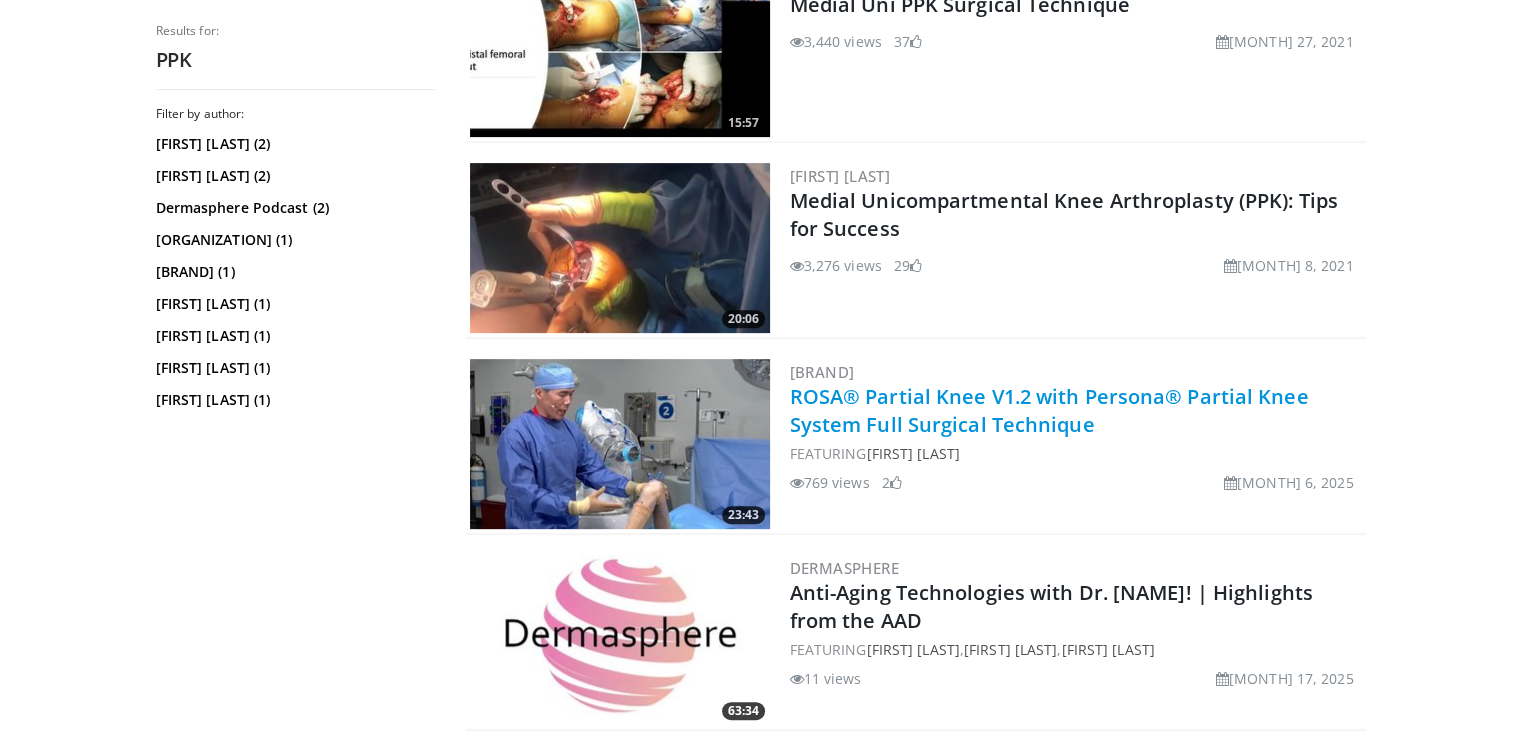 click on "[PRODUCT] Partial Knee V1.2 with [PRODUCT] Partial Knee System Full Surgical Technique" at bounding box center (1049, 410) 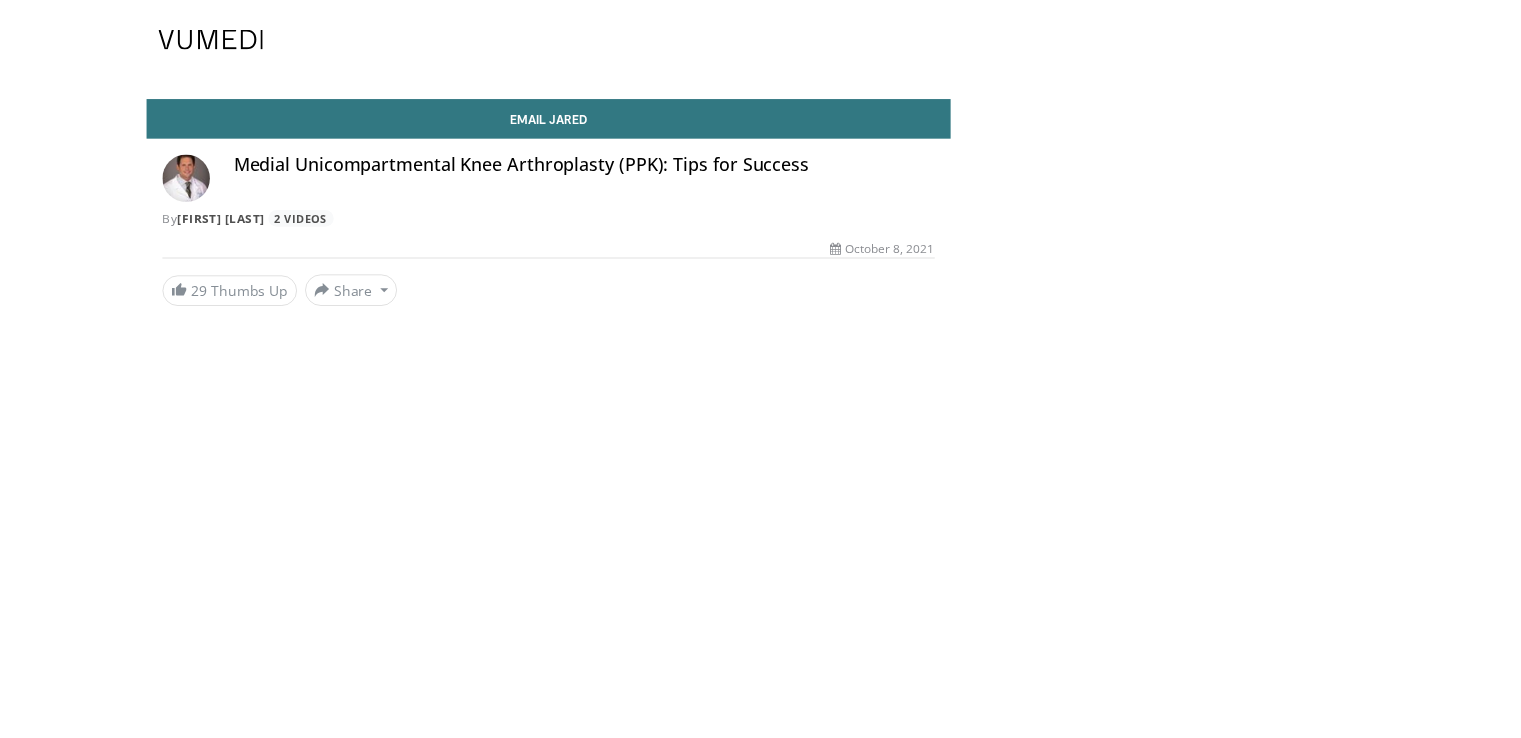 scroll, scrollTop: 0, scrollLeft: 0, axis: both 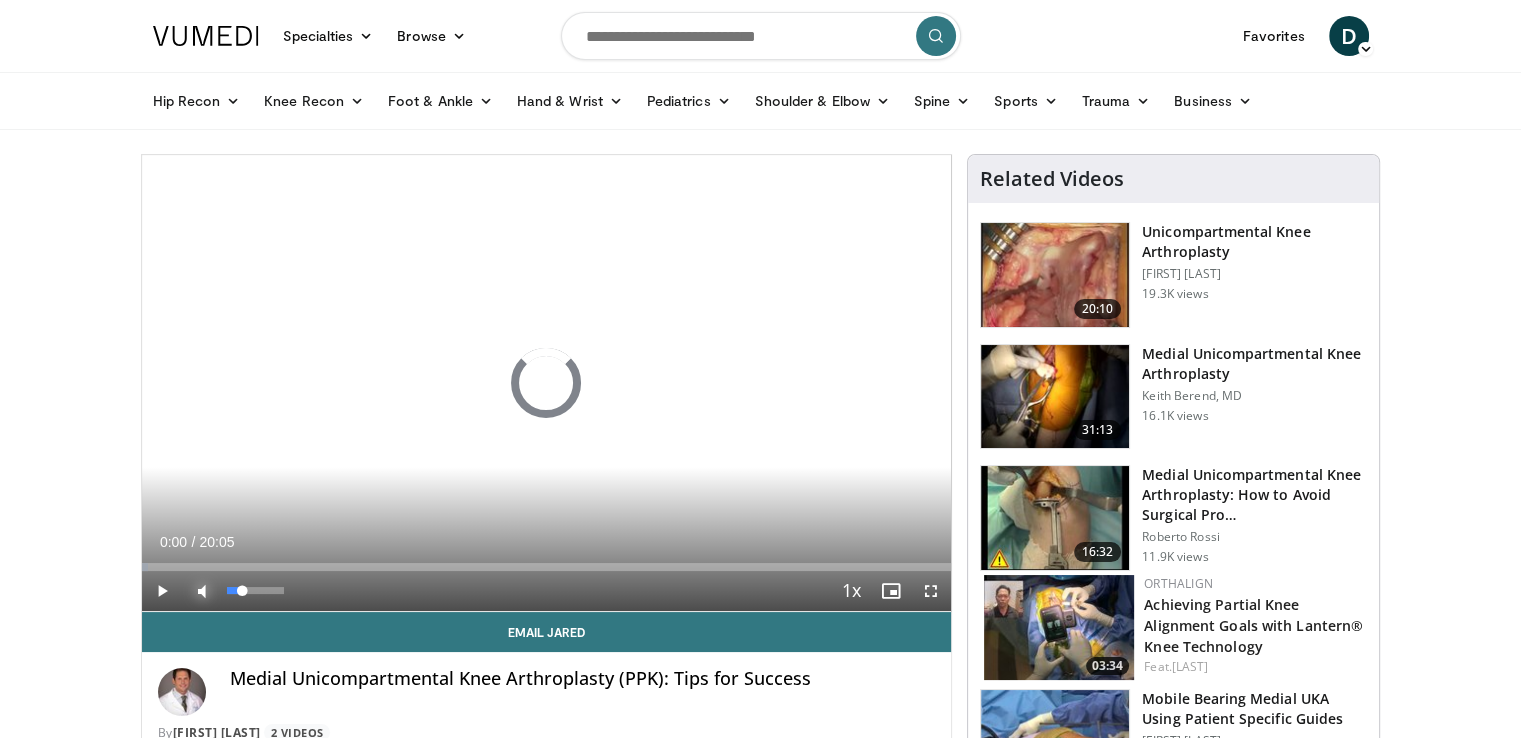 click at bounding box center (202, 591) 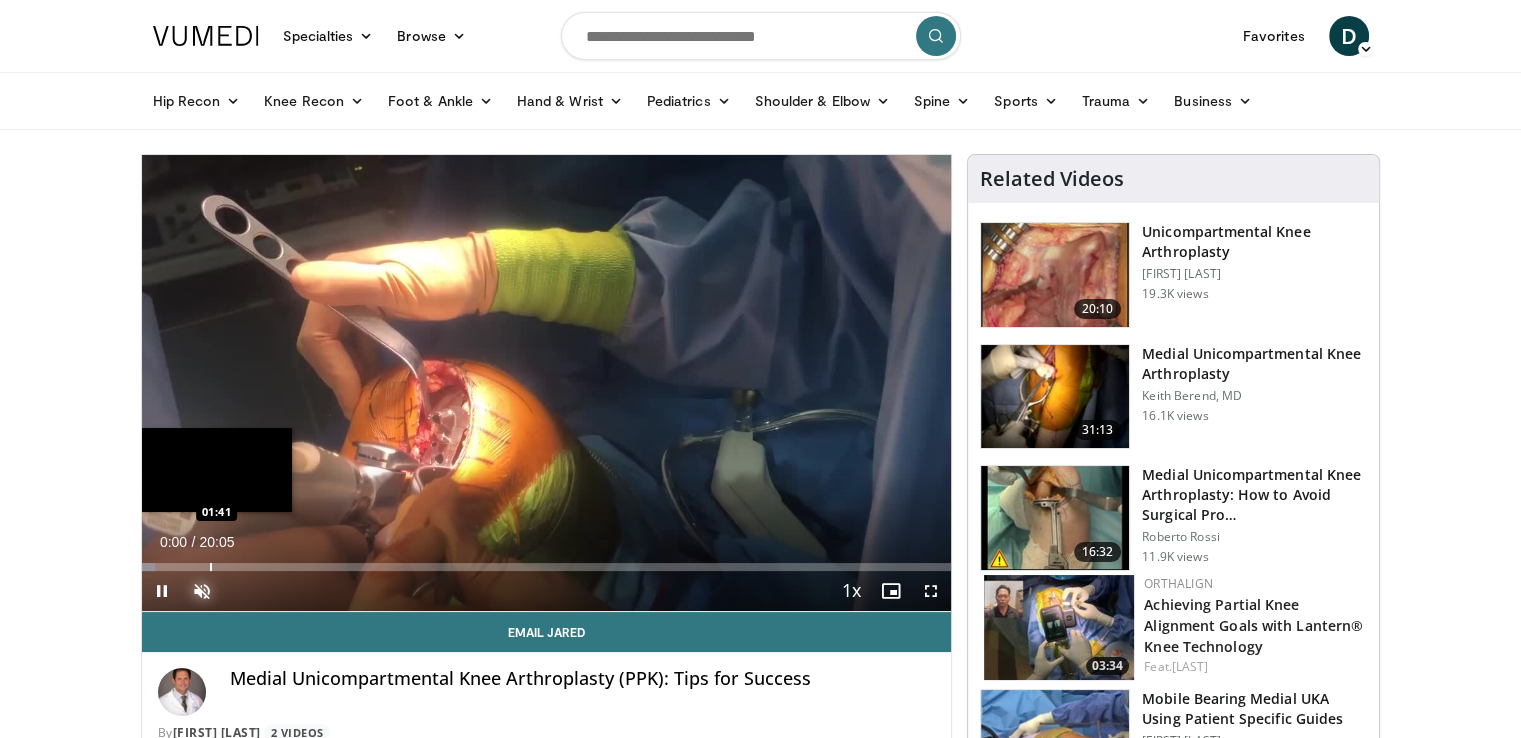 click on "Loaded :  1.65% 00:00 01:41" at bounding box center [547, 567] 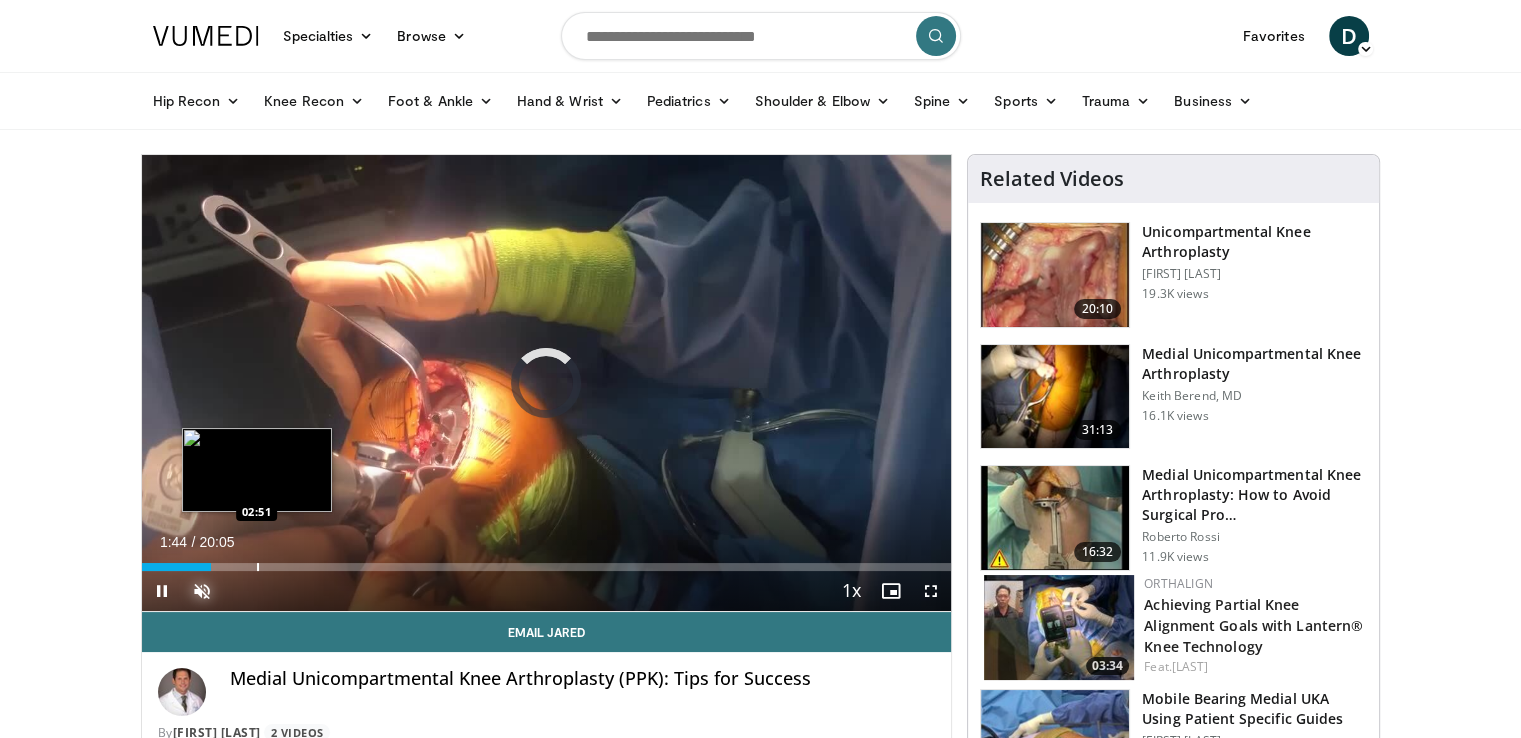 click at bounding box center (258, 567) 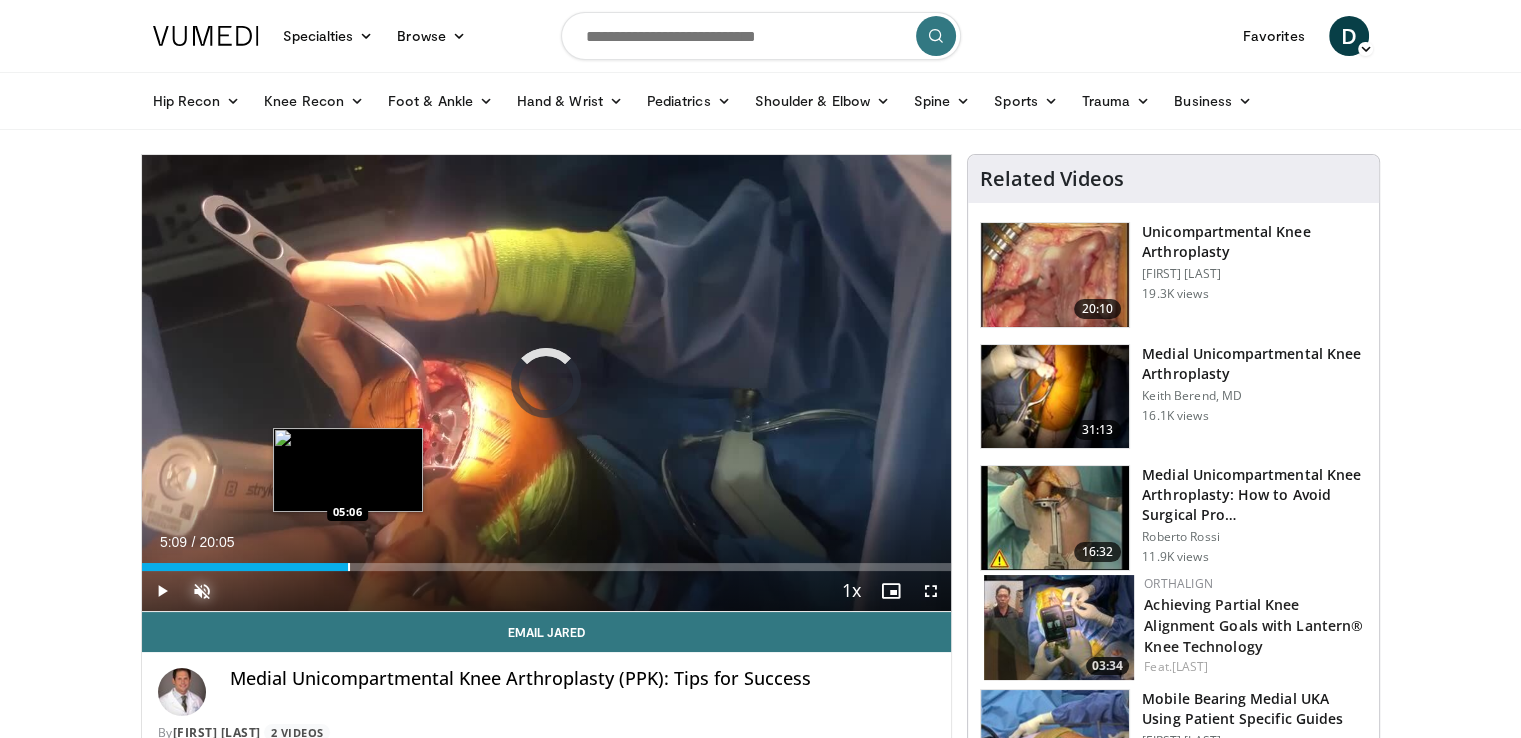 click at bounding box center [349, 567] 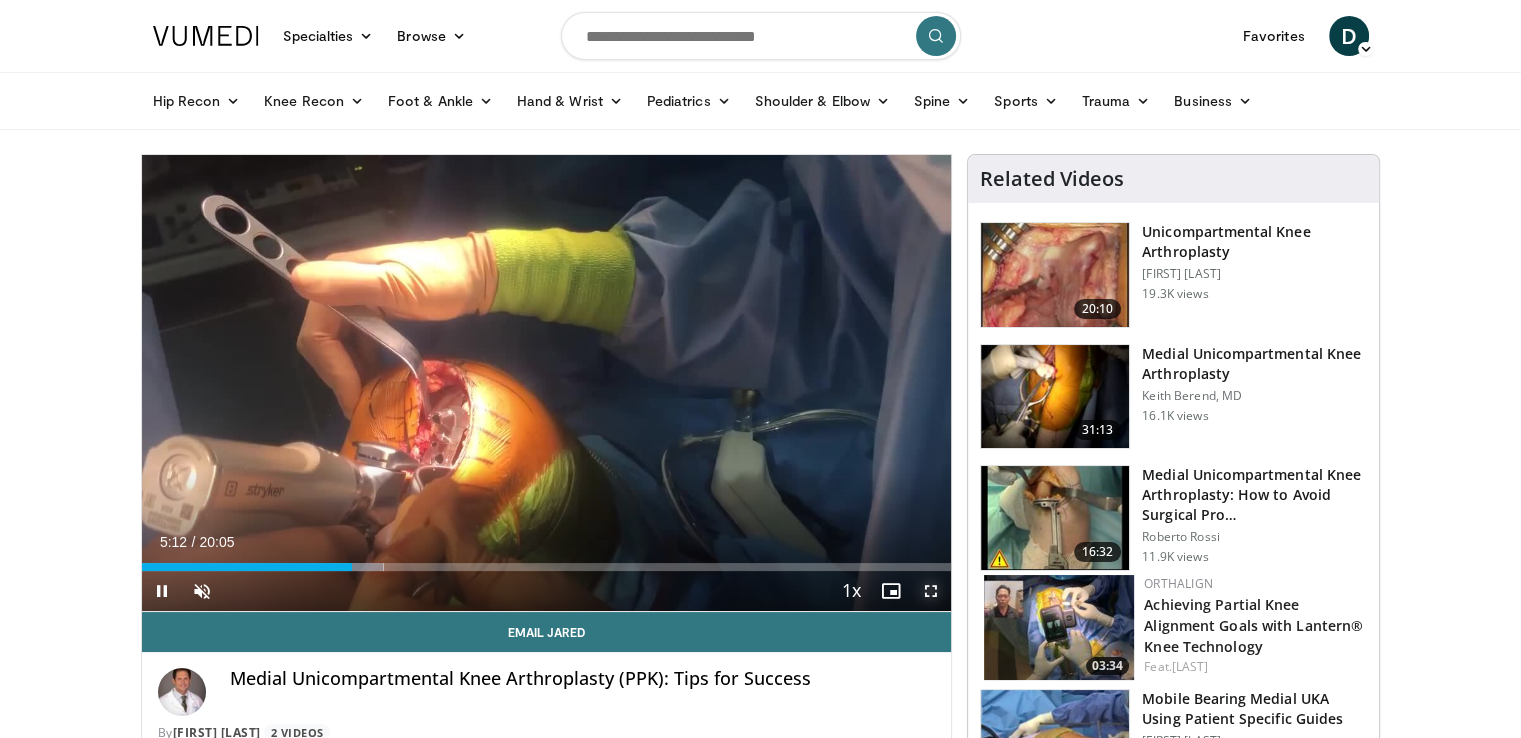click at bounding box center [931, 591] 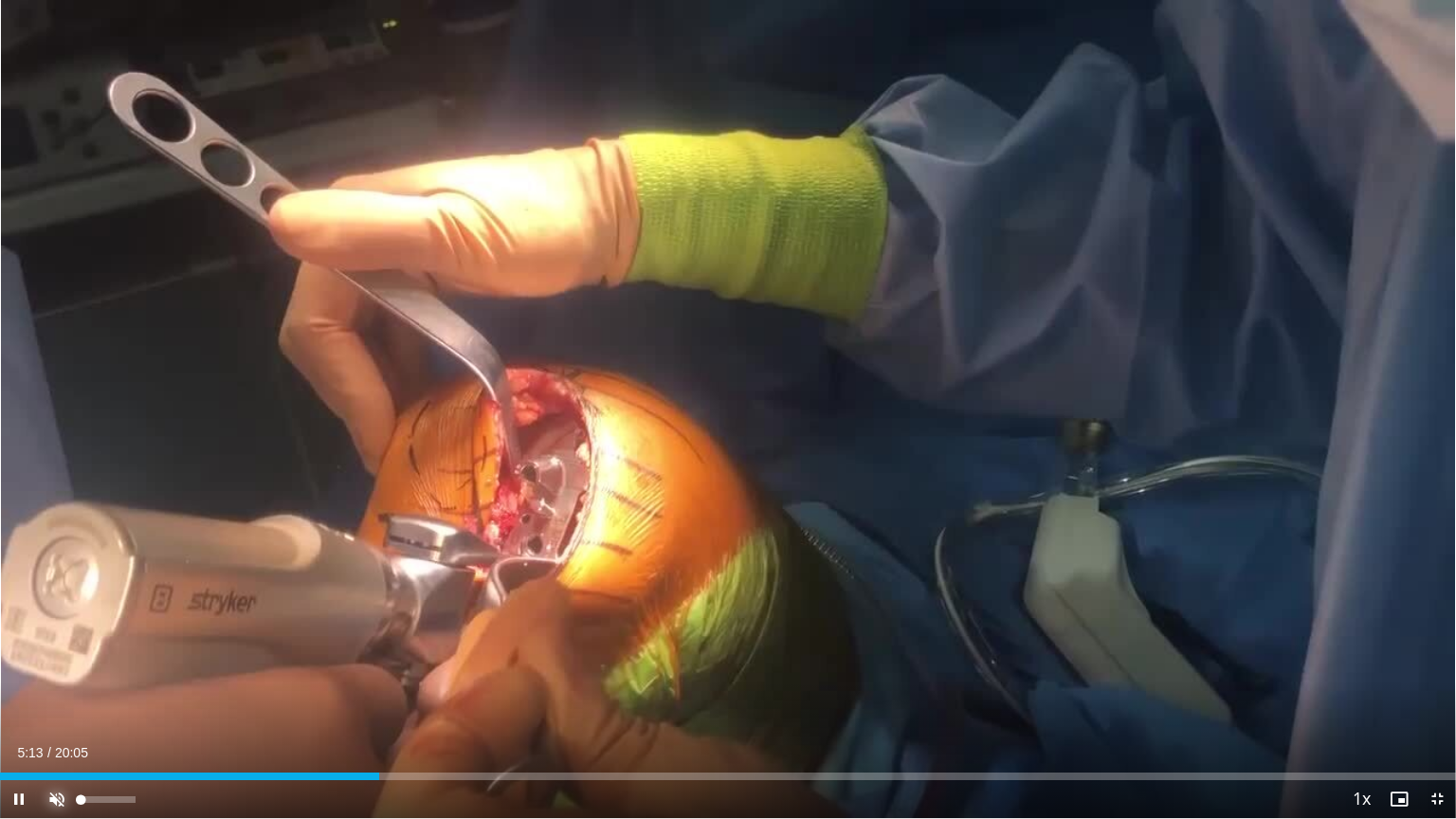 click at bounding box center (57, 799) 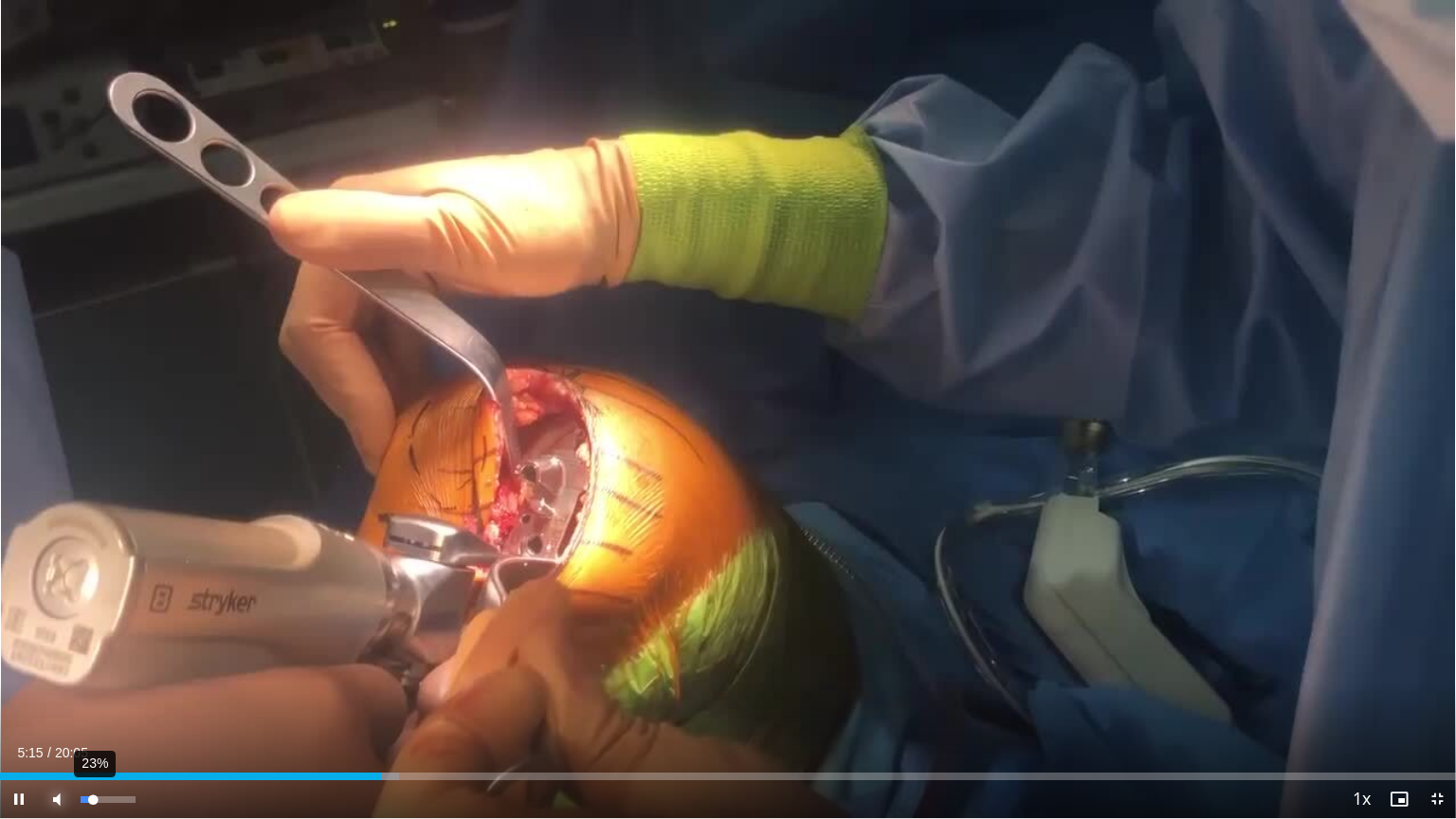 click at bounding box center [86, 799] 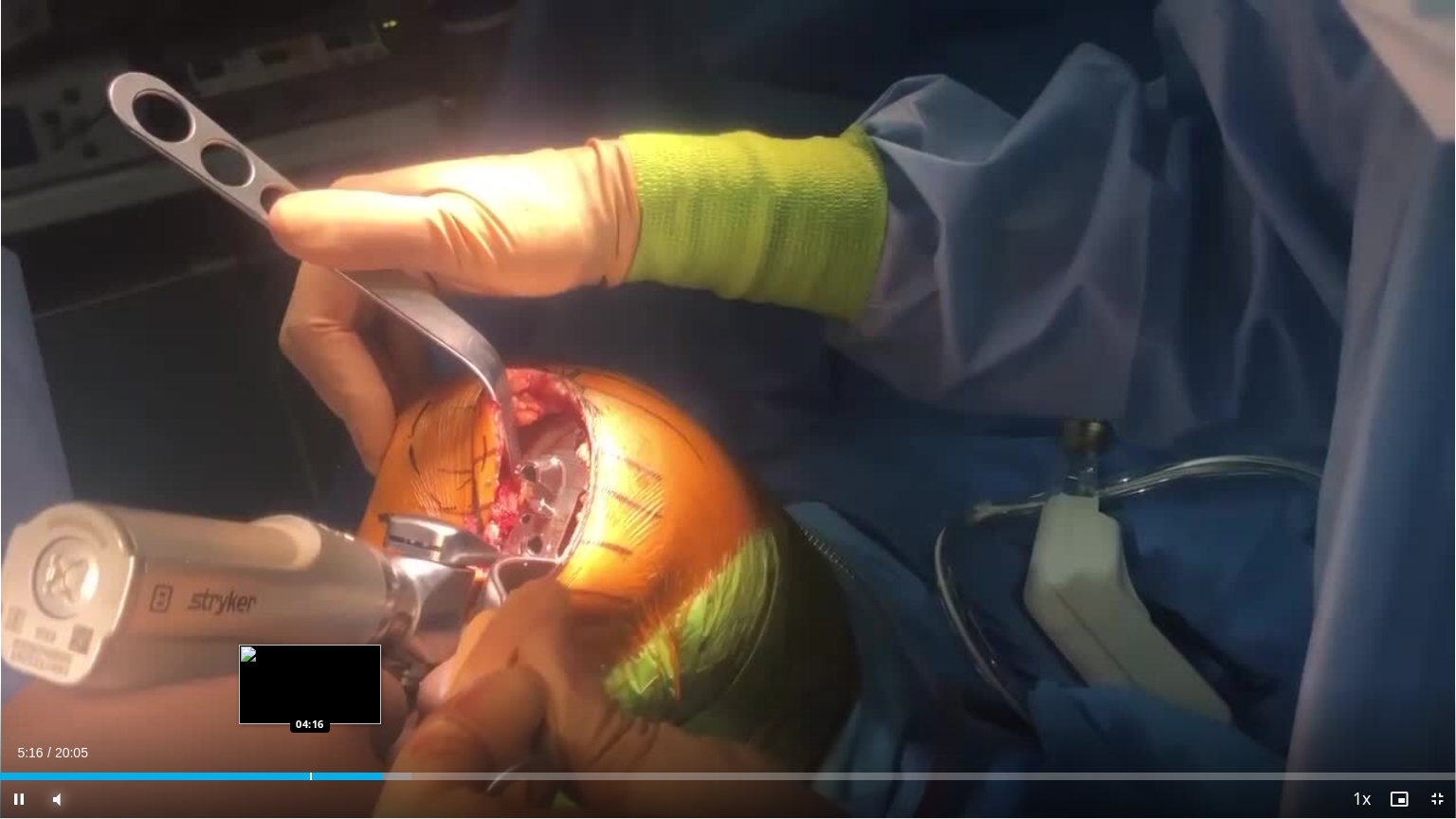 click at bounding box center [311, 776] 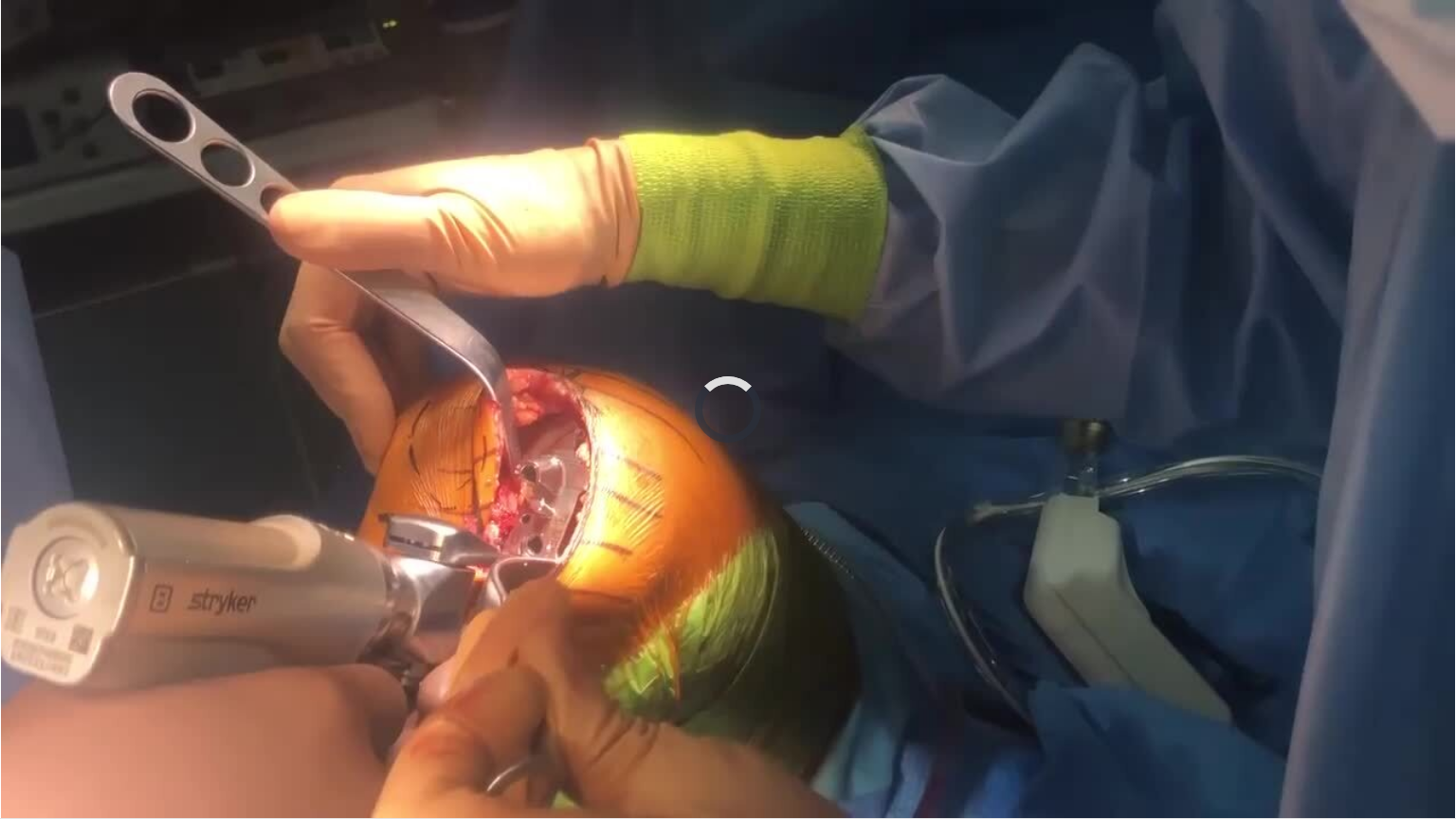 click on "10 seconds
Tap to unmute" at bounding box center [728, 409] 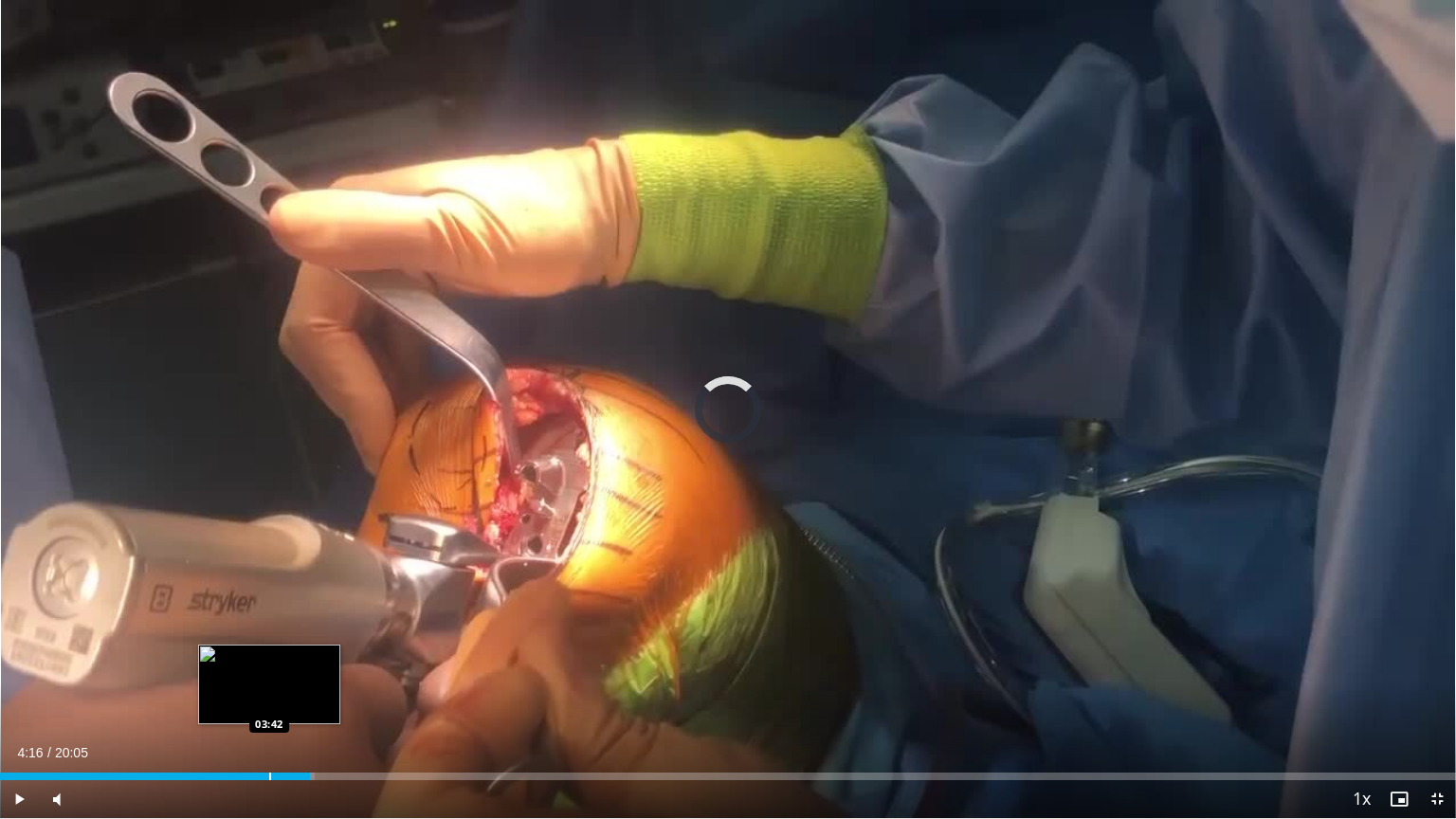click at bounding box center [270, 776] 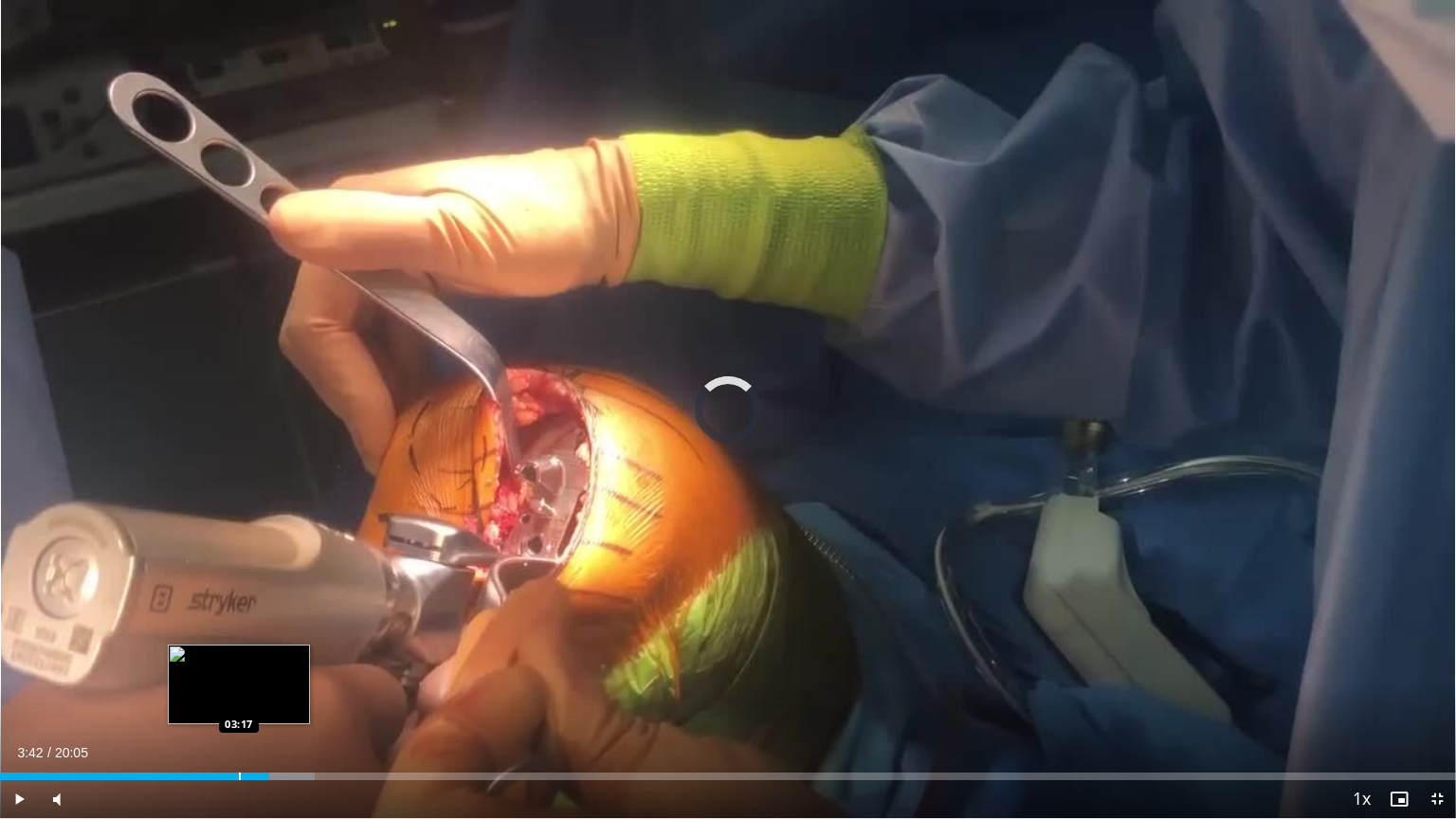 click at bounding box center [240, 776] 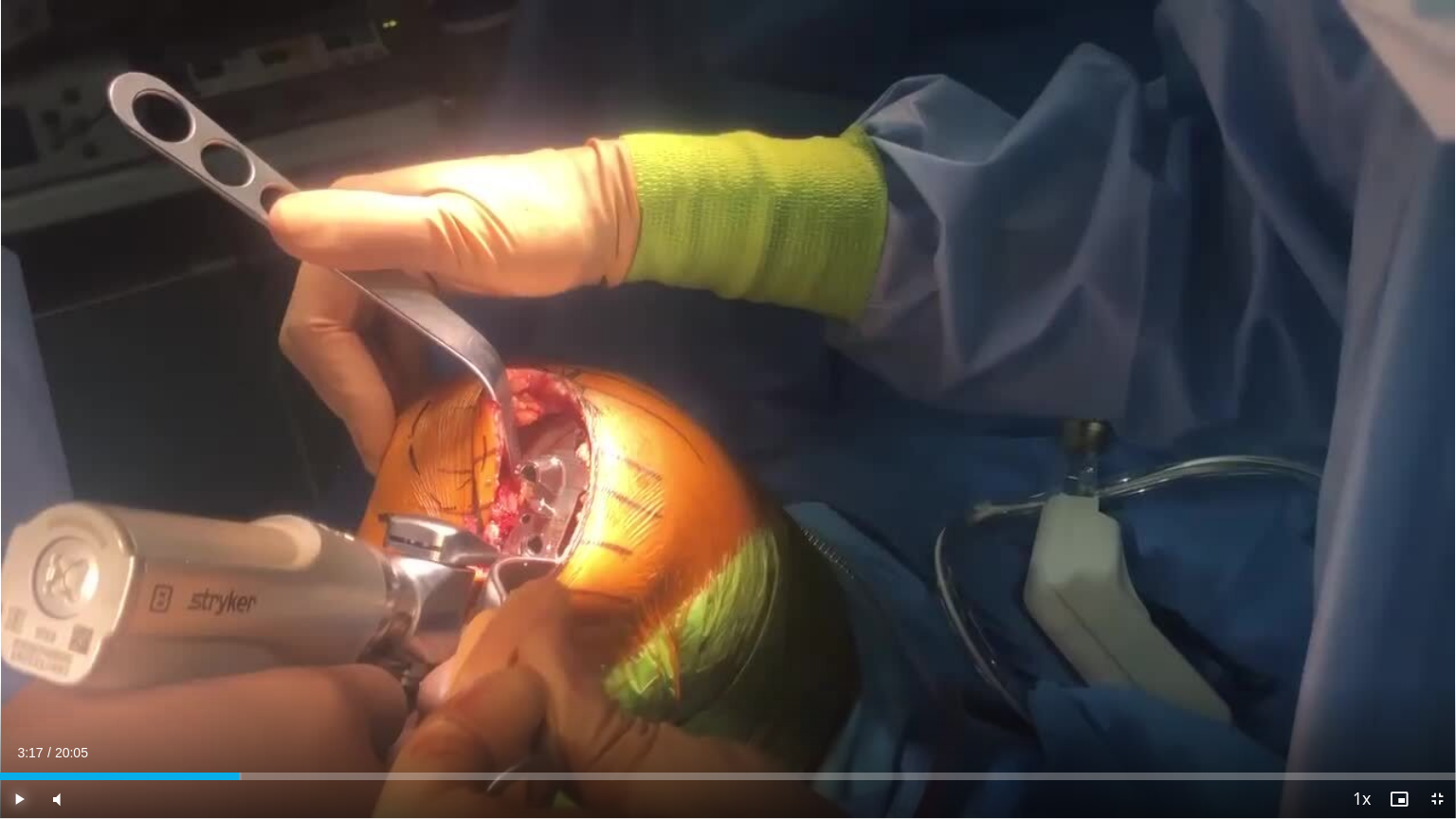click at bounding box center [19, 799] 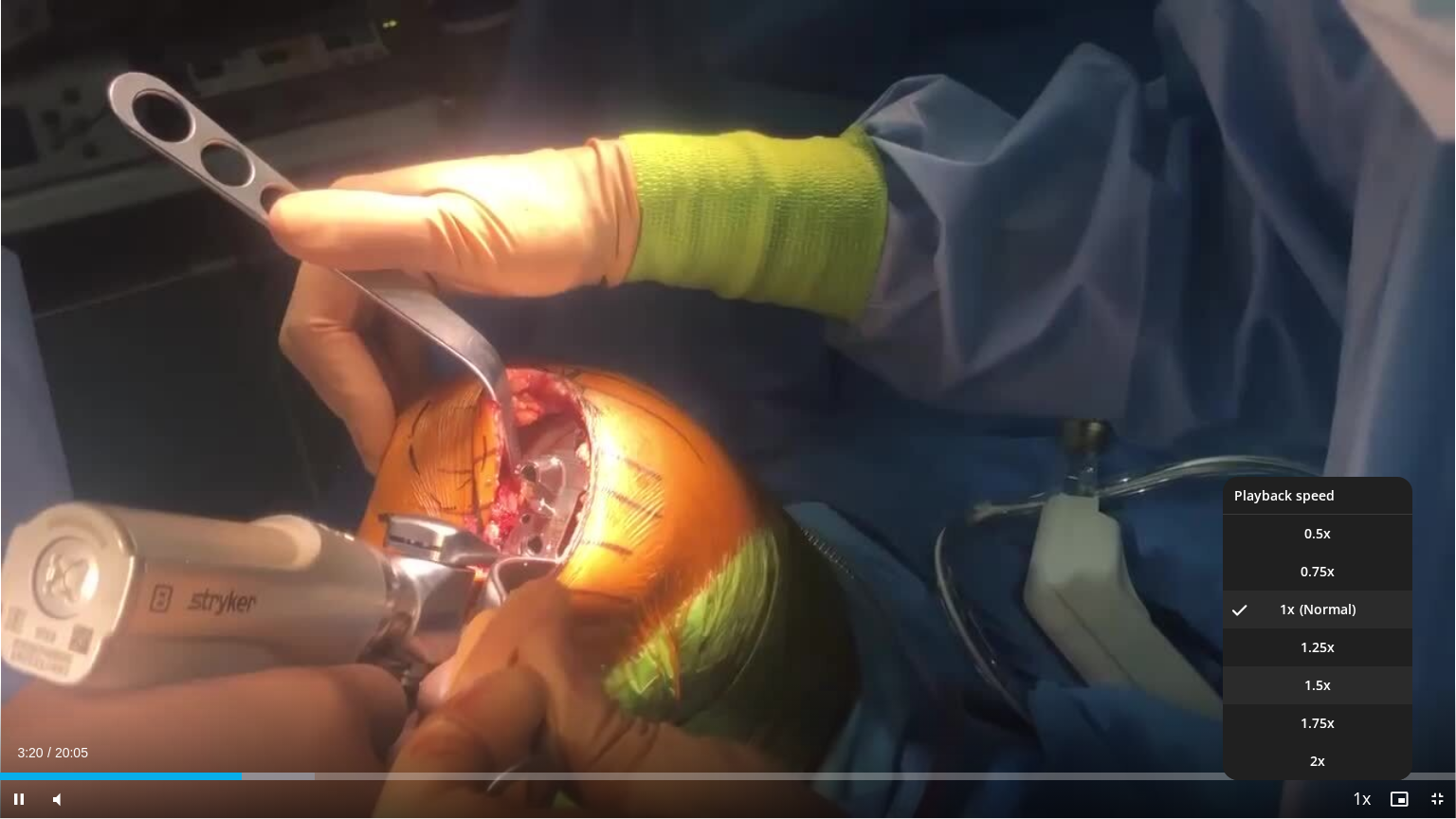 click on "1.5x" at bounding box center [1318, 685] 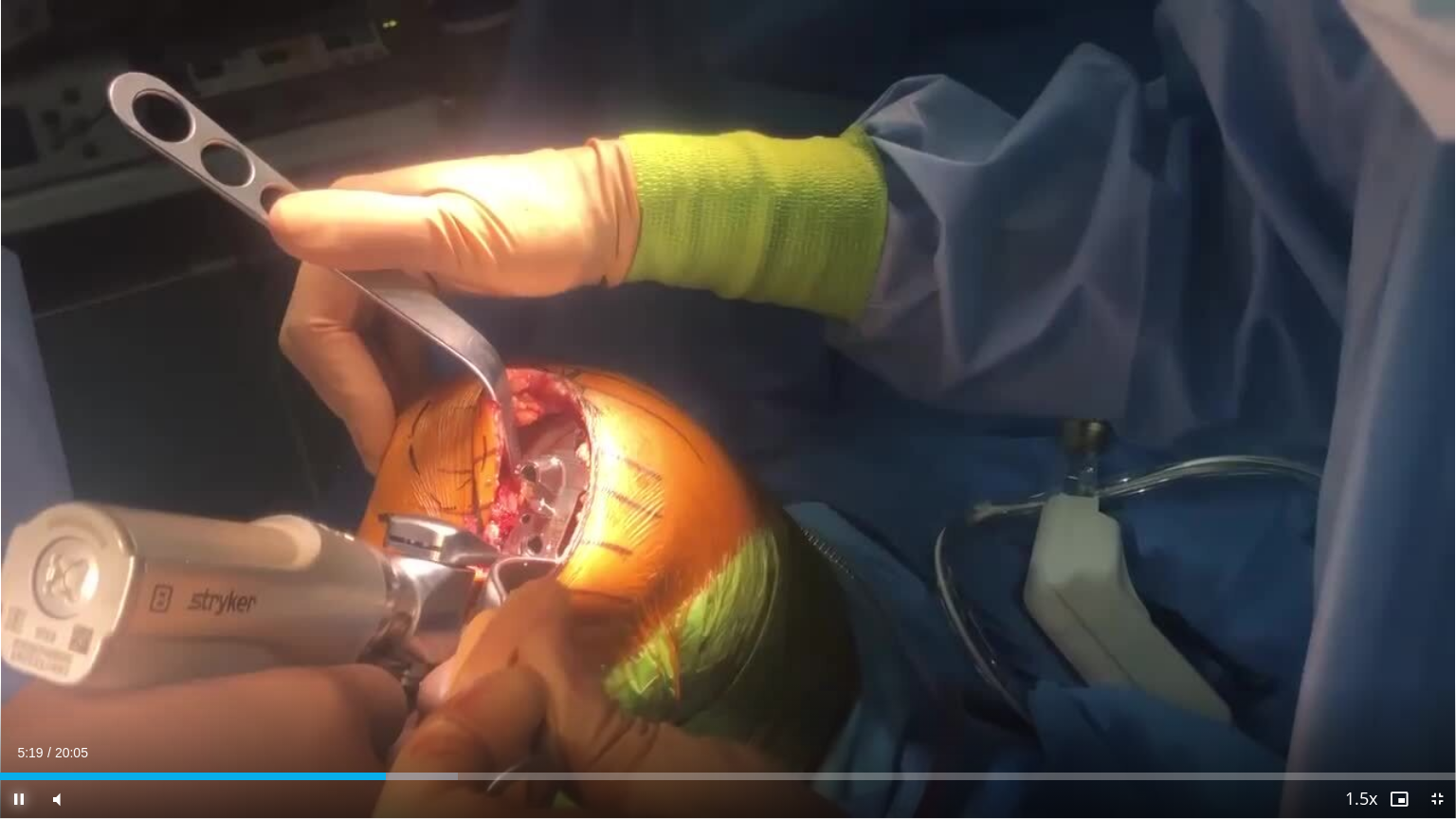click at bounding box center [19, 799] 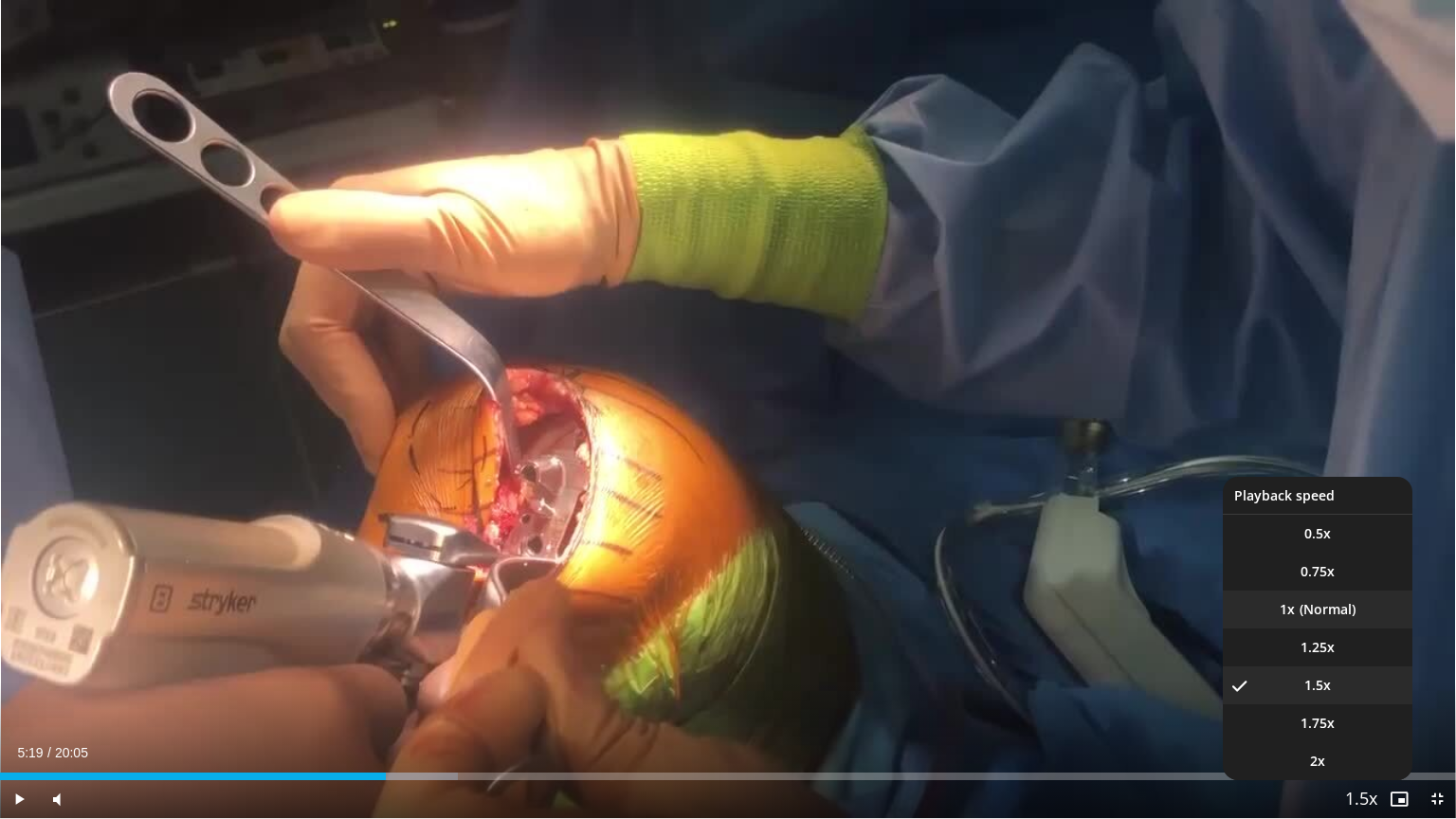 click on "1x" at bounding box center (1318, 610) 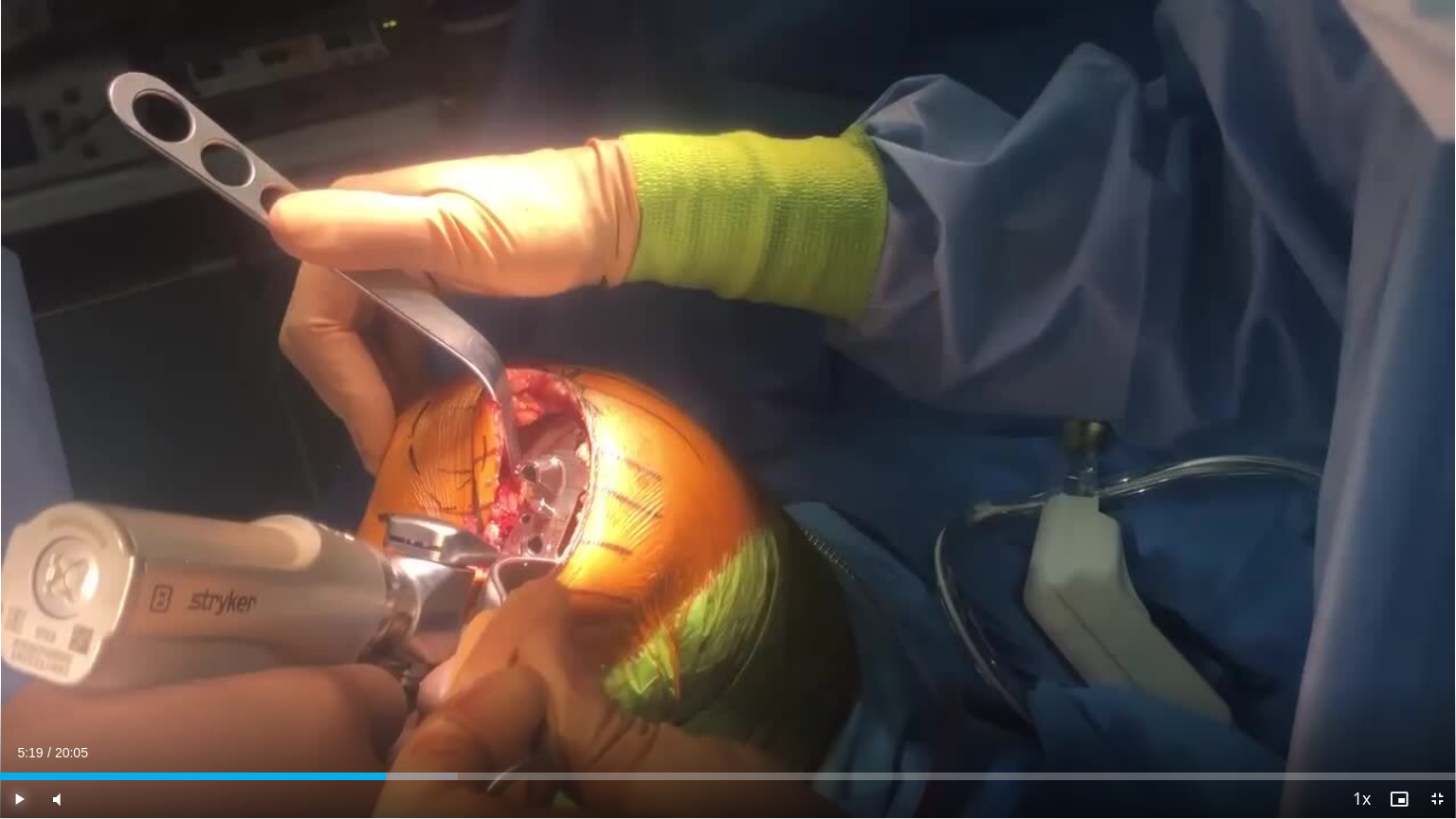 click at bounding box center [19, 799] 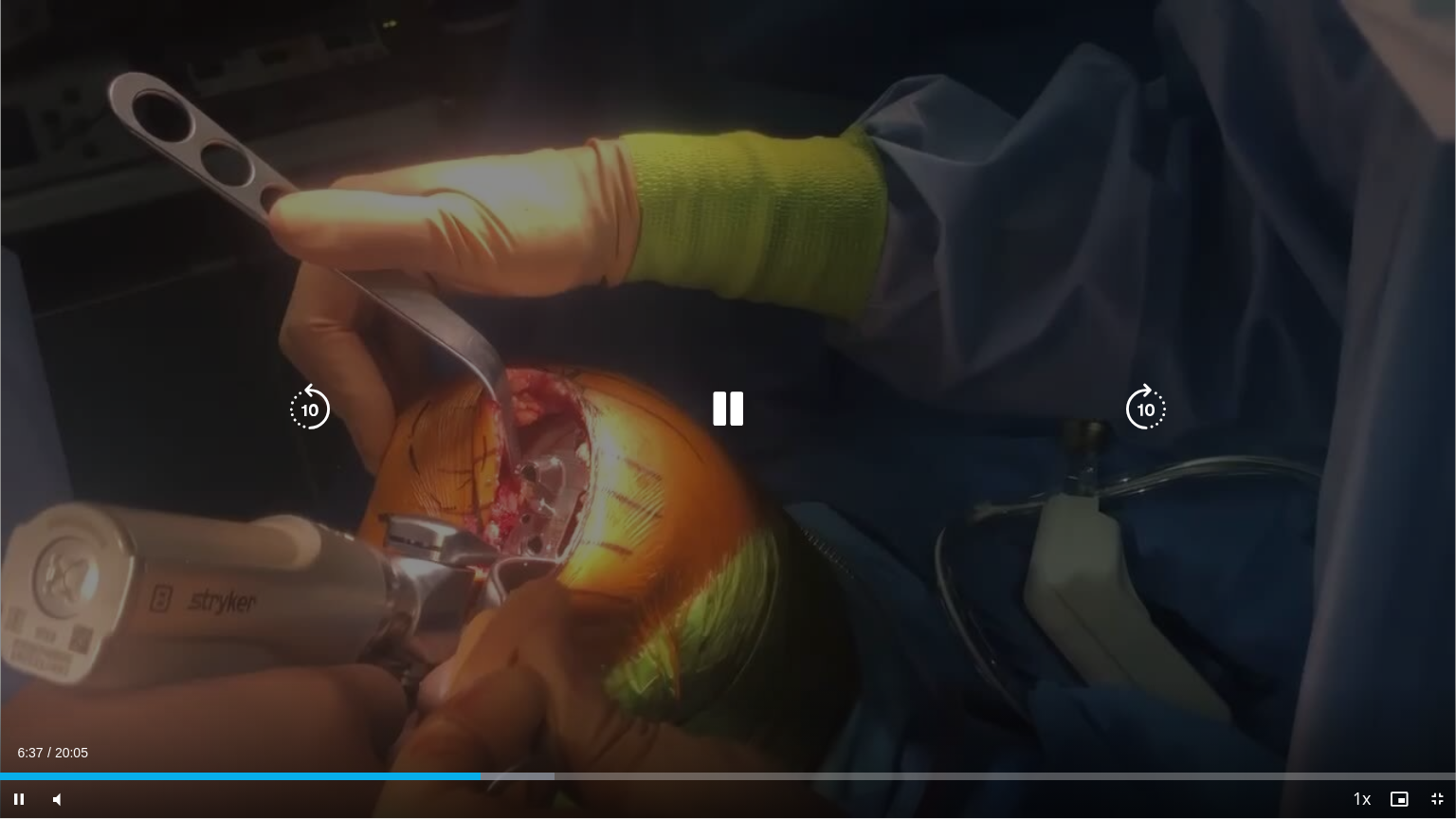 click at bounding box center [728, 410] 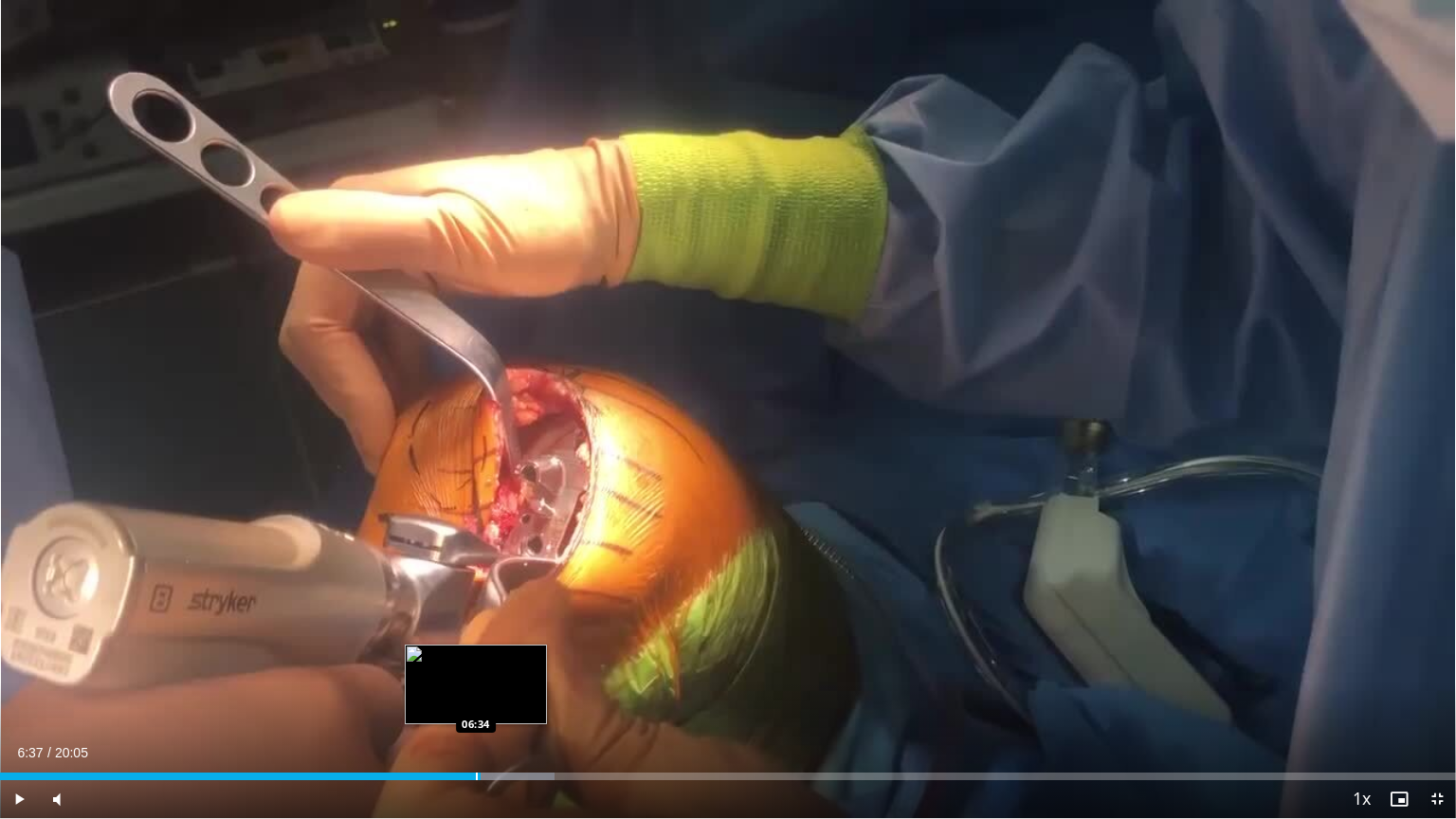 click at bounding box center [477, 776] 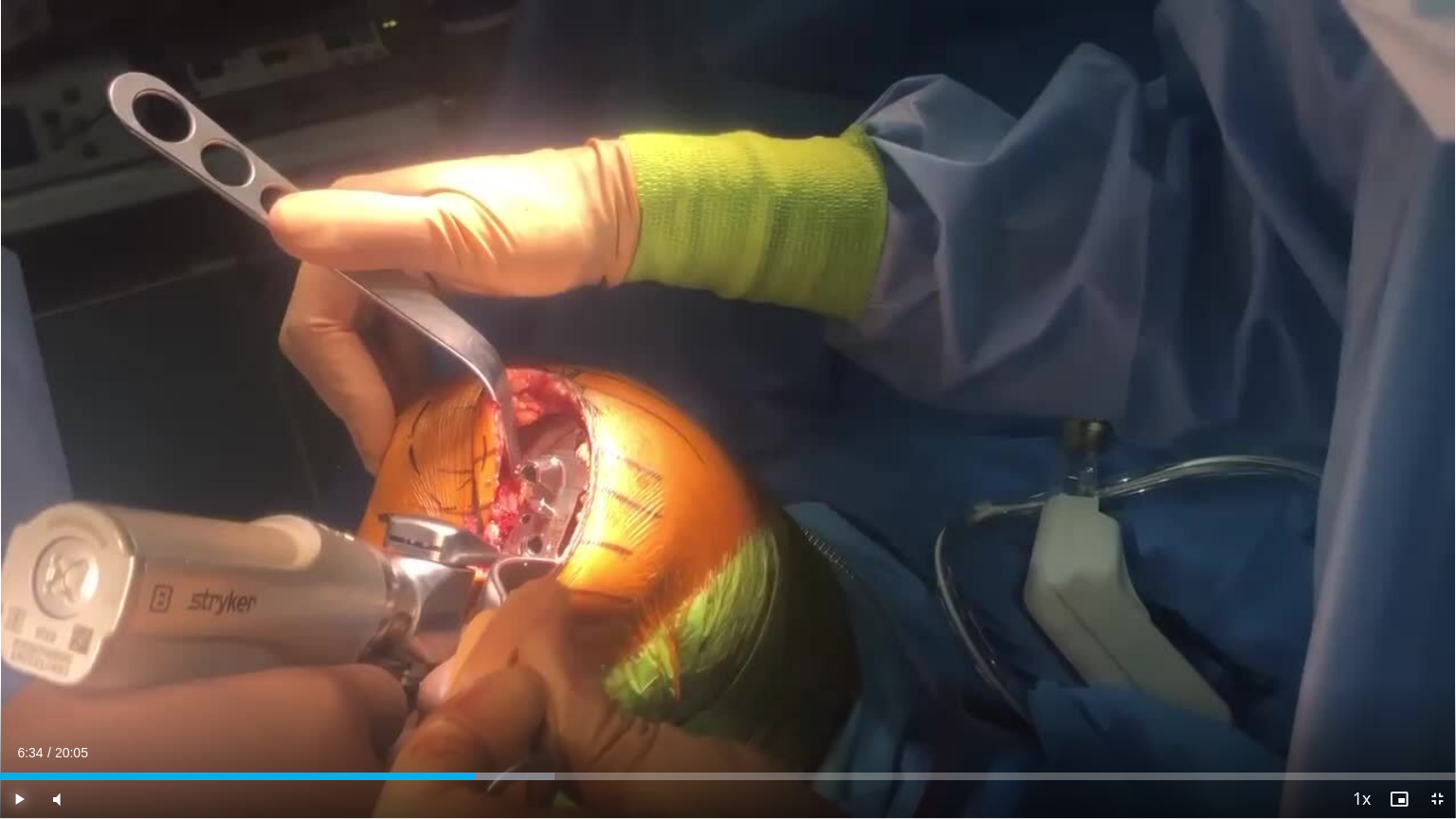 click at bounding box center [19, 799] 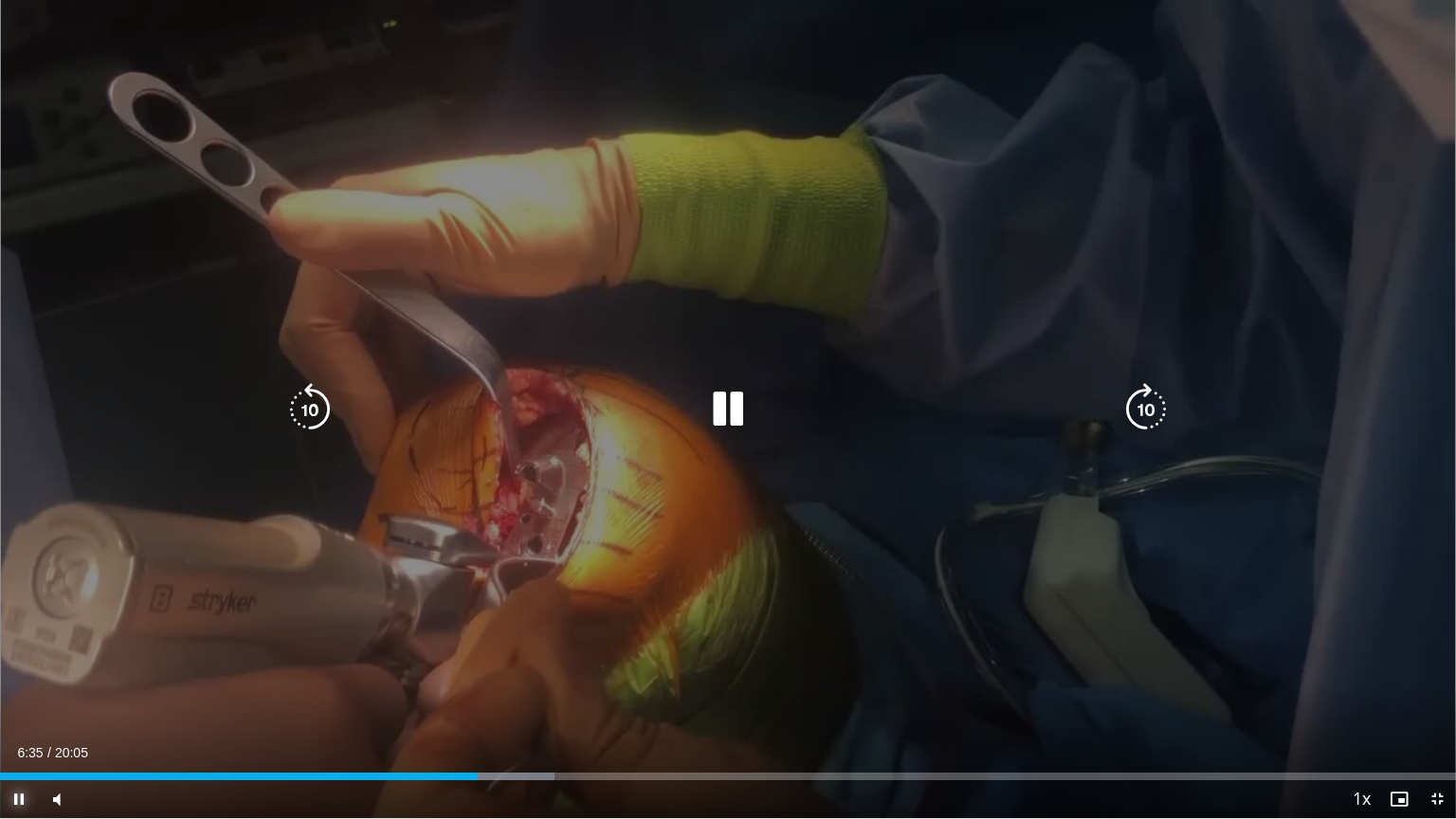click at bounding box center (19, 799) 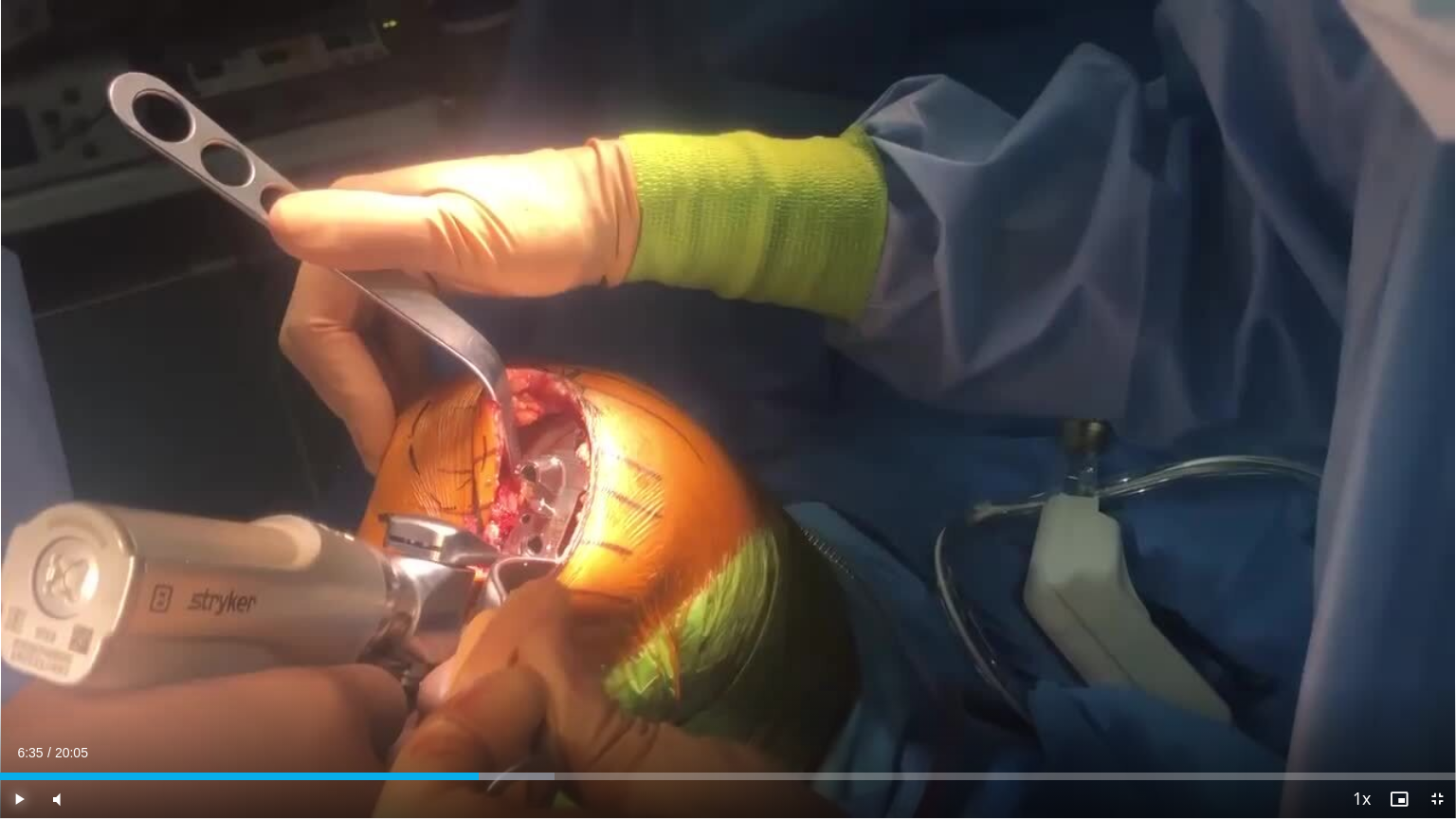 click at bounding box center [19, 799] 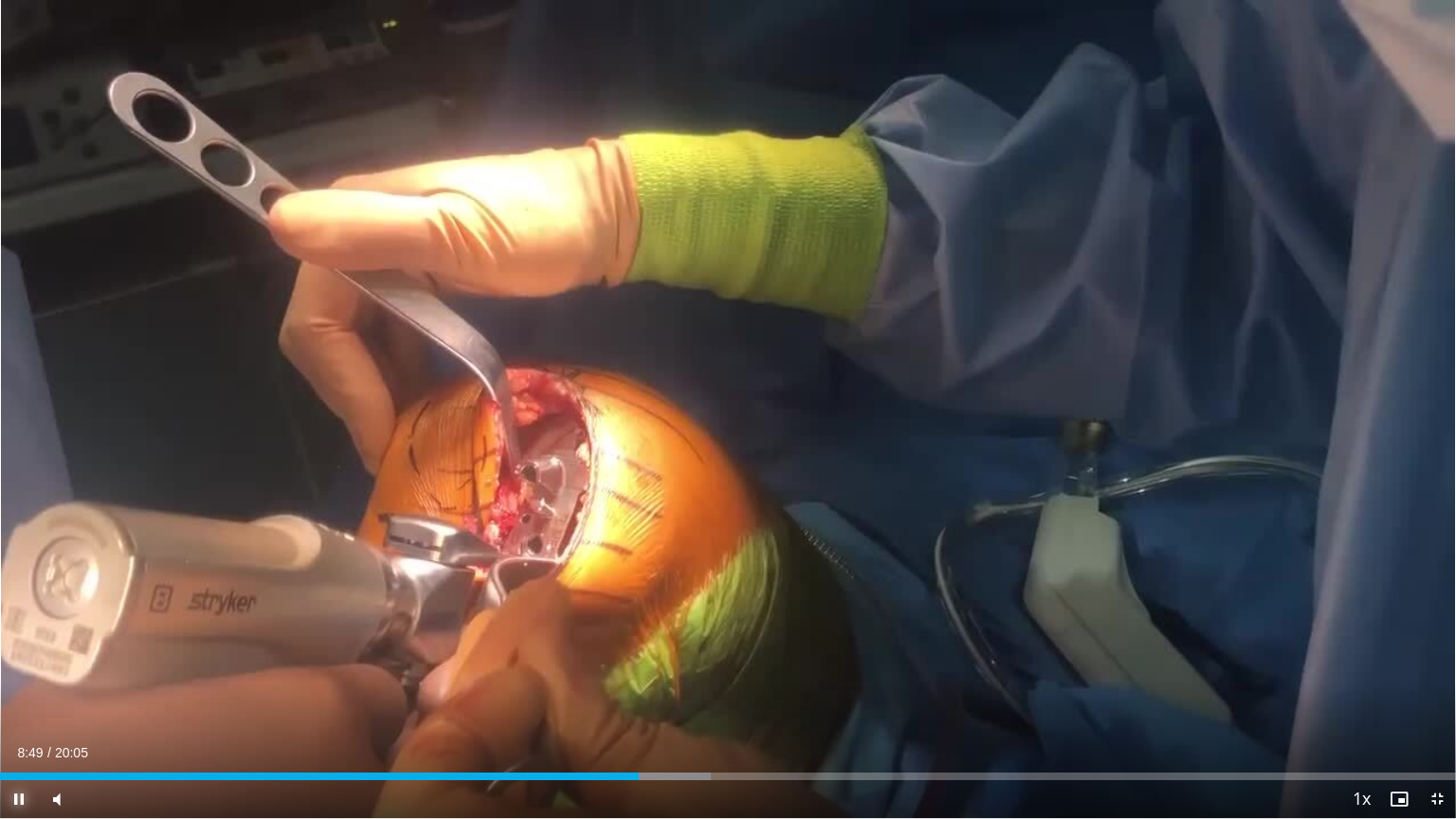 click at bounding box center [19, 799] 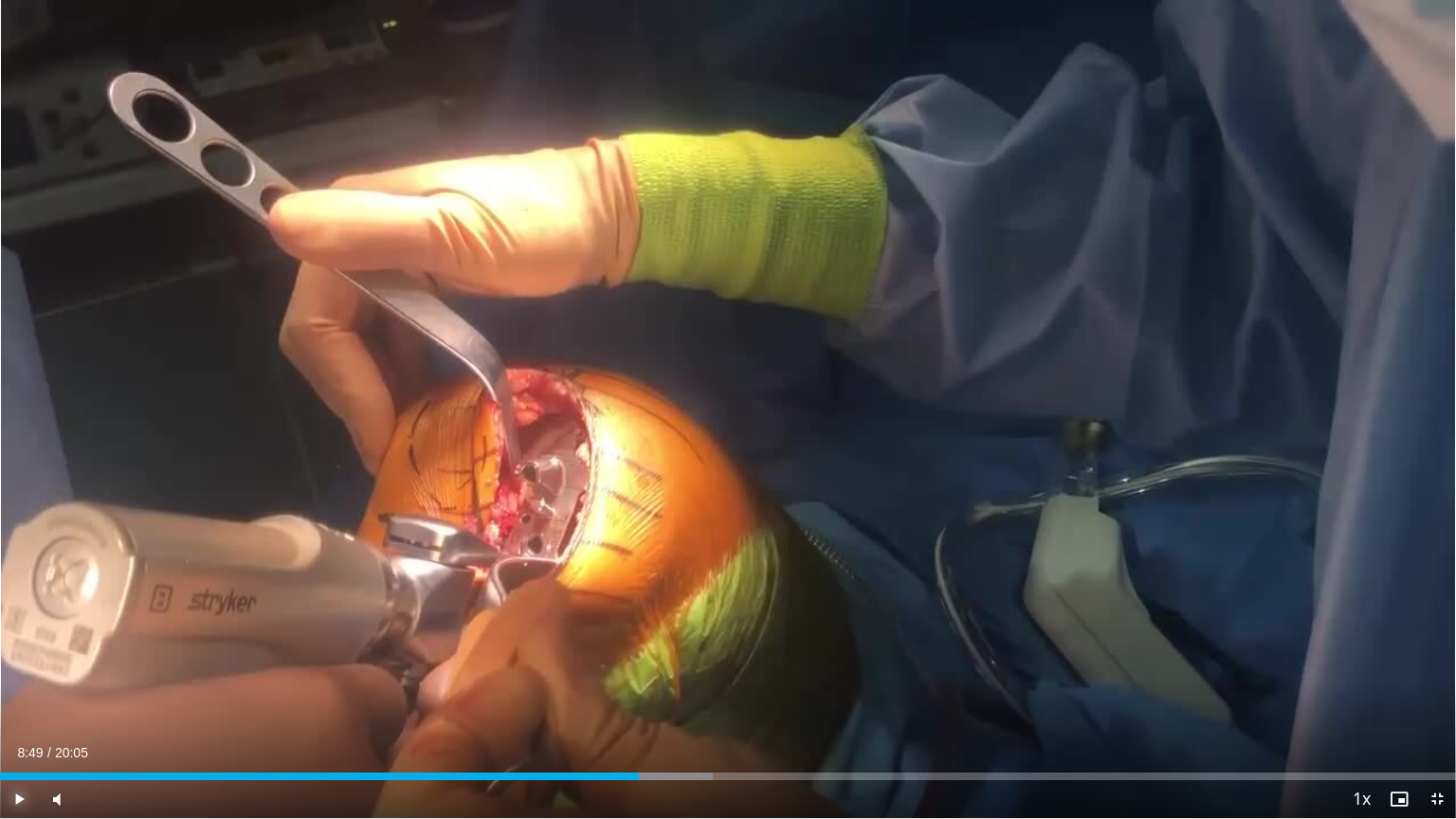 click at bounding box center (19, 799) 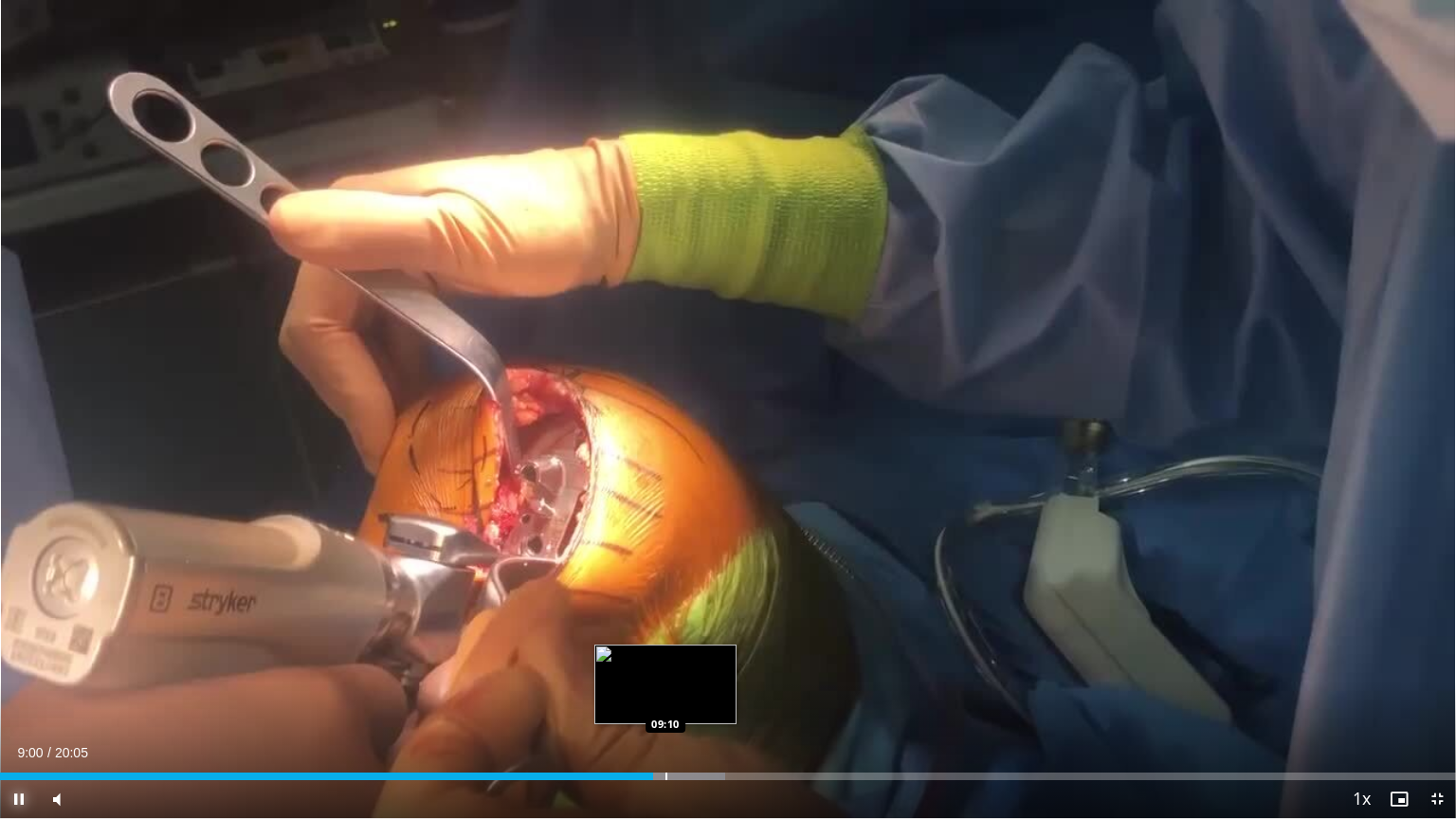 click at bounding box center (670, 776) 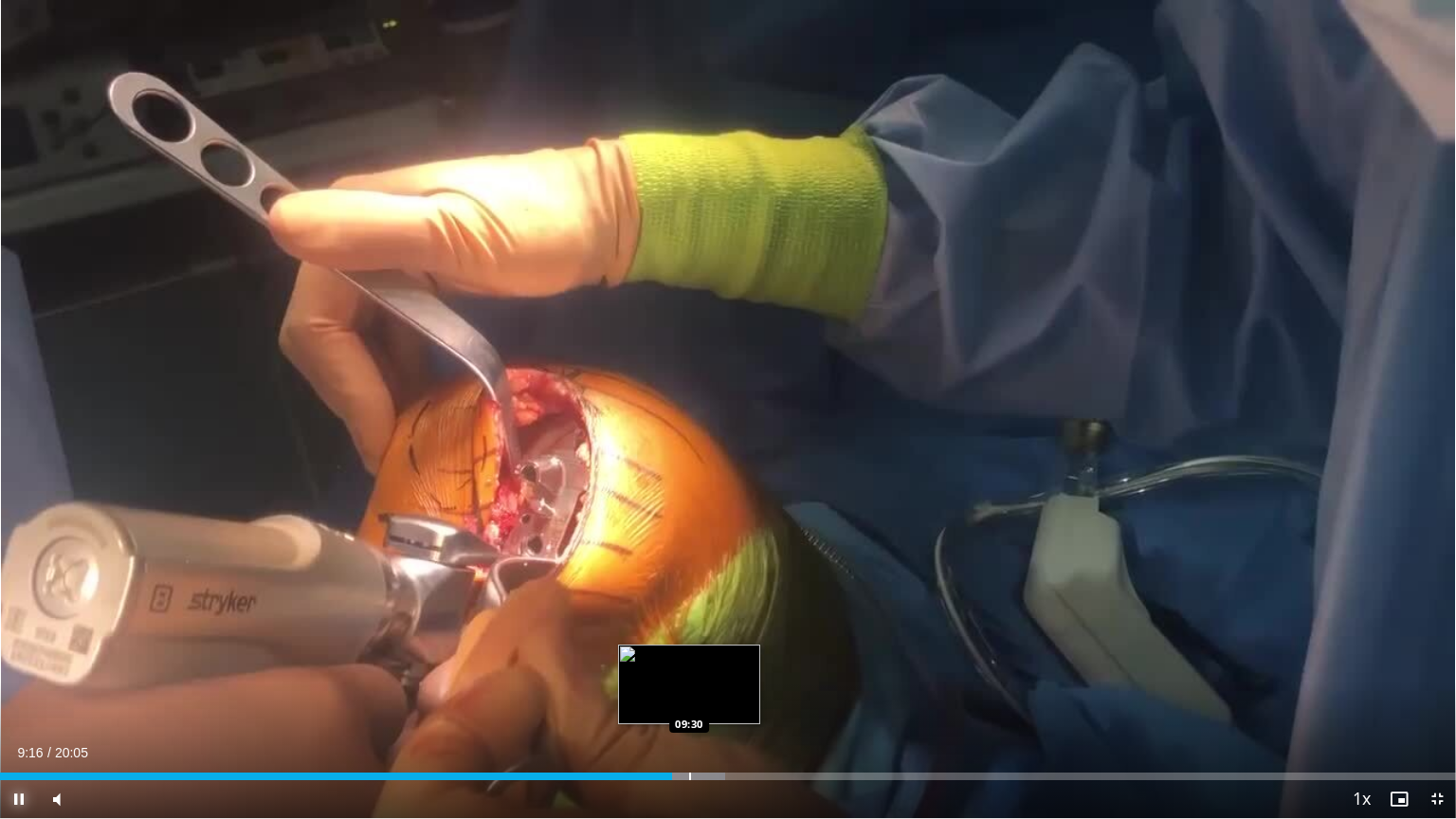 click at bounding box center (690, 776) 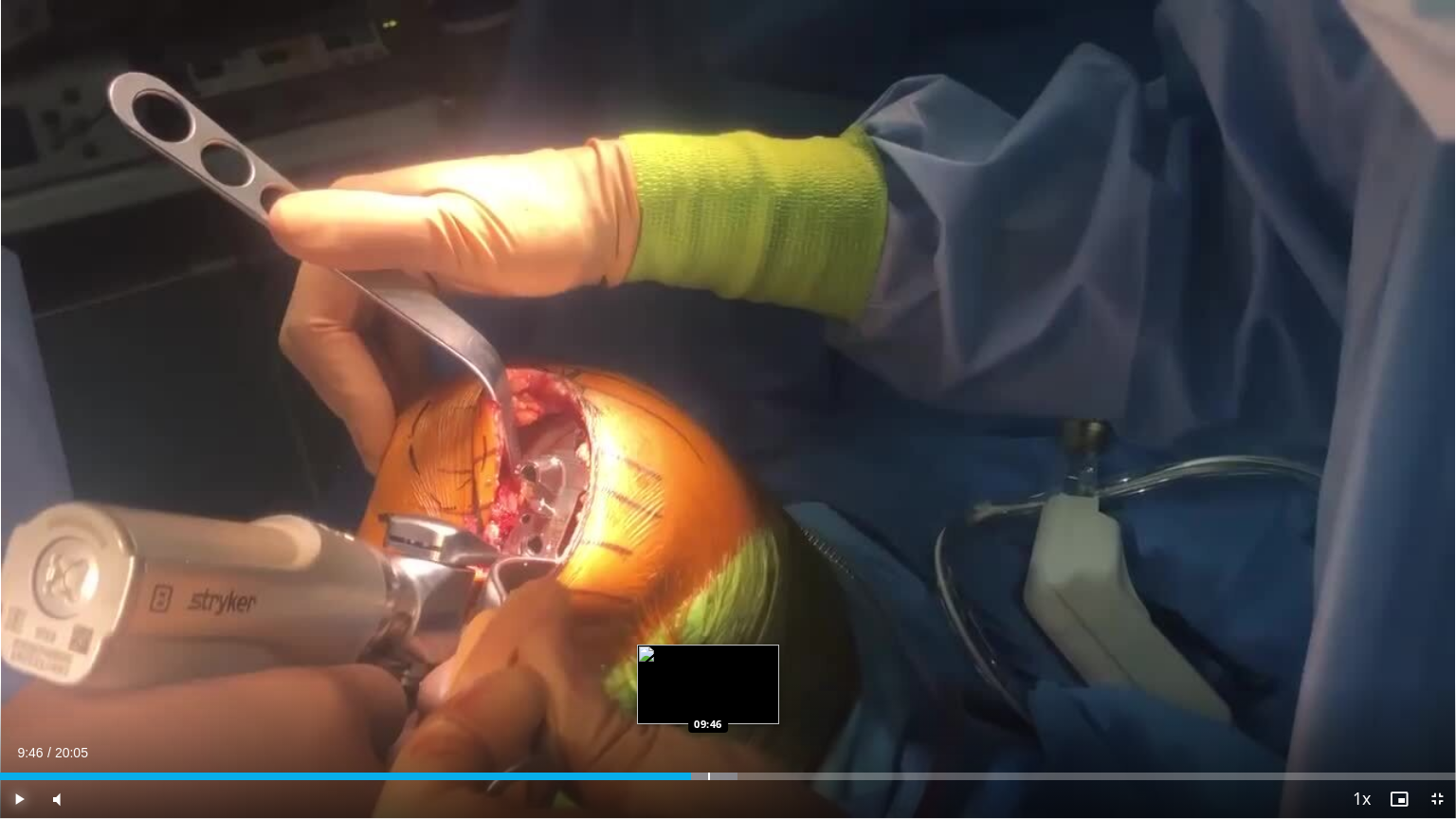 click at bounding box center (709, 776) 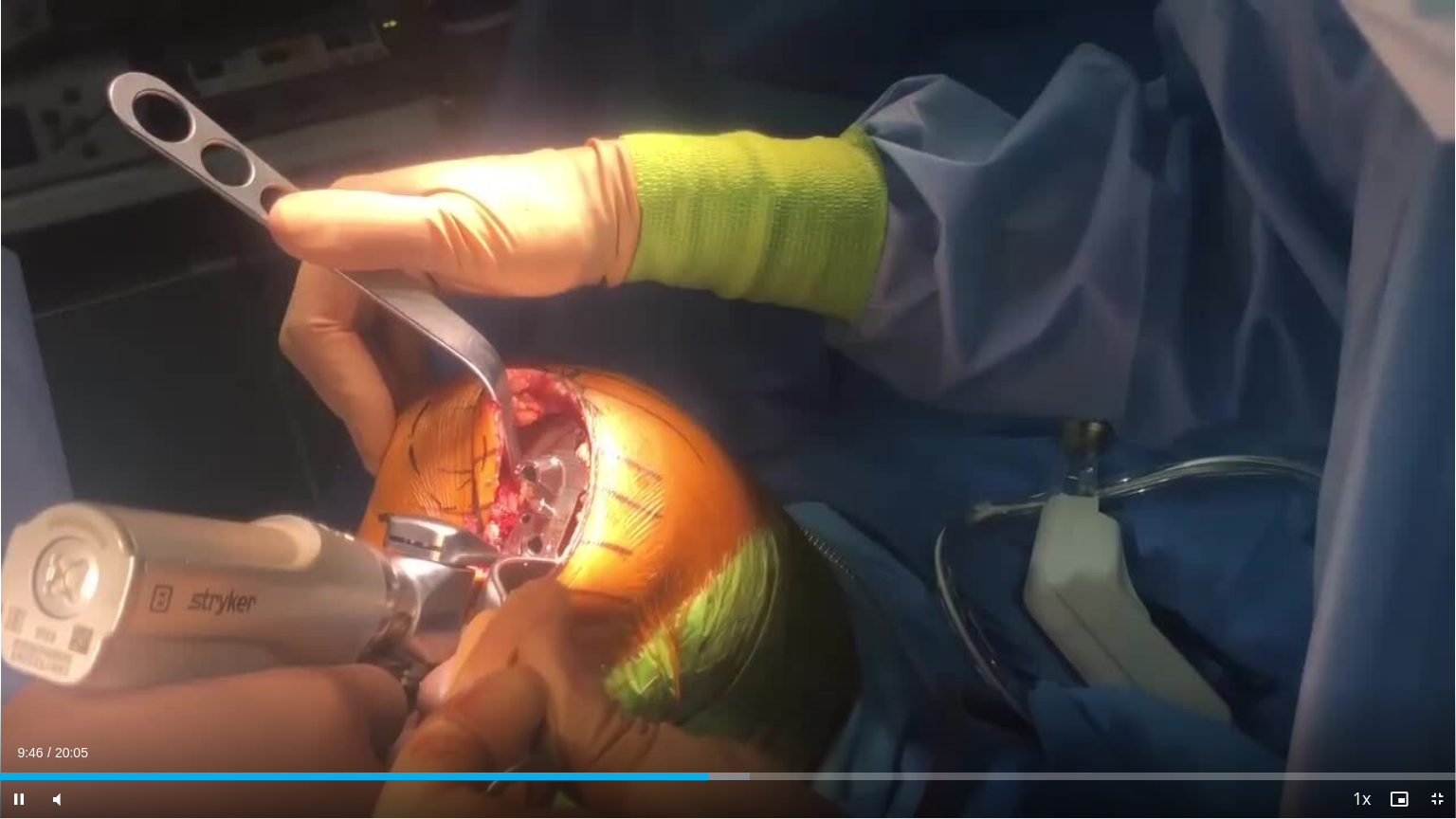 click on "Current Time  9:46 / Duration  20:05 Pause Skip Backward Skip Forward Mute 89% Loaded :  51.48% 09:46 09:49 Stream Type  LIVE Seek to live, currently behind live LIVE   1x Playback Rate 0.5x 0.75x 1x , selected 1.25x 1.5x 1.75x 2x Chapters Chapters Descriptions descriptions off , selected Captions captions settings , opens captions settings dialog captions off , selected Audio Track en (Main) , selected Exit Fullscreen Enable picture-in-picture mode" at bounding box center [728, 799] 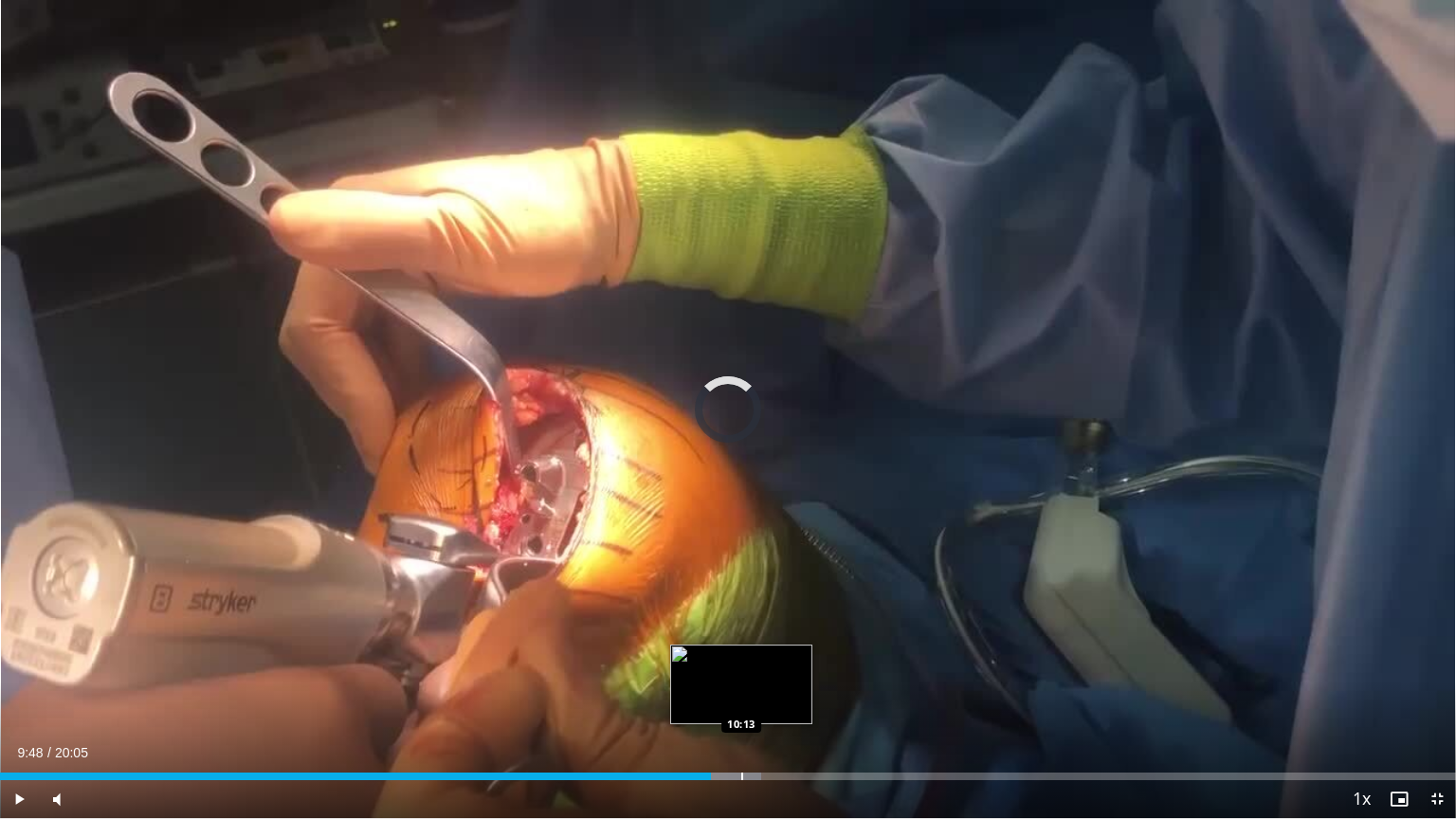 click at bounding box center [742, 776] 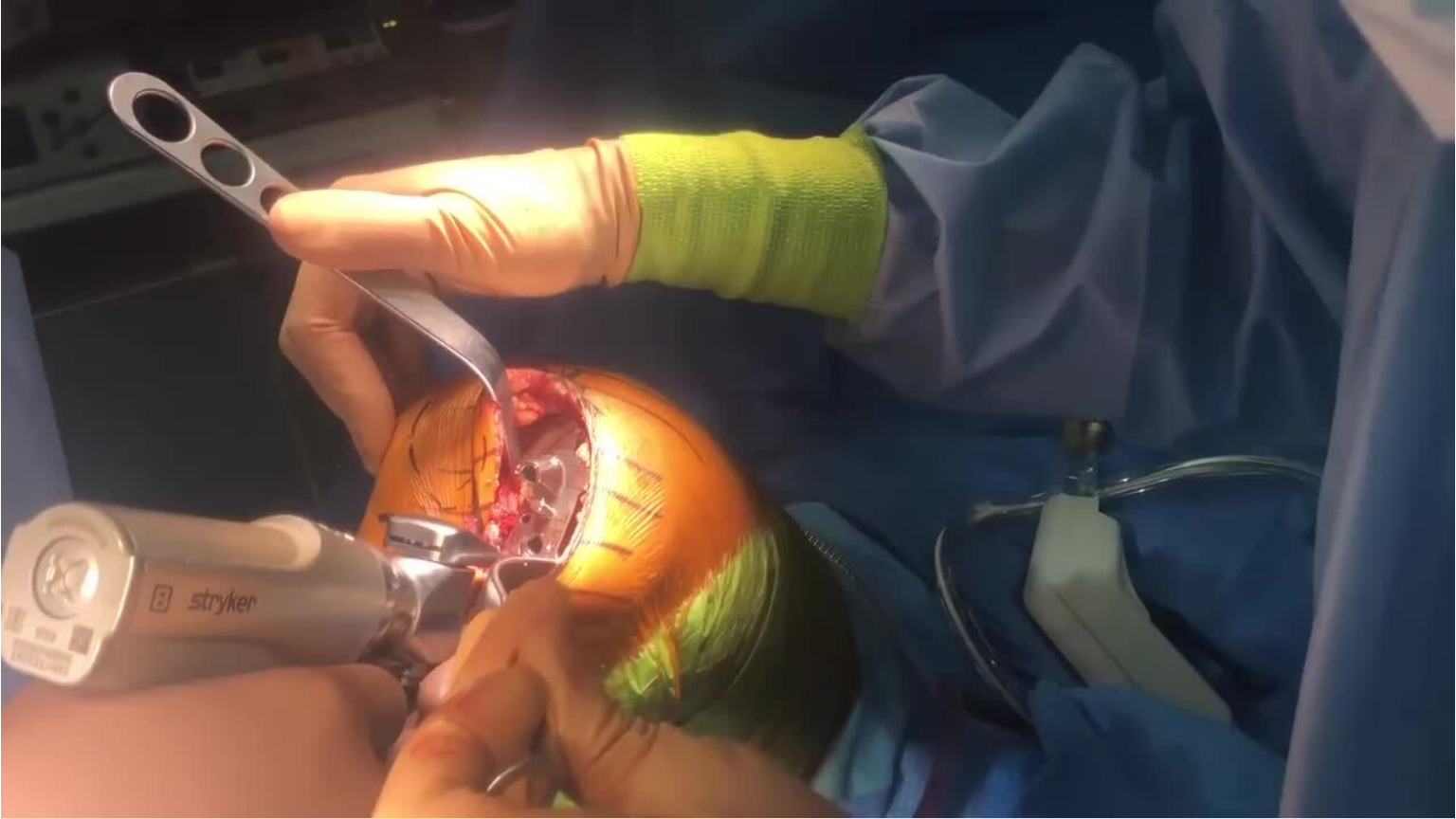 click on "**********" at bounding box center [728, 410] 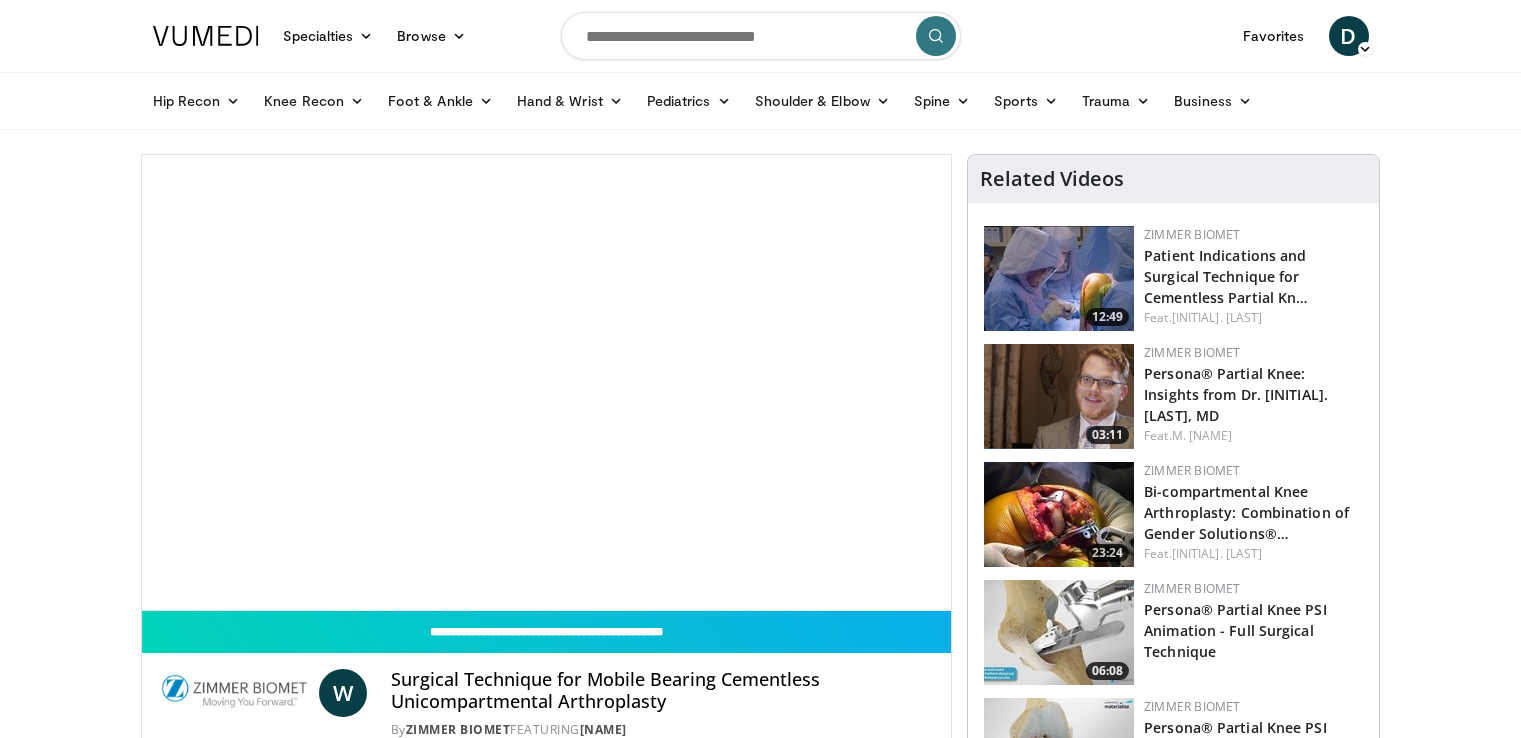 scroll, scrollTop: 0, scrollLeft: 0, axis: both 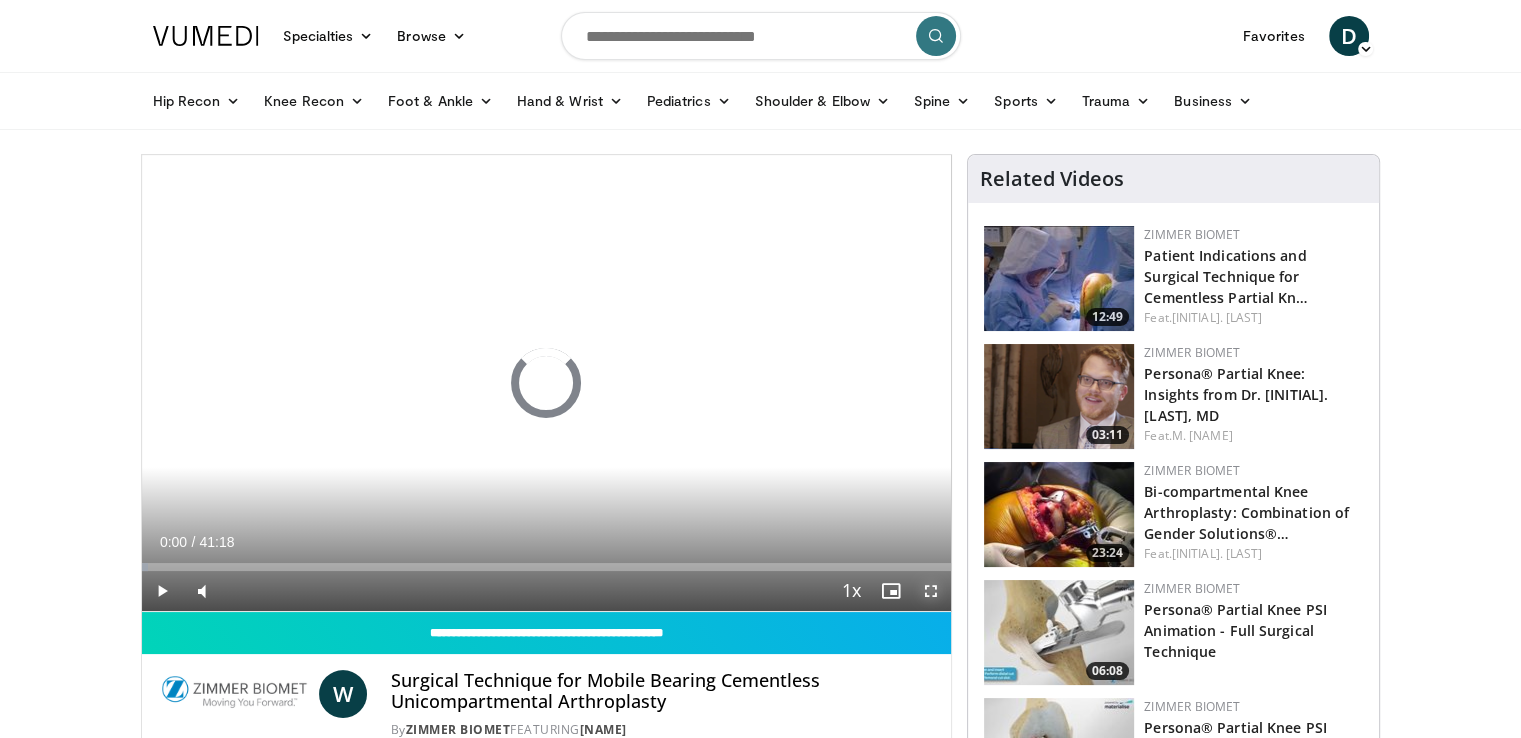 click at bounding box center [931, 591] 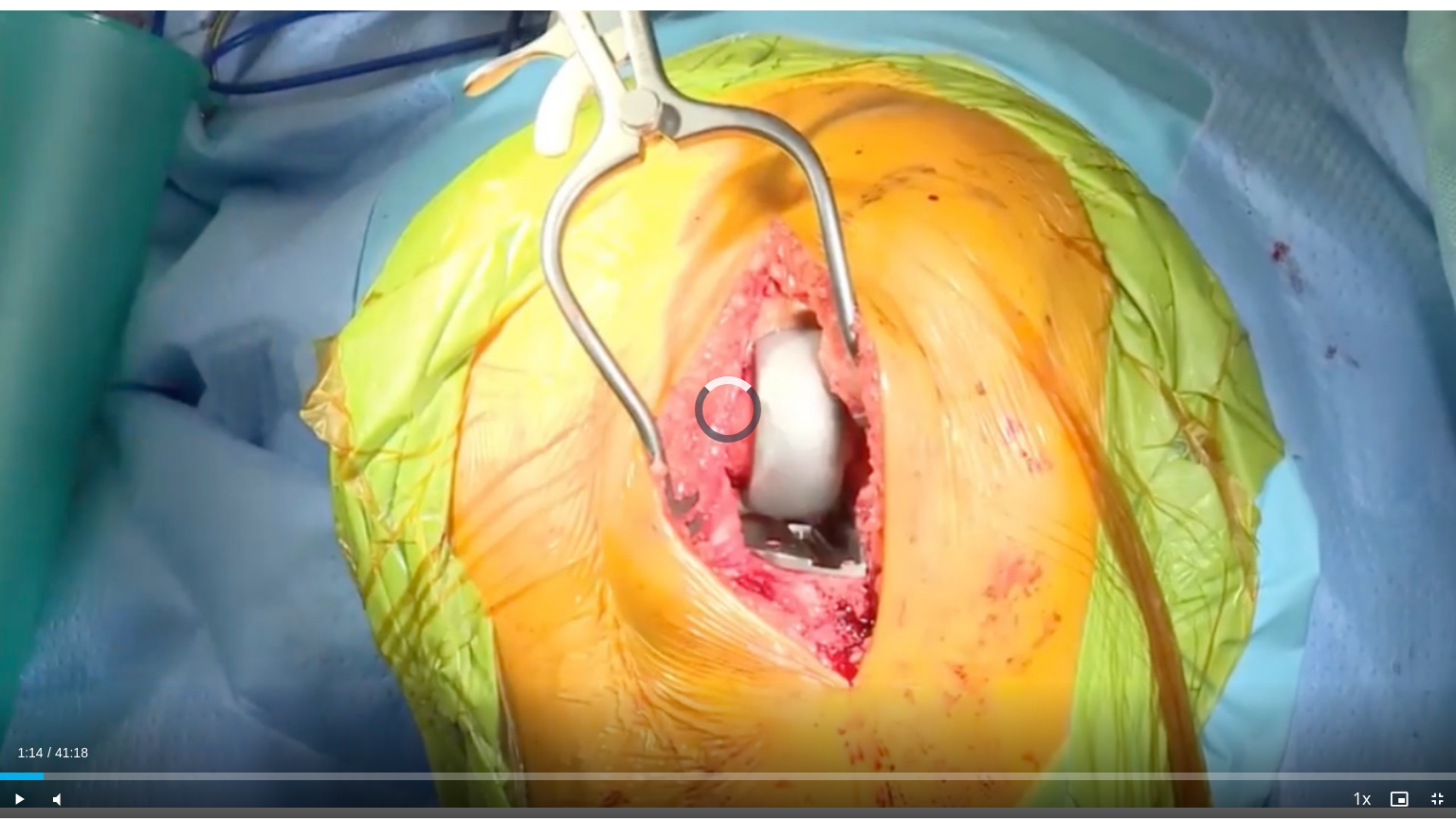 click at bounding box center (45, 776) 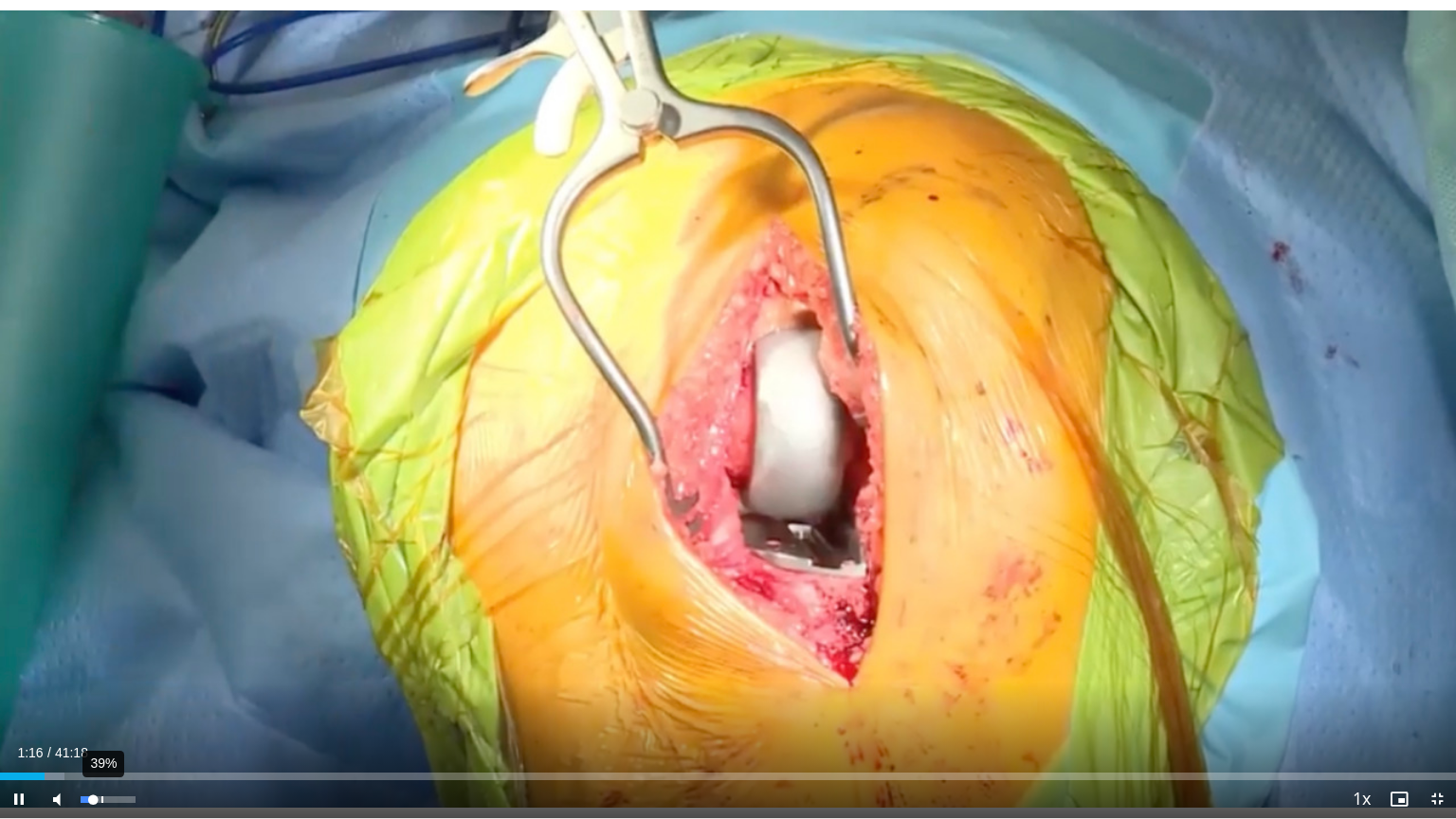 click on "39%" at bounding box center (107, 799) 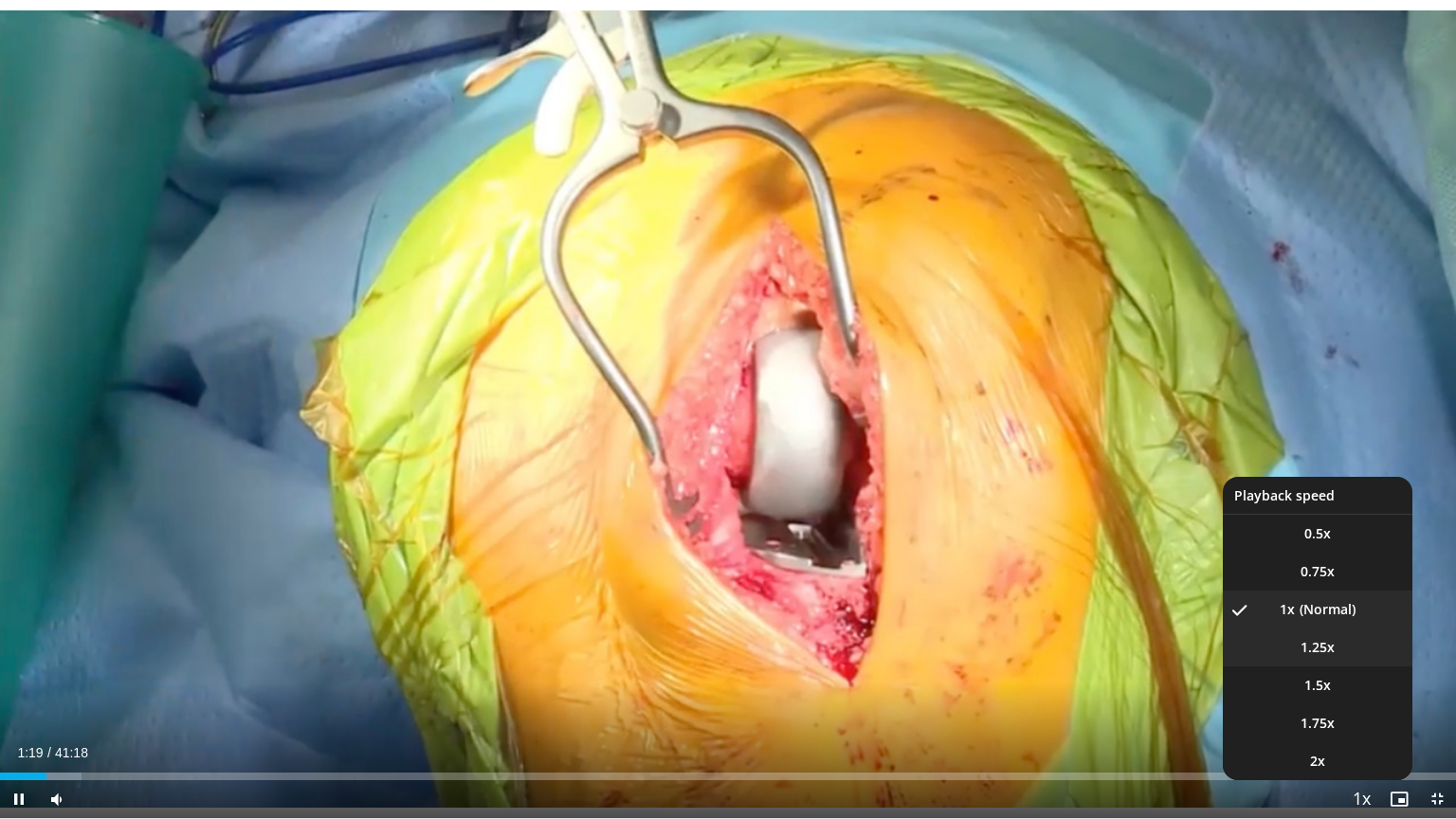 click on "1.25x" at bounding box center (1318, 647) 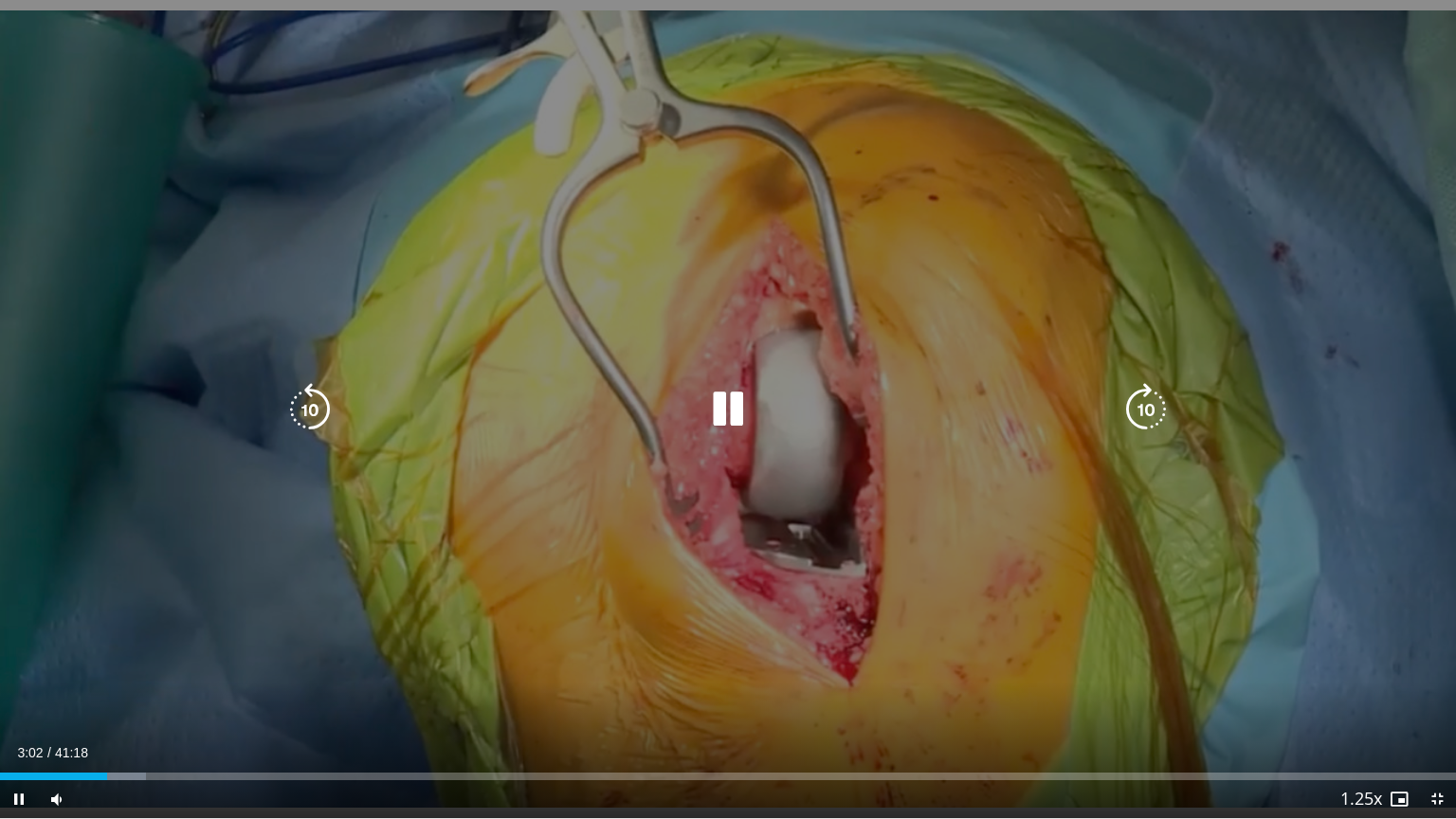 click at bounding box center (728, 410) 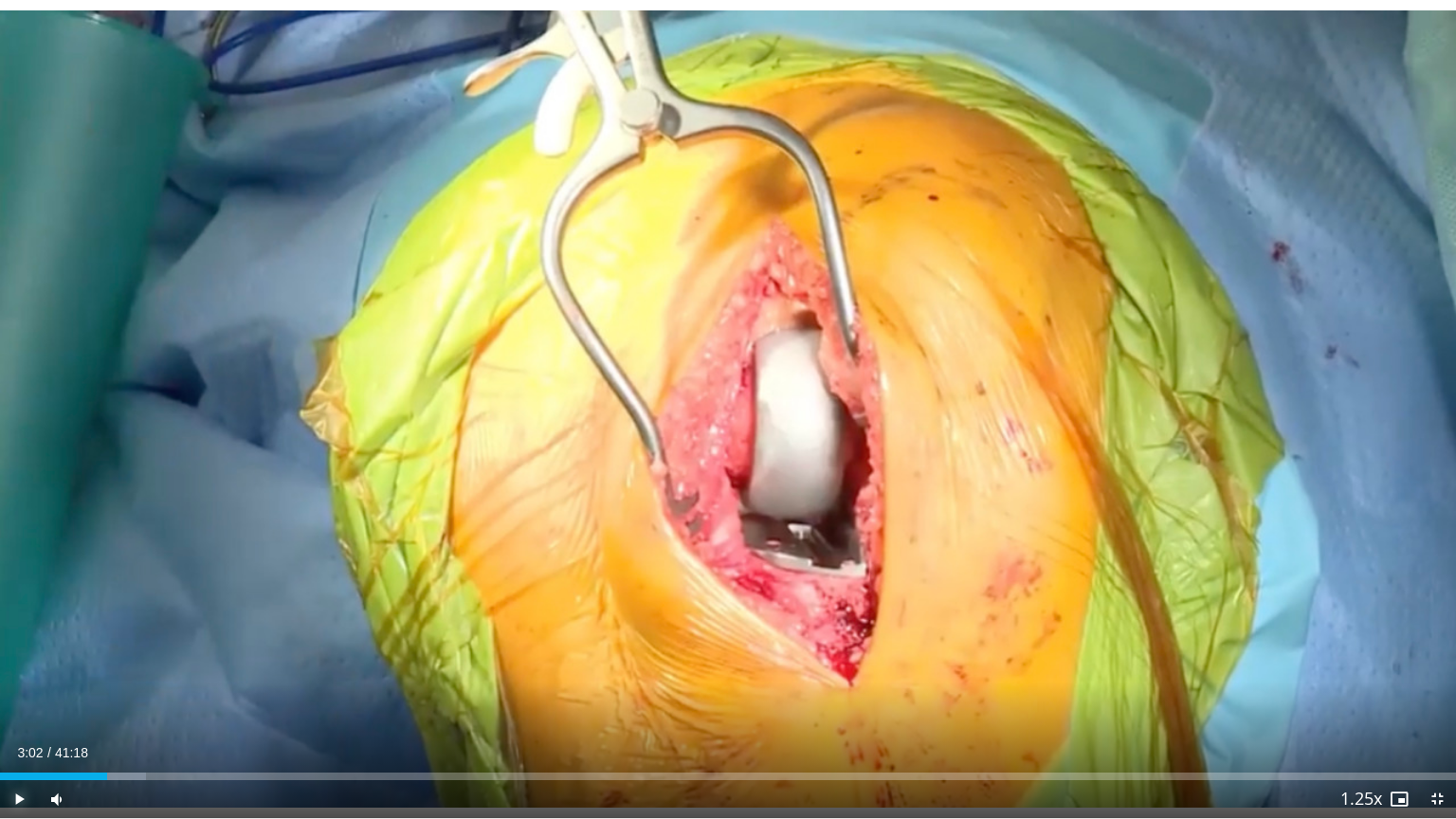 click at bounding box center [19, 799] 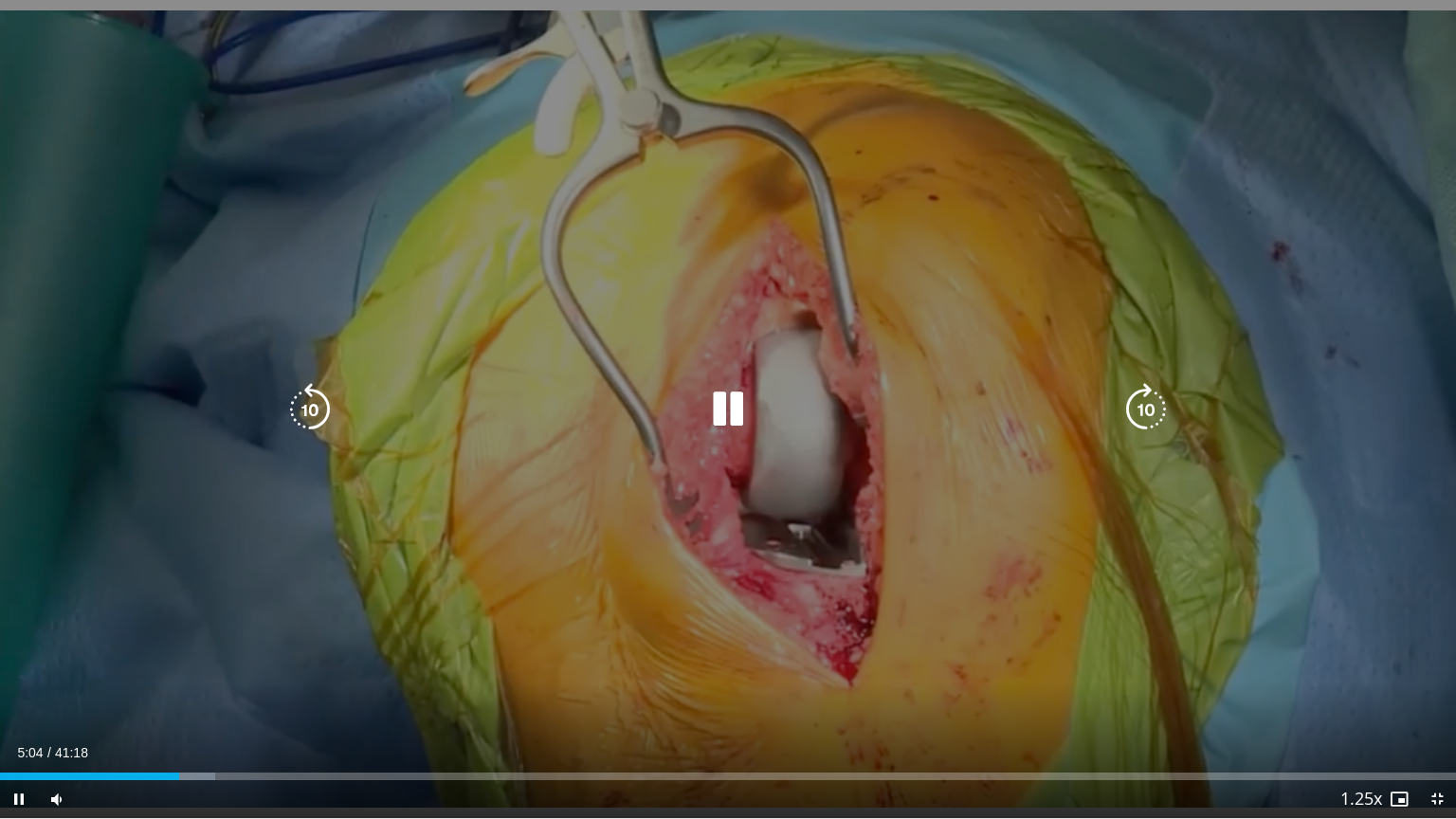click at bounding box center (728, 410) 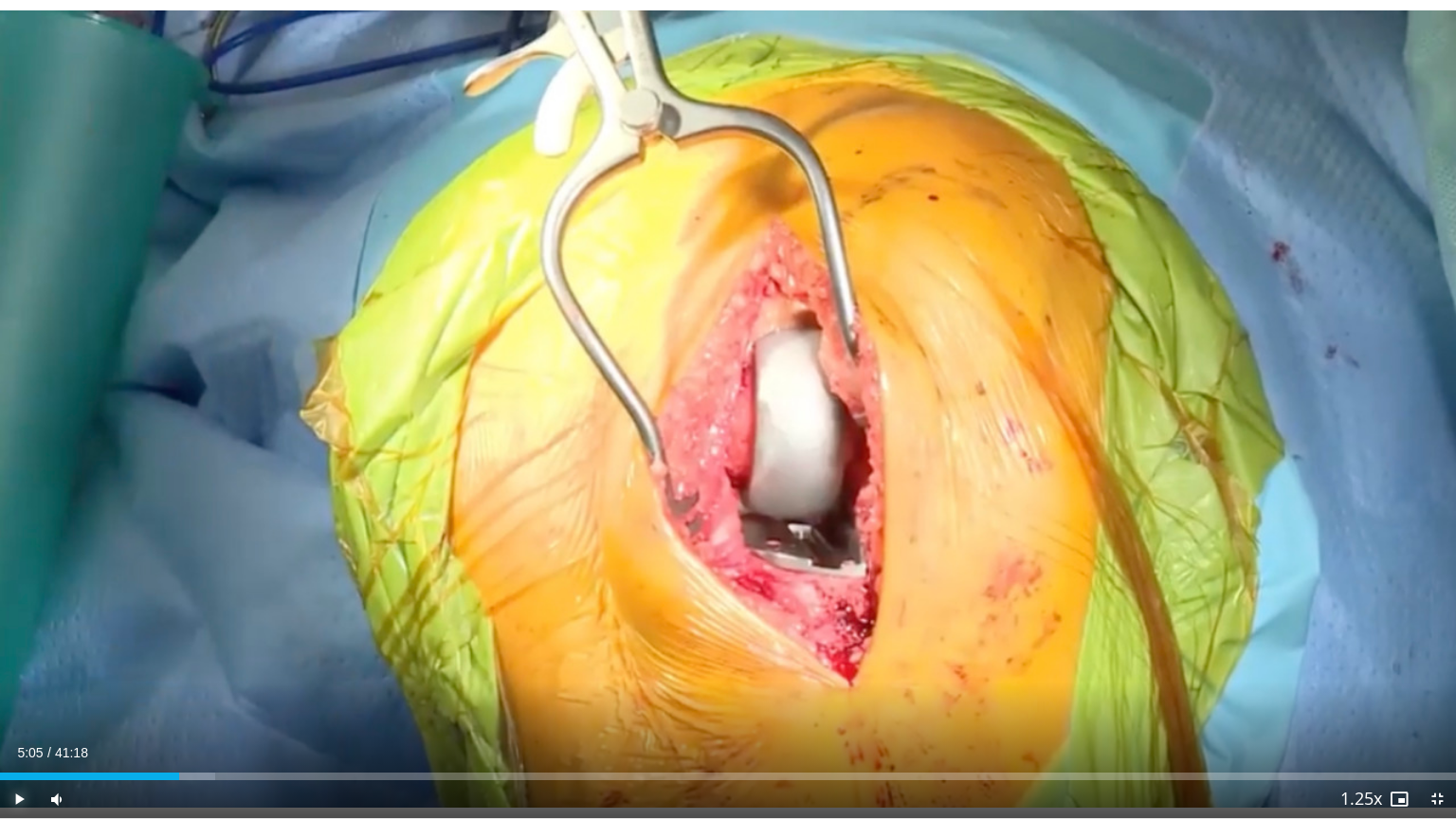 click at bounding box center [19, 799] 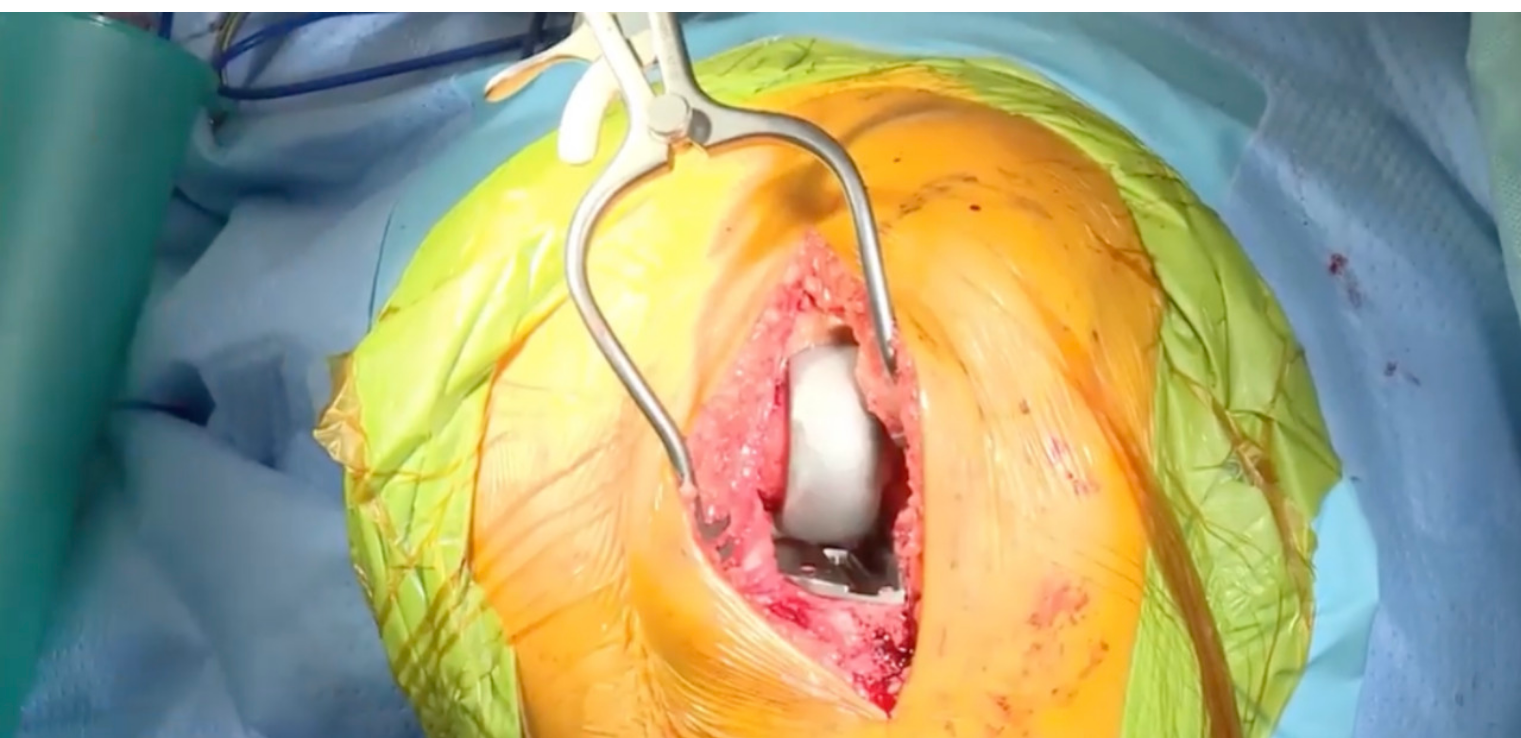 scroll, scrollTop: 200, scrollLeft: 0, axis: vertical 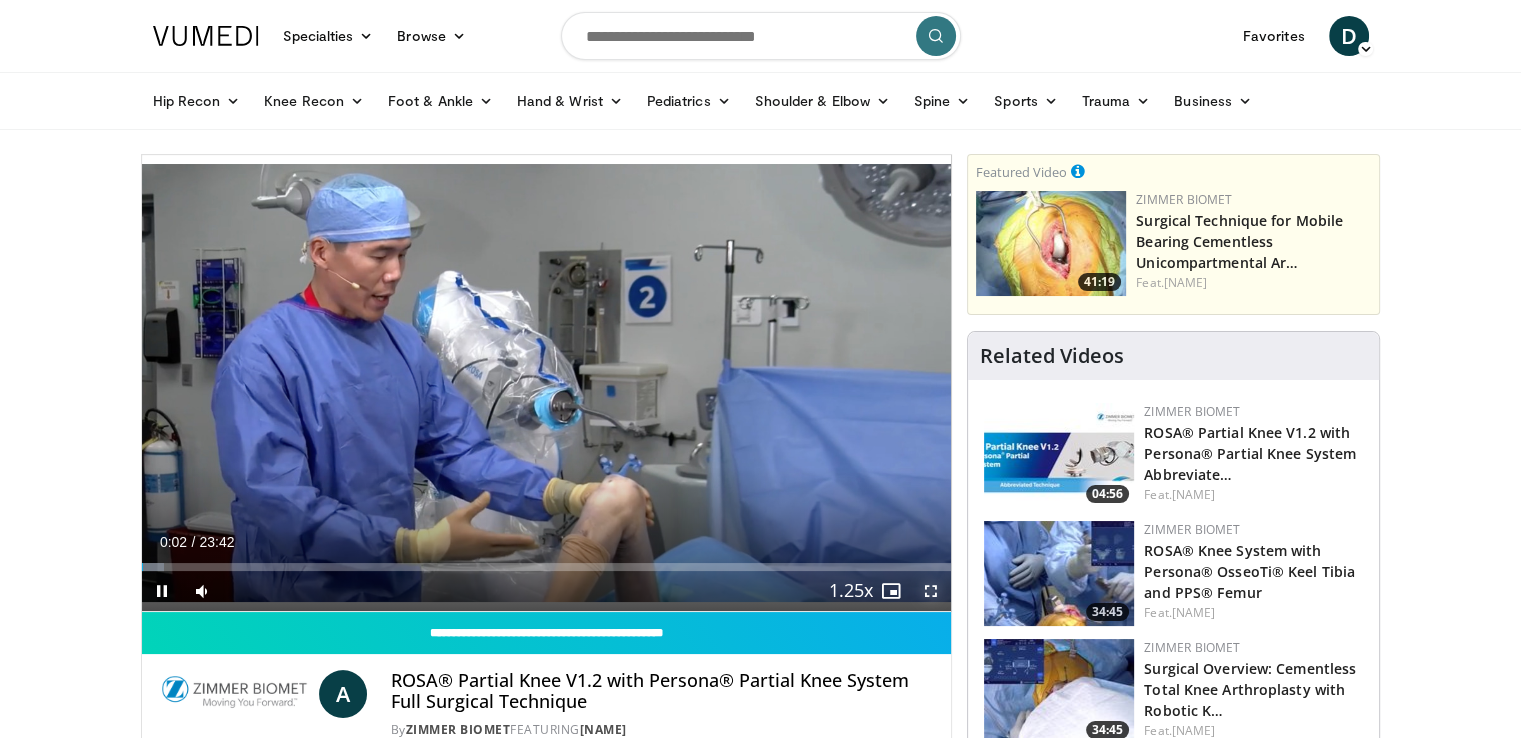 click at bounding box center [931, 591] 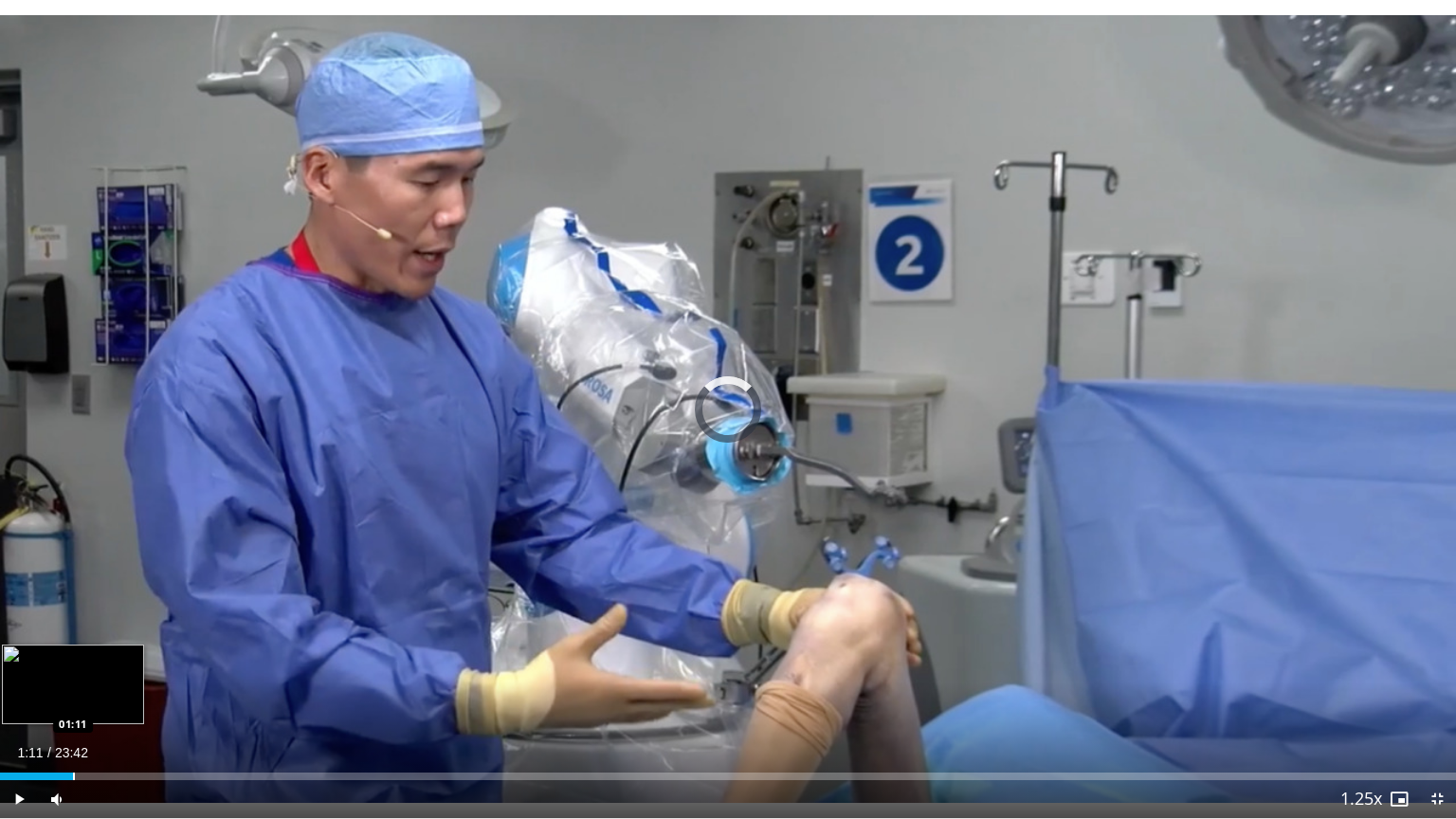 click at bounding box center [74, 776] 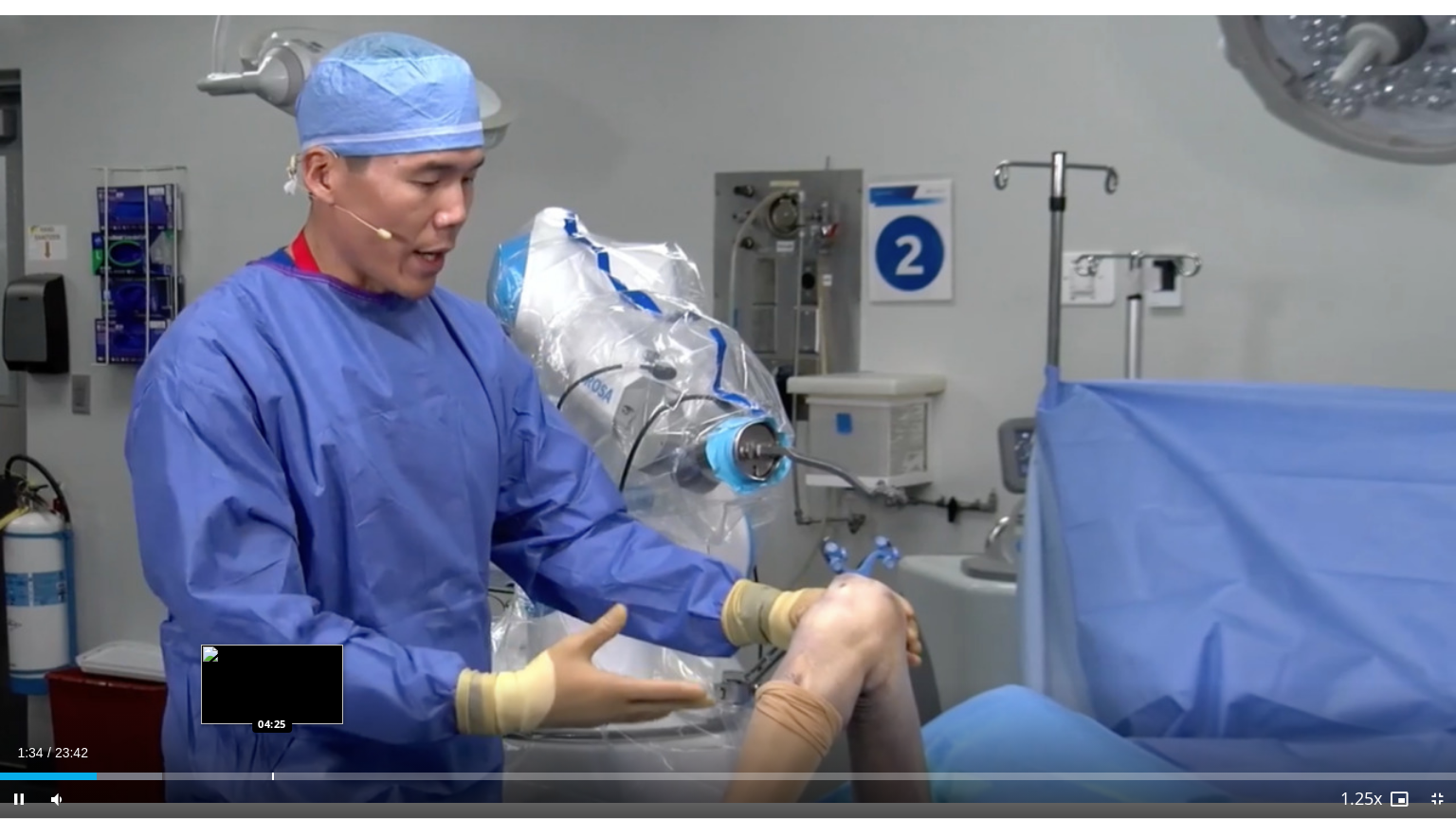 click at bounding box center (273, 776) 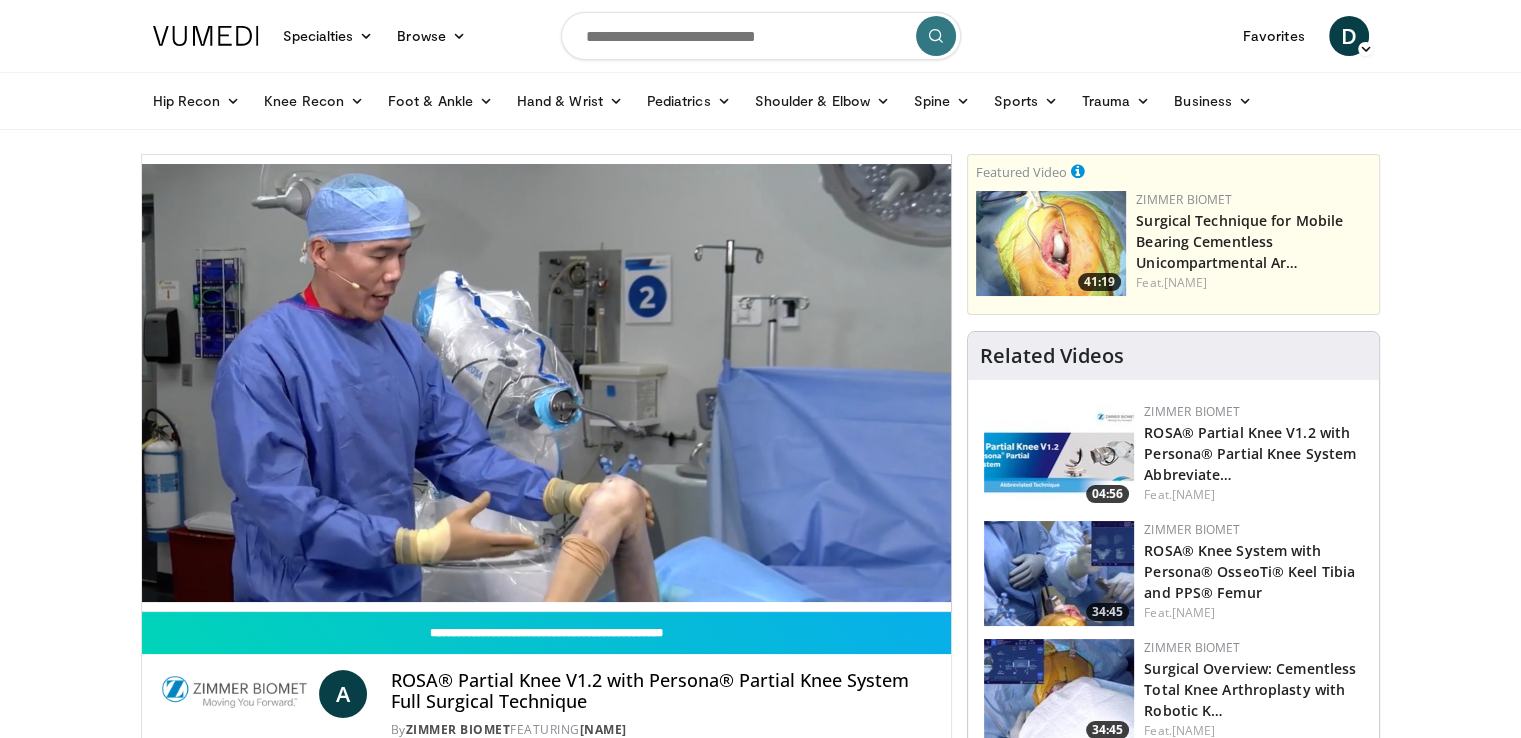 click at bounding box center (761, 36) 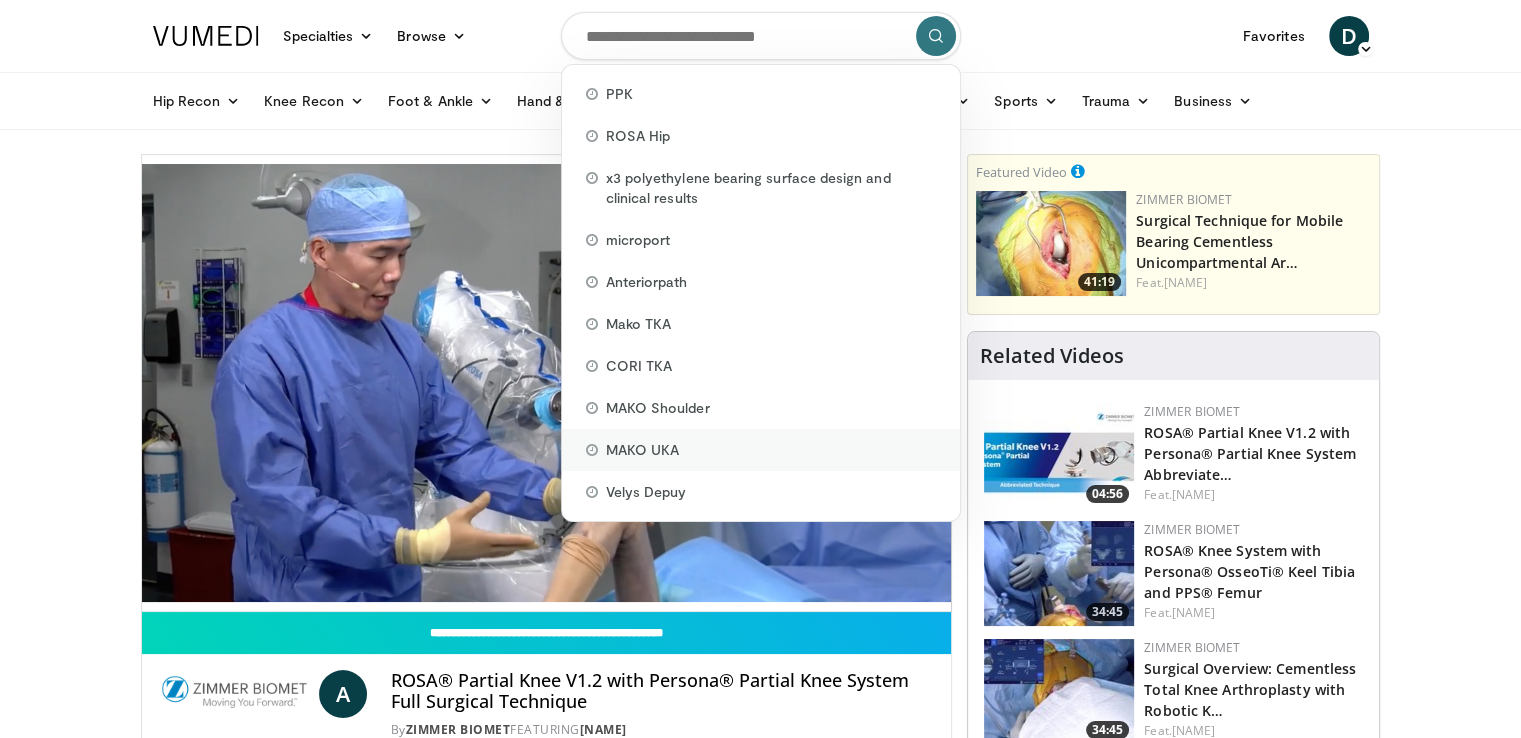 click on "MAKO UKA" at bounding box center (761, 450) 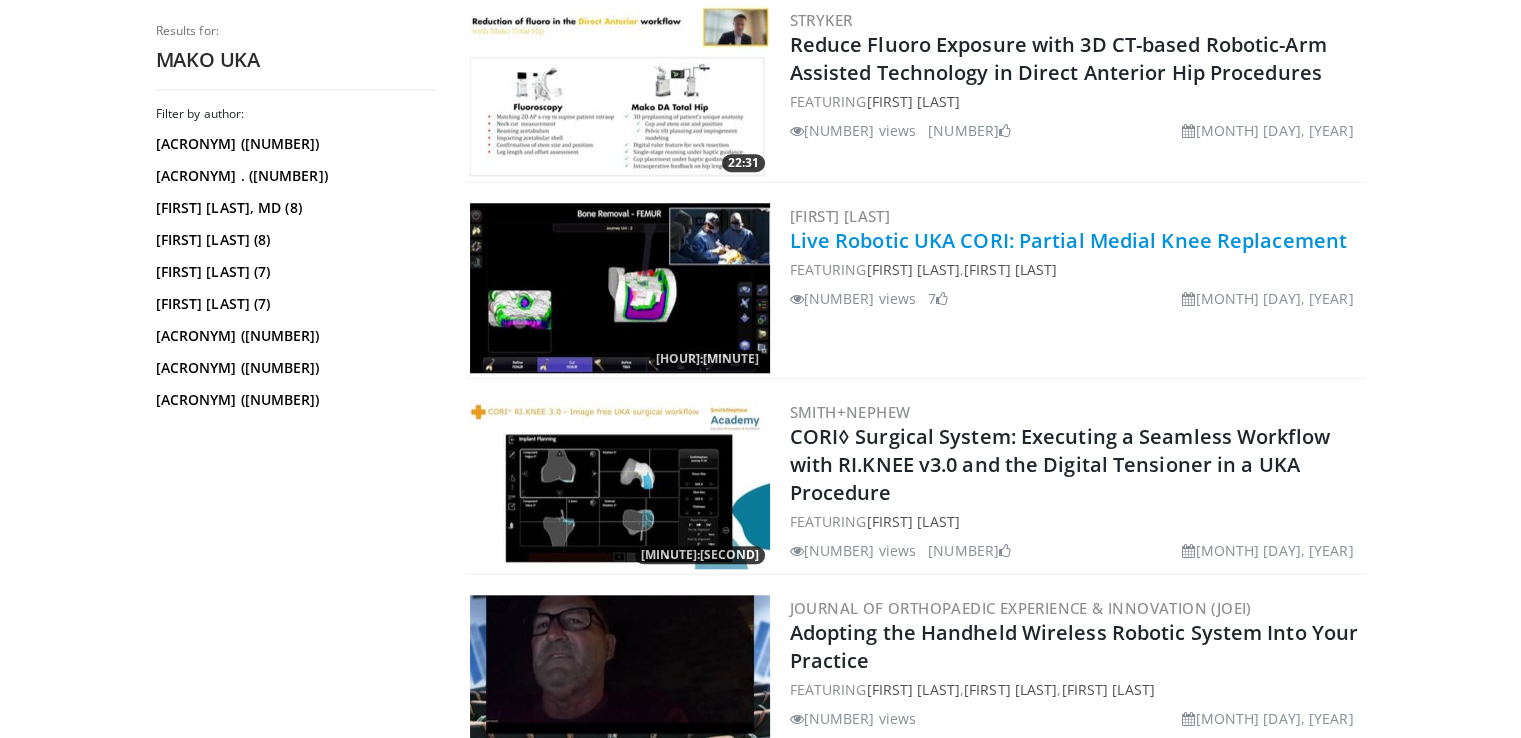 scroll, scrollTop: 1800, scrollLeft: 0, axis: vertical 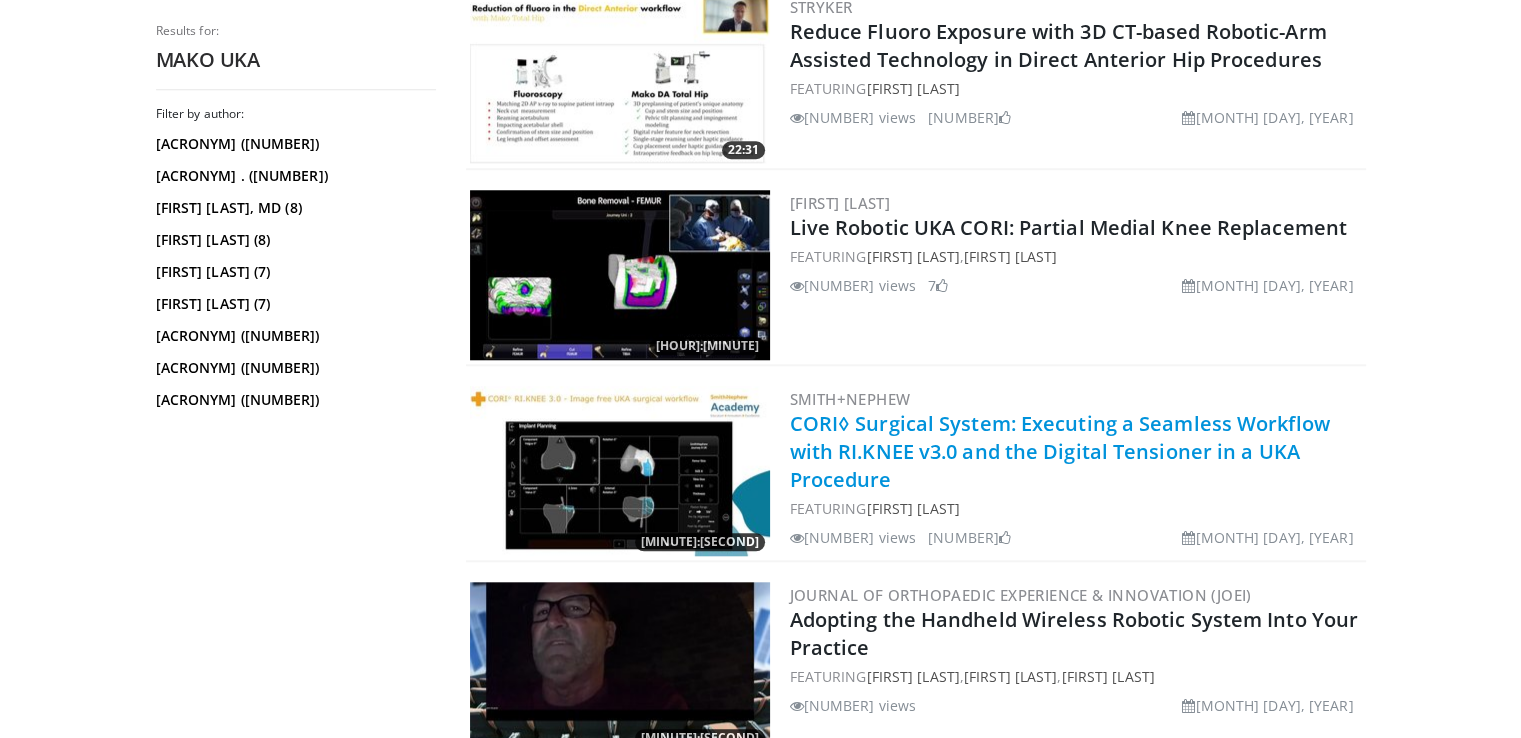 click on "CORI◊ Surgical System: Executing a Seamless Workflow with RI.KNEE v3.0 and the Digital Tensioner in a UKA Procedure" at bounding box center [1060, 451] 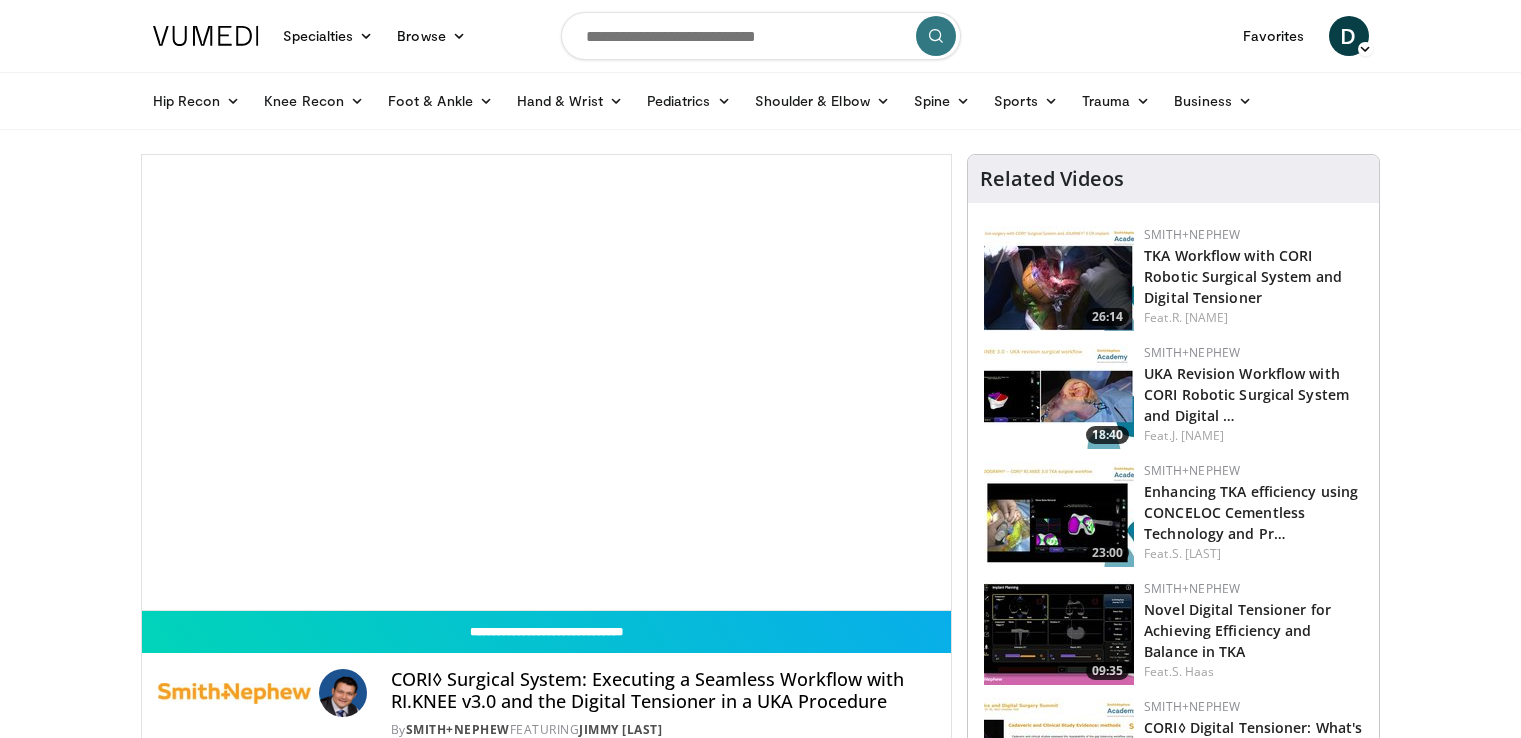 scroll, scrollTop: 0, scrollLeft: 0, axis: both 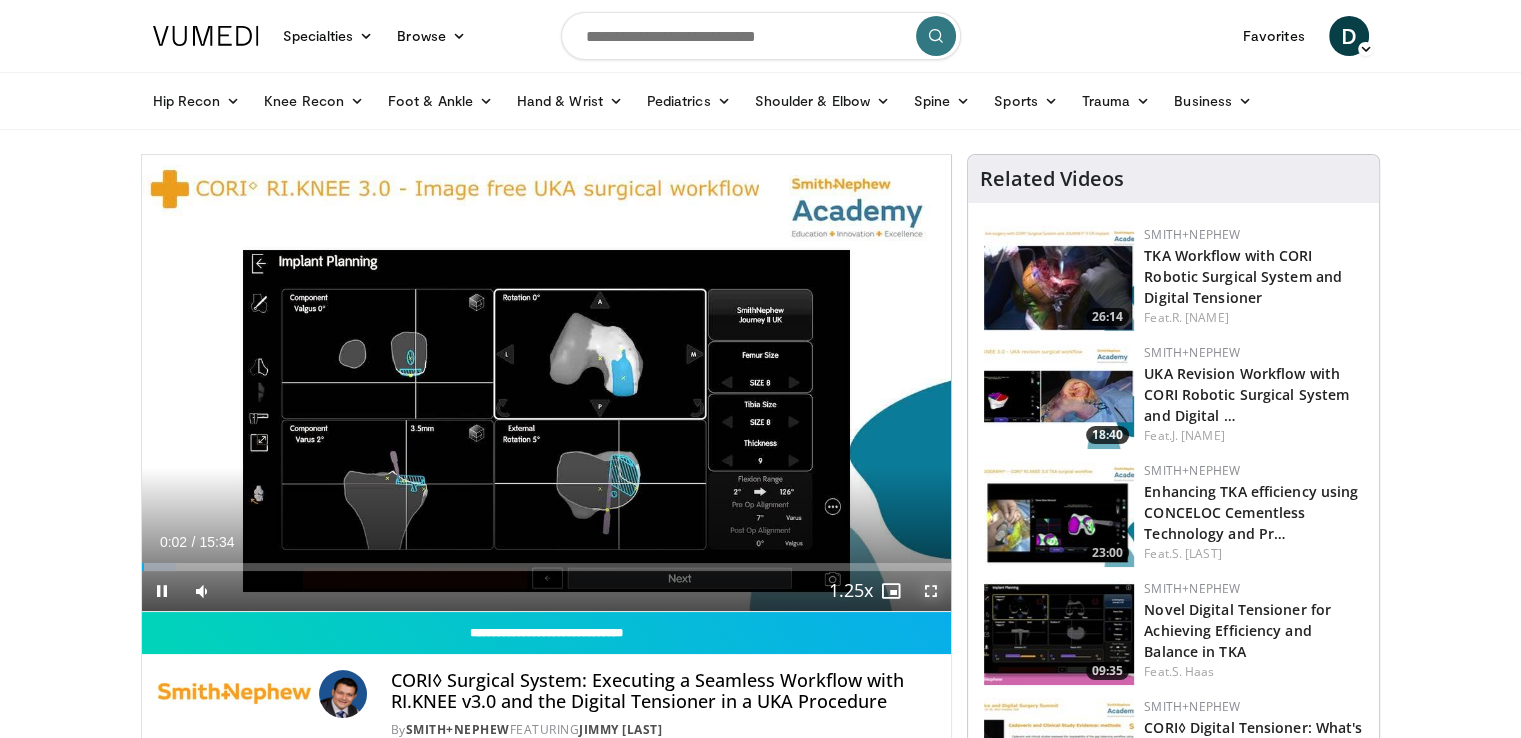 click at bounding box center (931, 591) 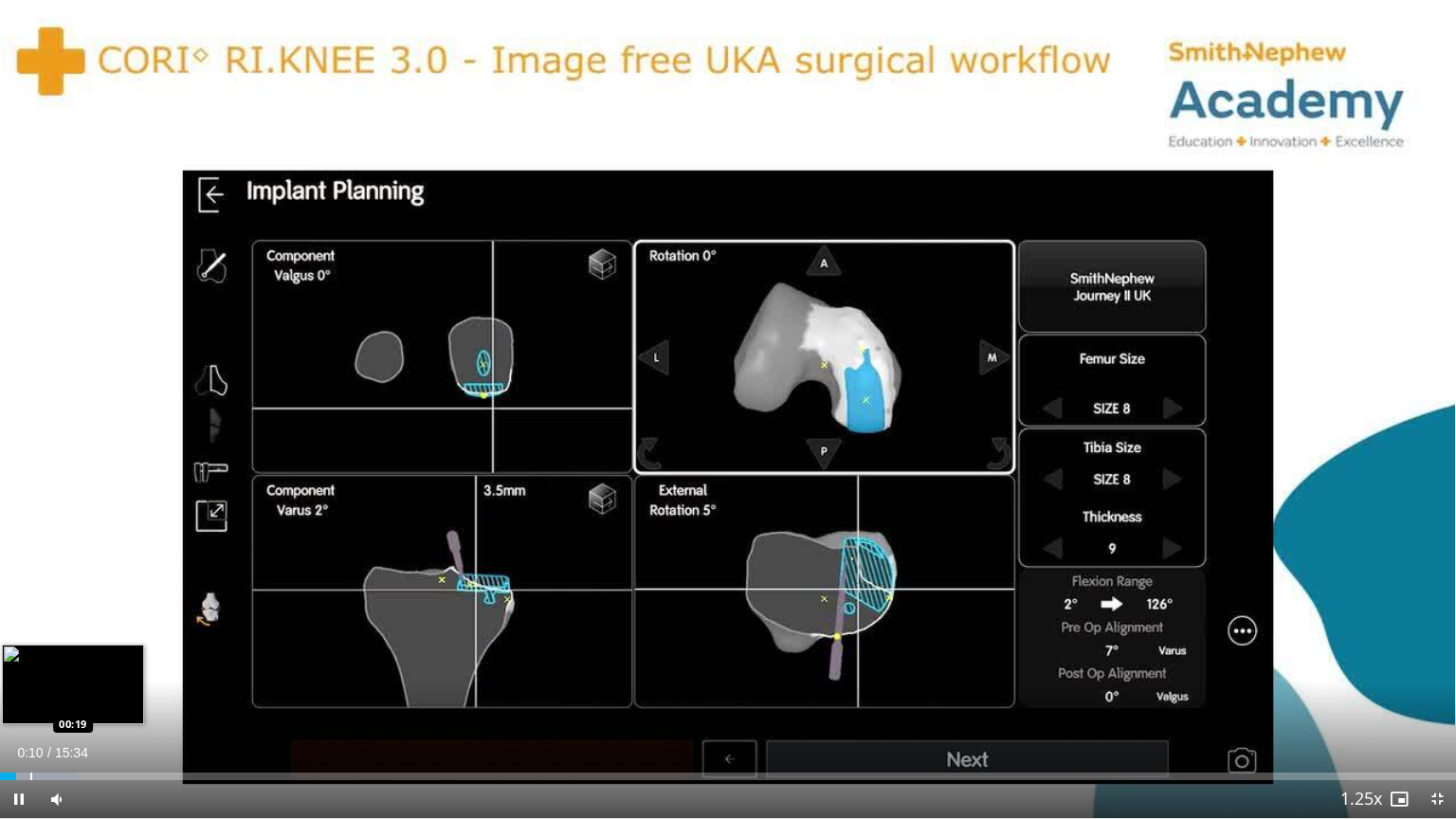 click at bounding box center (31, 776) 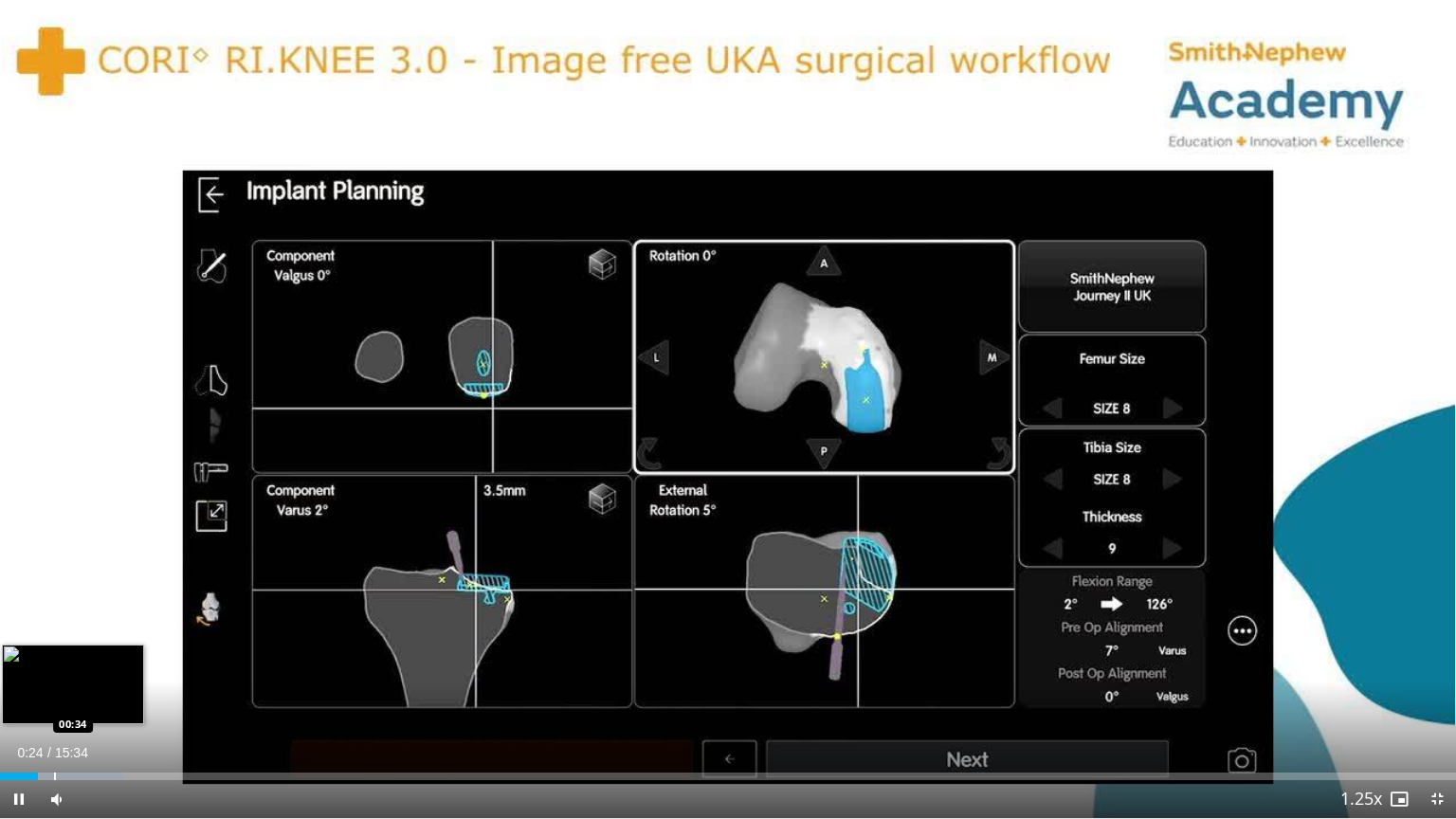 click on "Loaded :  8.49% 00:24 00:34" at bounding box center (728, 776) 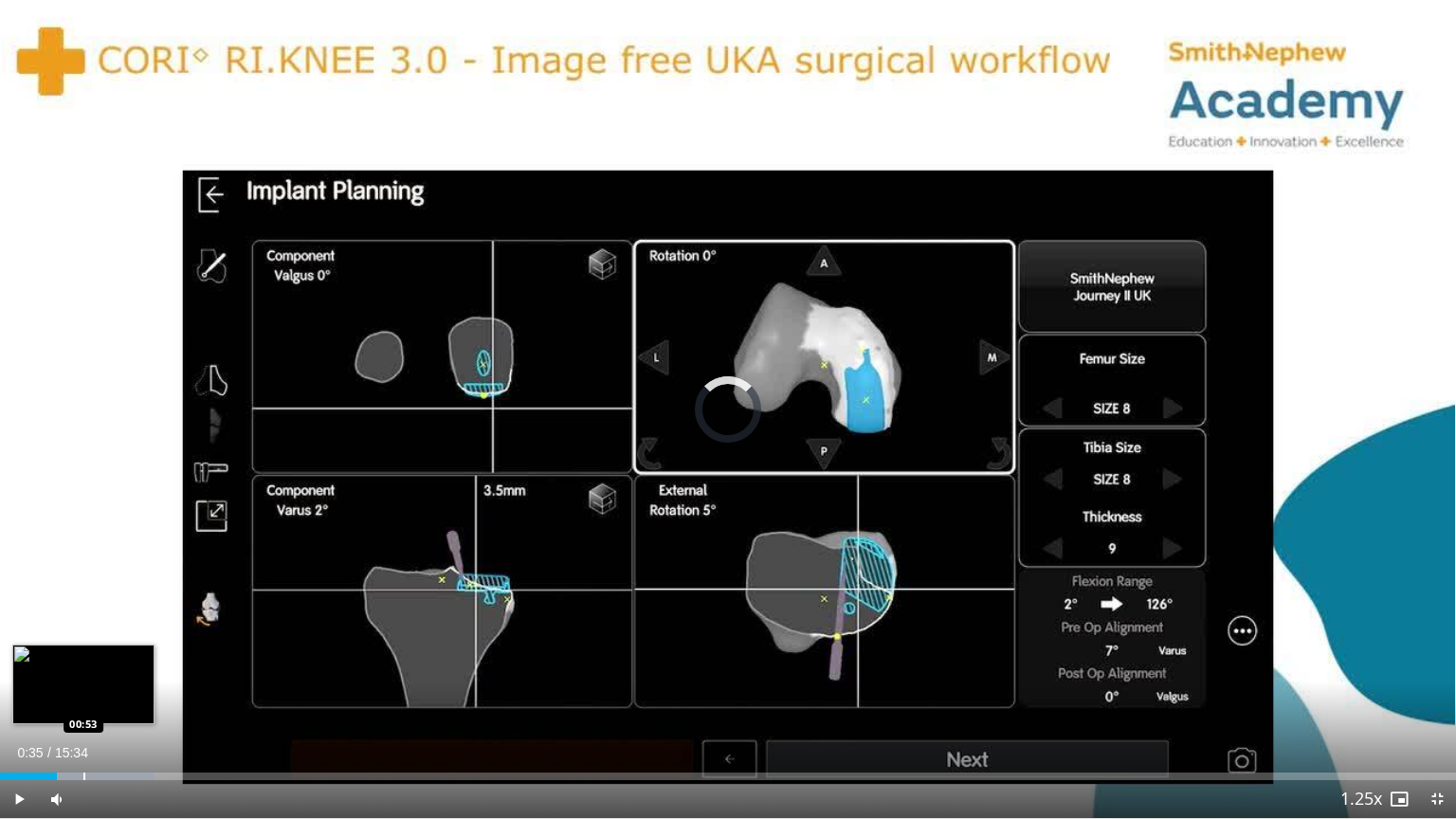 click at bounding box center [84, 776] 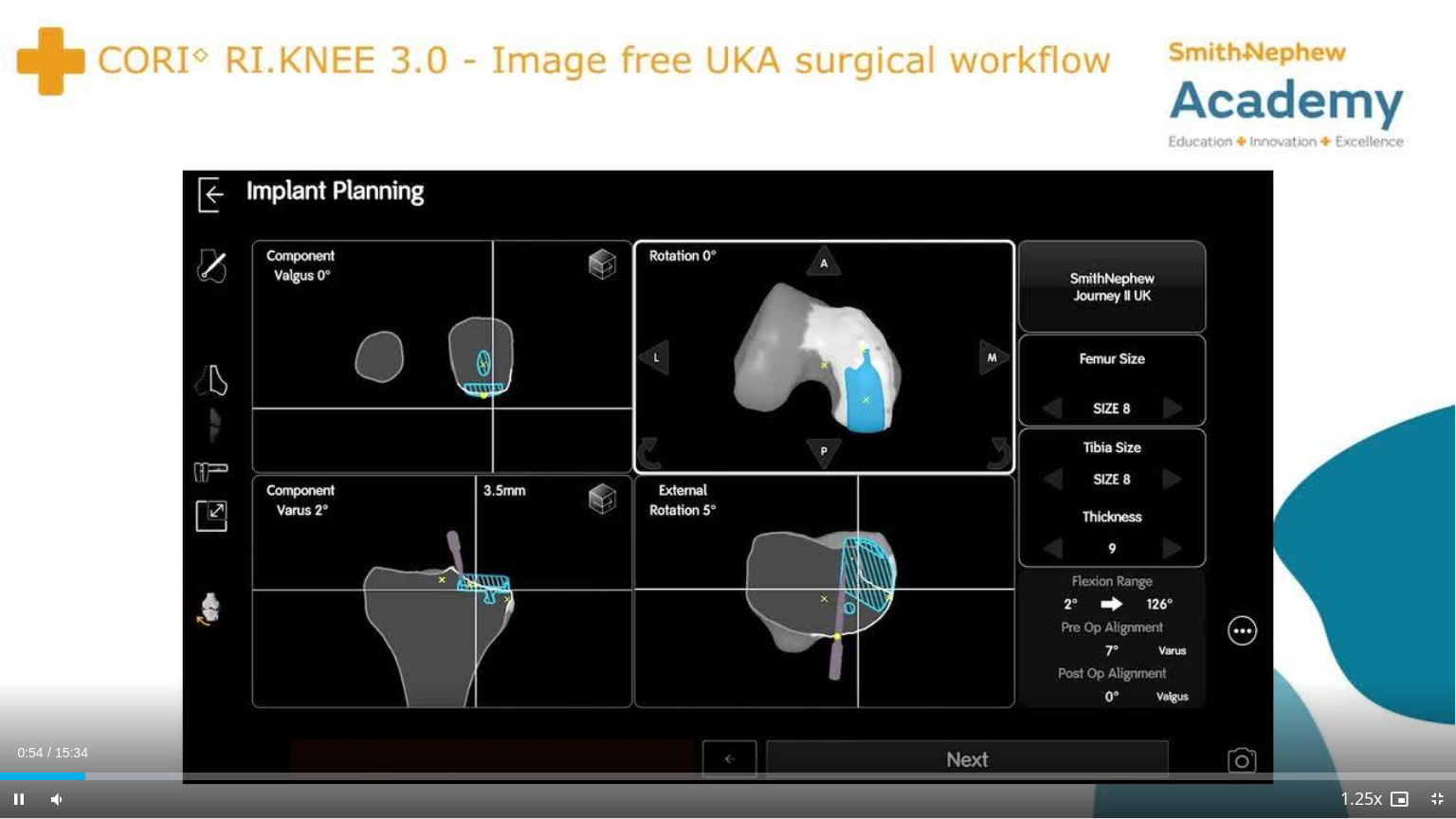 click on "Current Time  0:54 / Duration  15:34 Pause Skip Backward Skip Forward Mute 2% Loaded :  11.77% 00:54 01:06 Stream Type  LIVE Seek to live, currently behind live LIVE   1.25x Playback Rate 0.5x 0.75x 1x 1.25x , selected 1.5x 1.75x 2x Chapters Chapters Descriptions descriptions off , selected Captions captions settings , opens captions settings dialog captions off , selected Audio Track en (Main) , selected Exit Fullscreen Enable picture-in-picture mode" at bounding box center [728, 799] 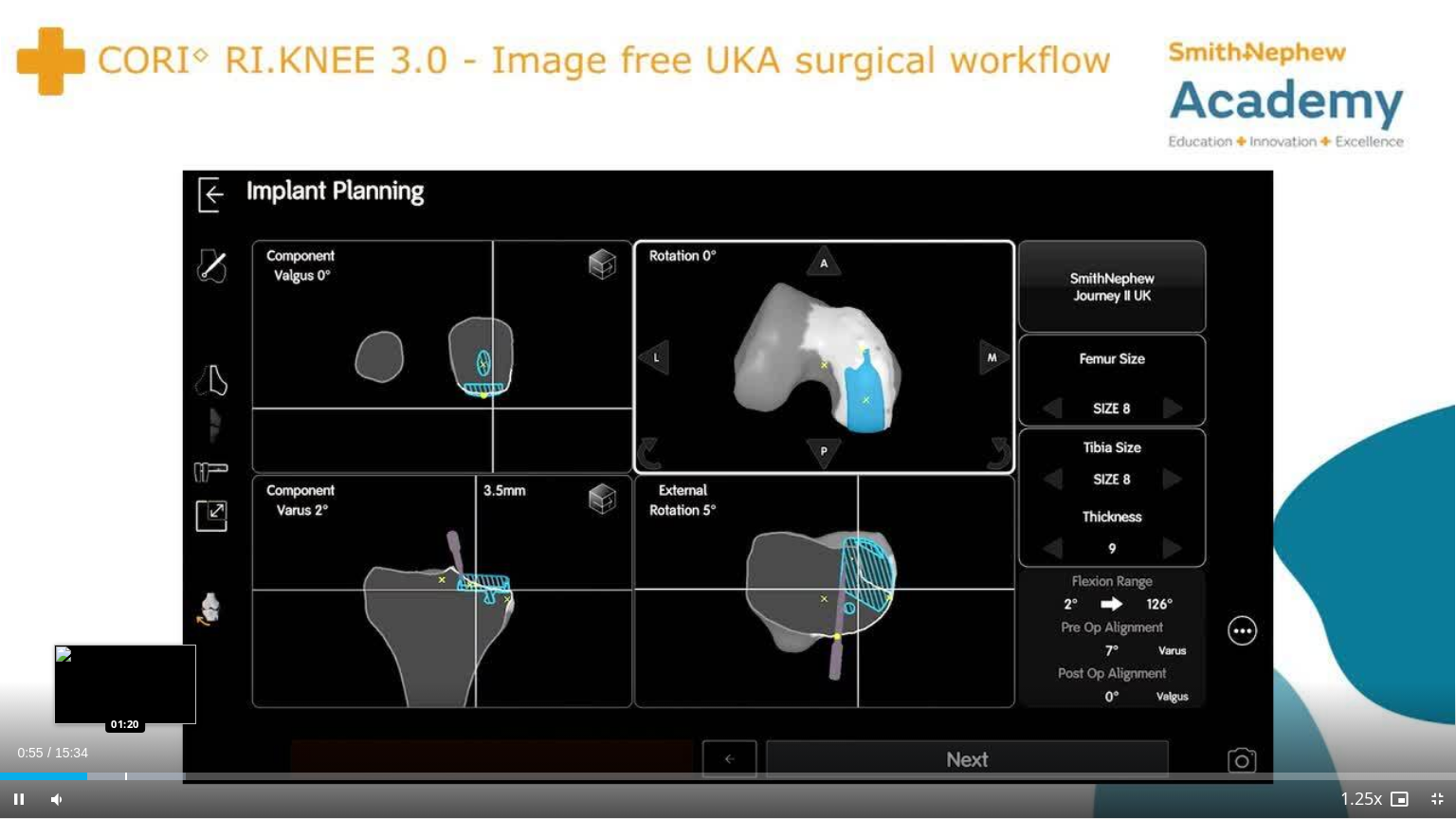 click at bounding box center (126, 776) 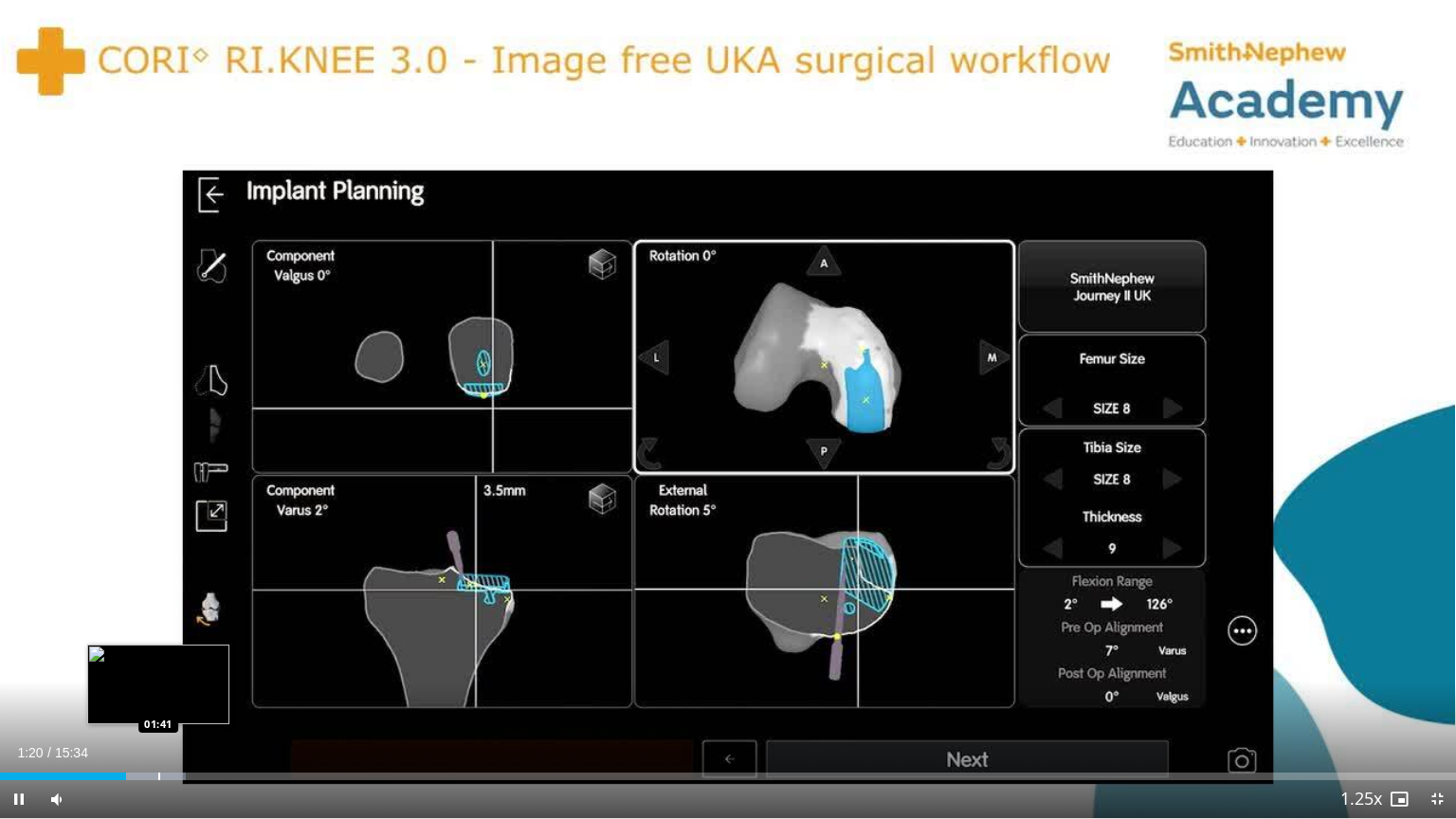 click at bounding box center [159, 776] 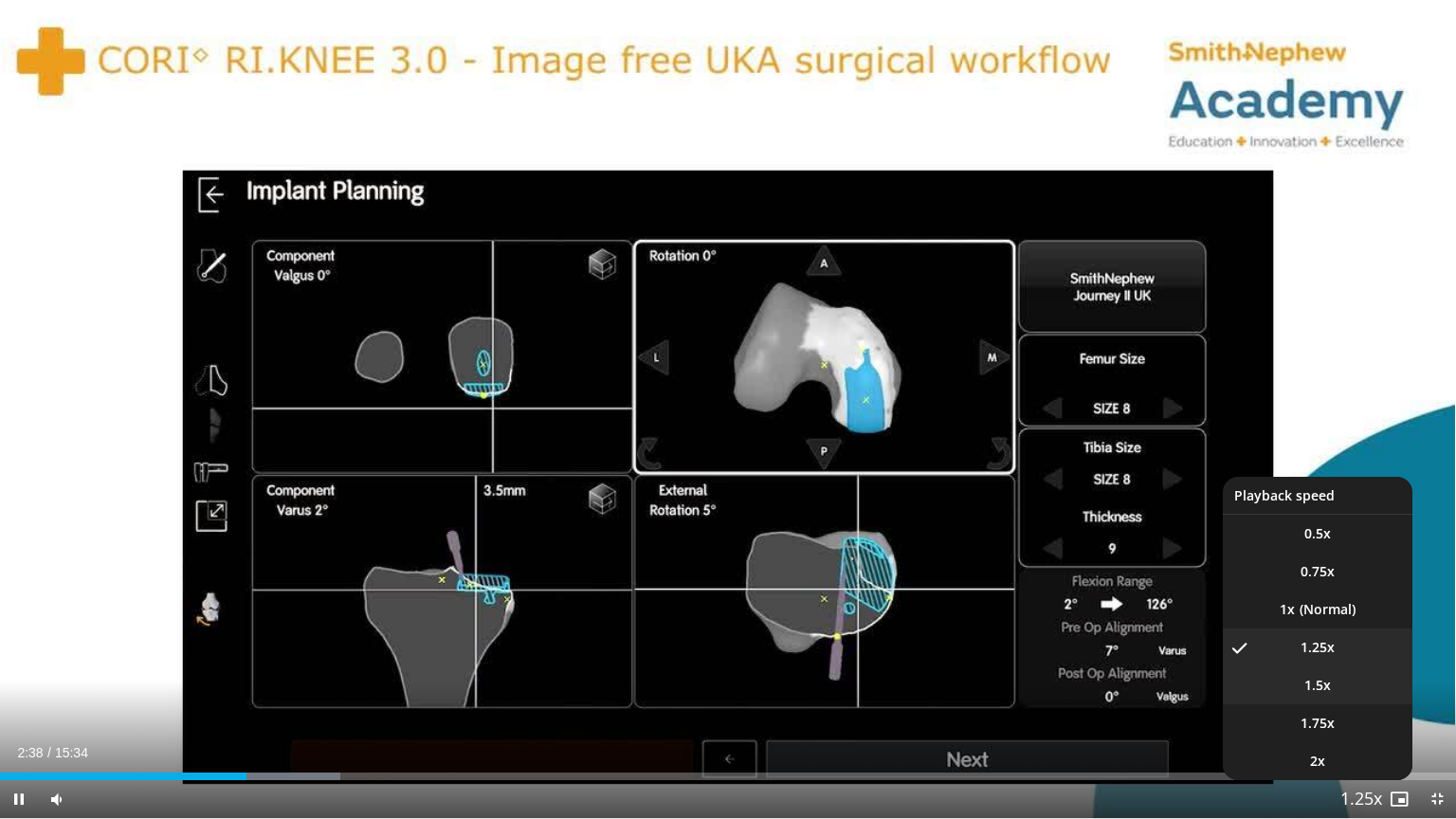 click on "1.5x" at bounding box center (1318, 685) 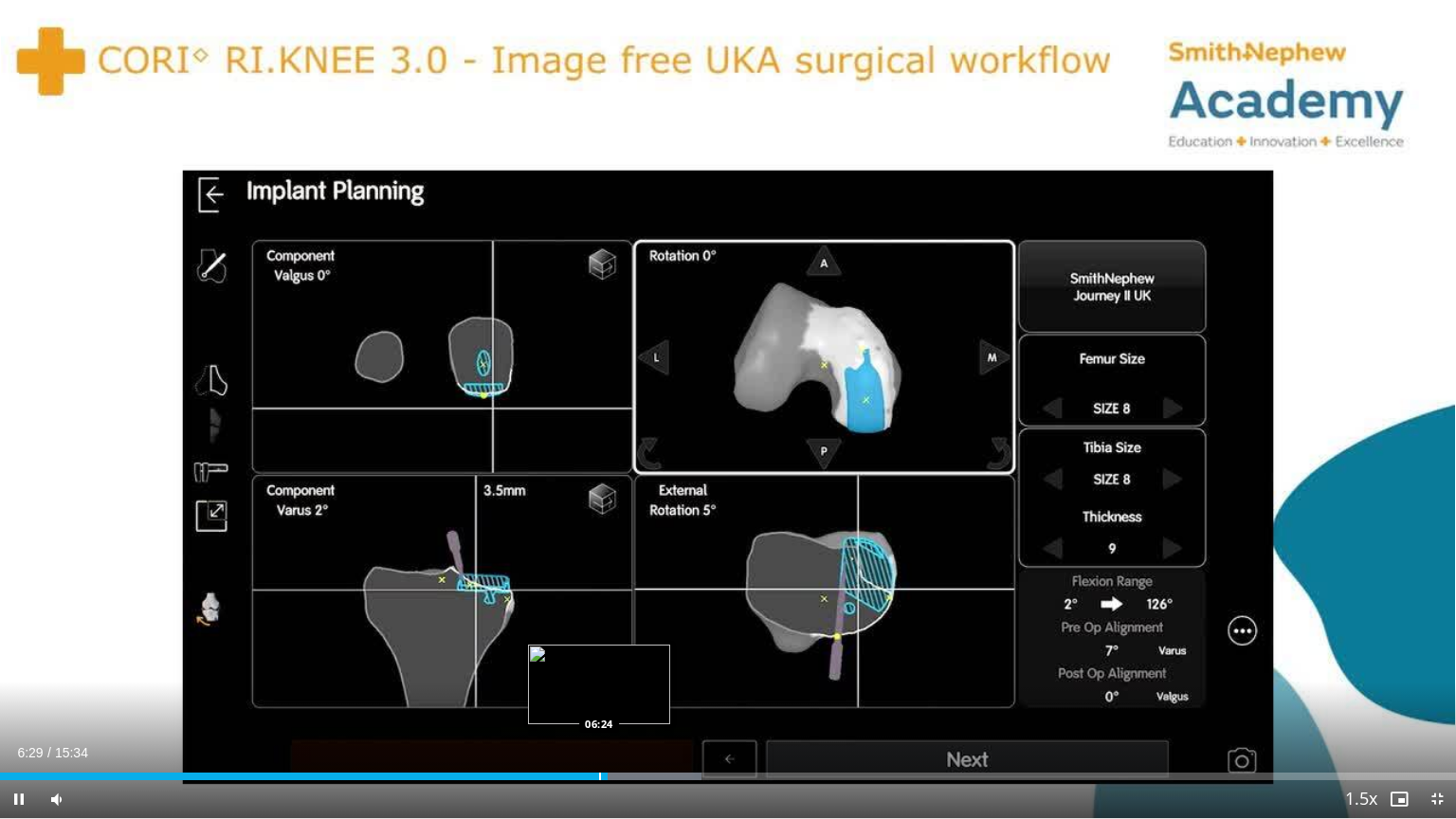 click at bounding box center [600, 776] 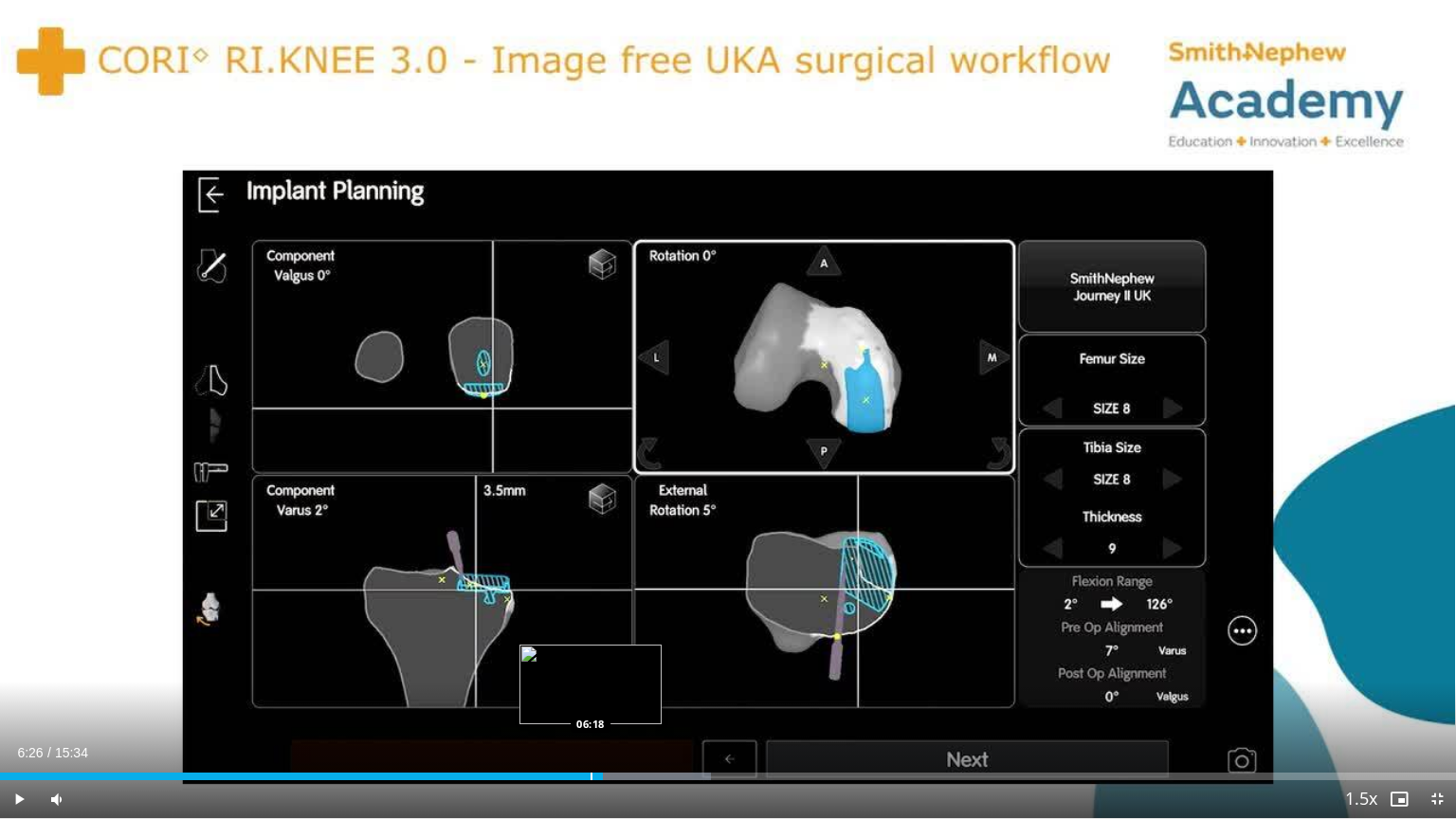 click at bounding box center (592, 776) 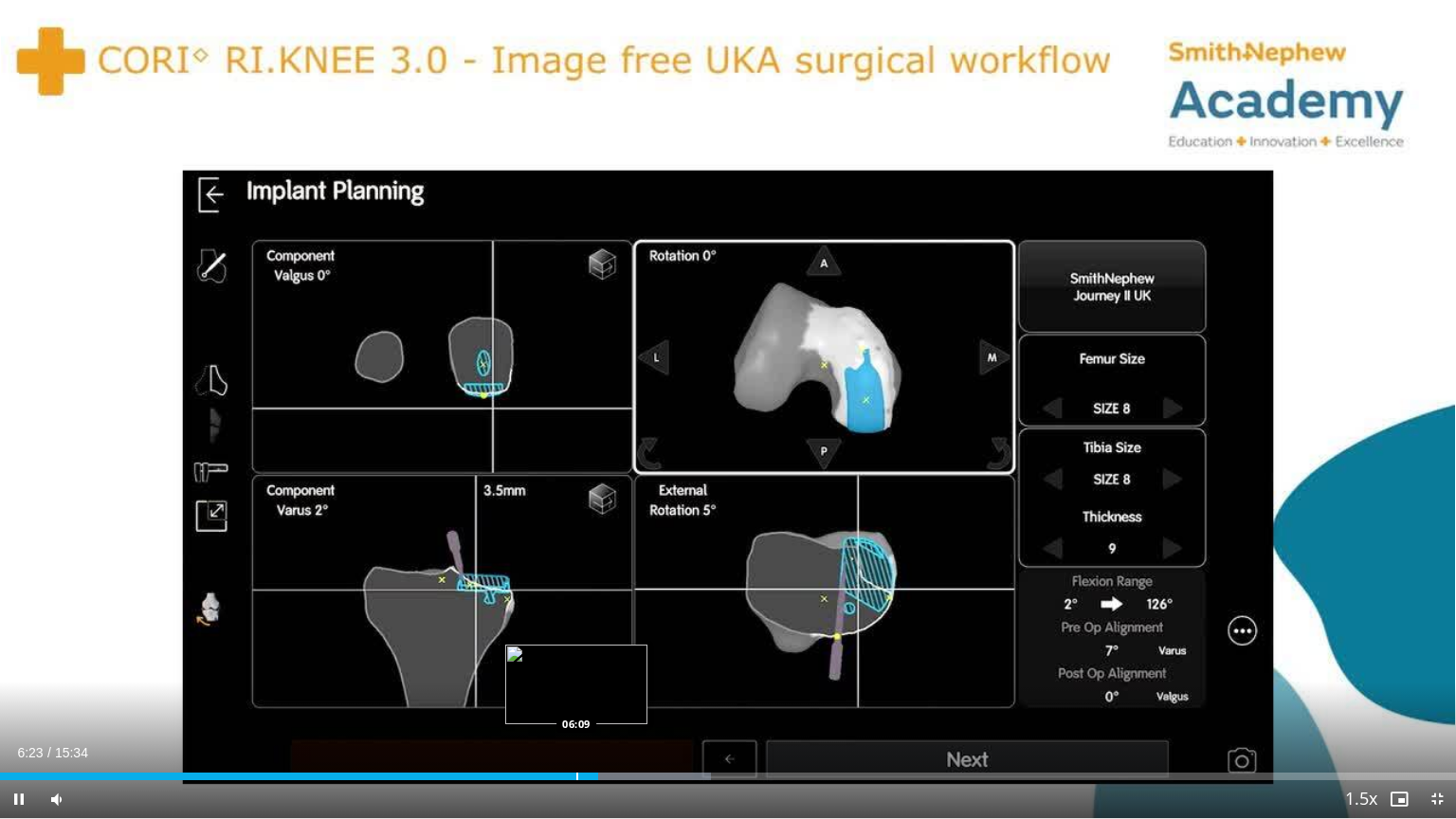 click at bounding box center [577, 776] 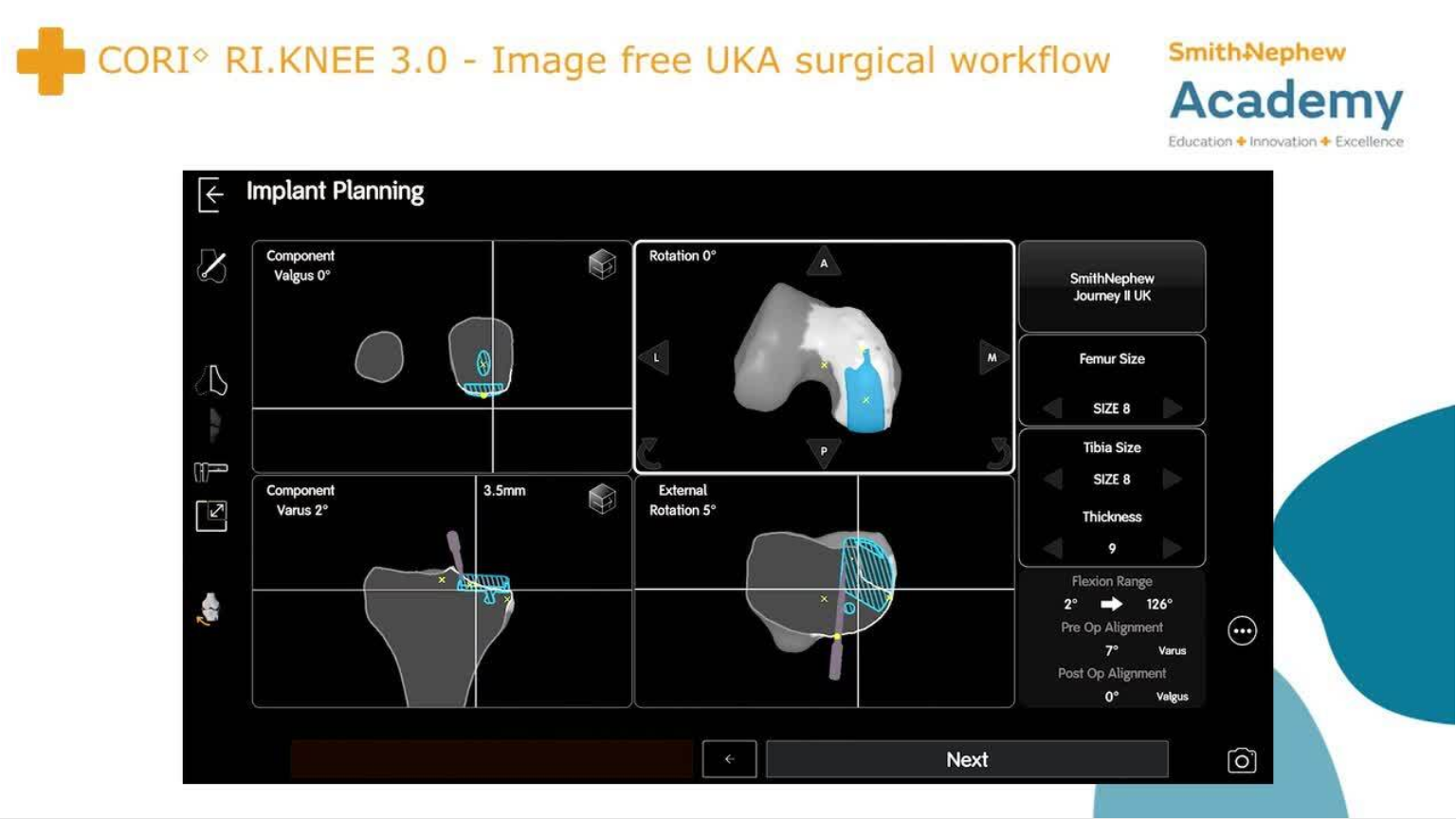 click on "**********" at bounding box center [728, 410] 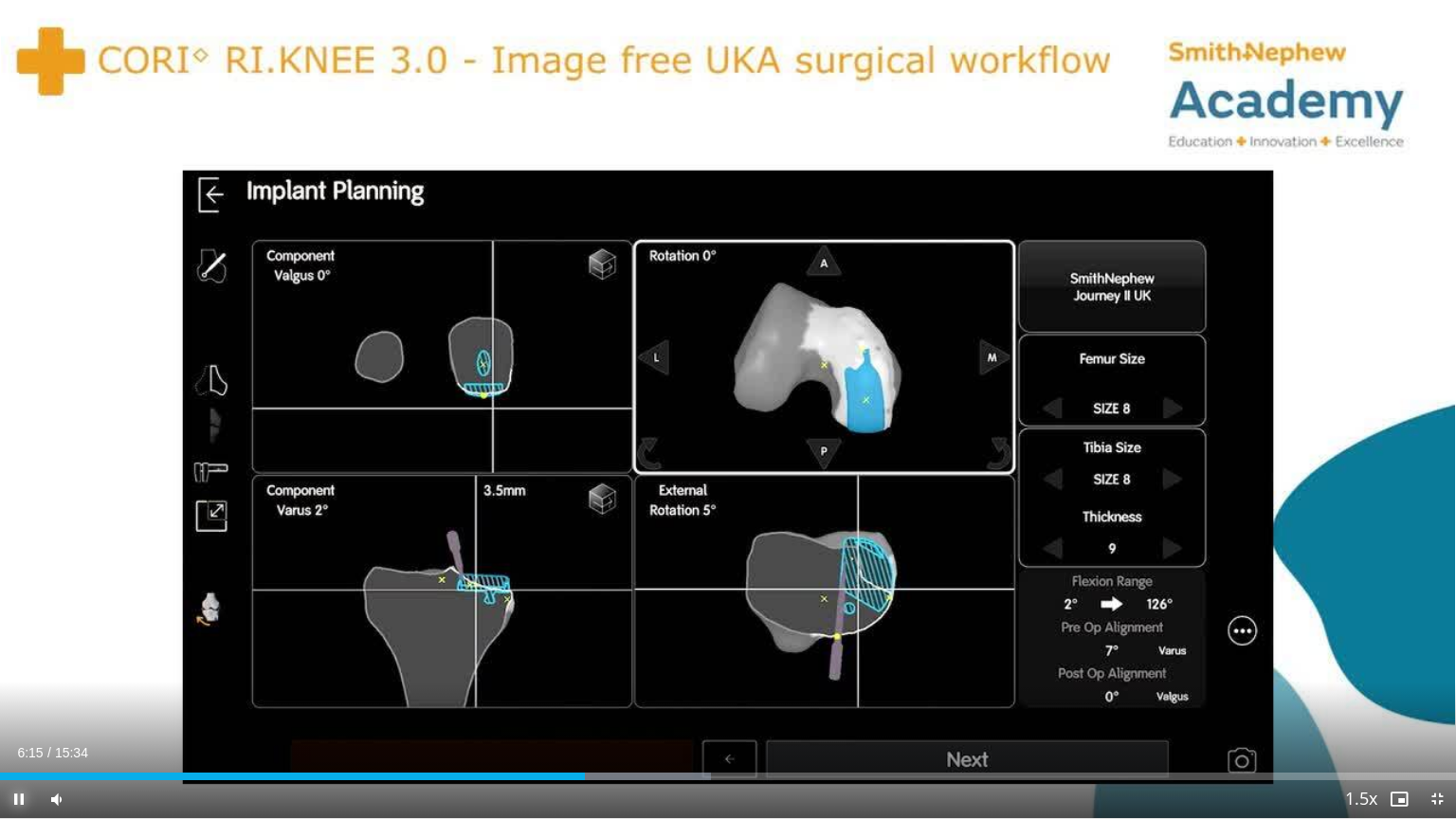 click at bounding box center [19, 799] 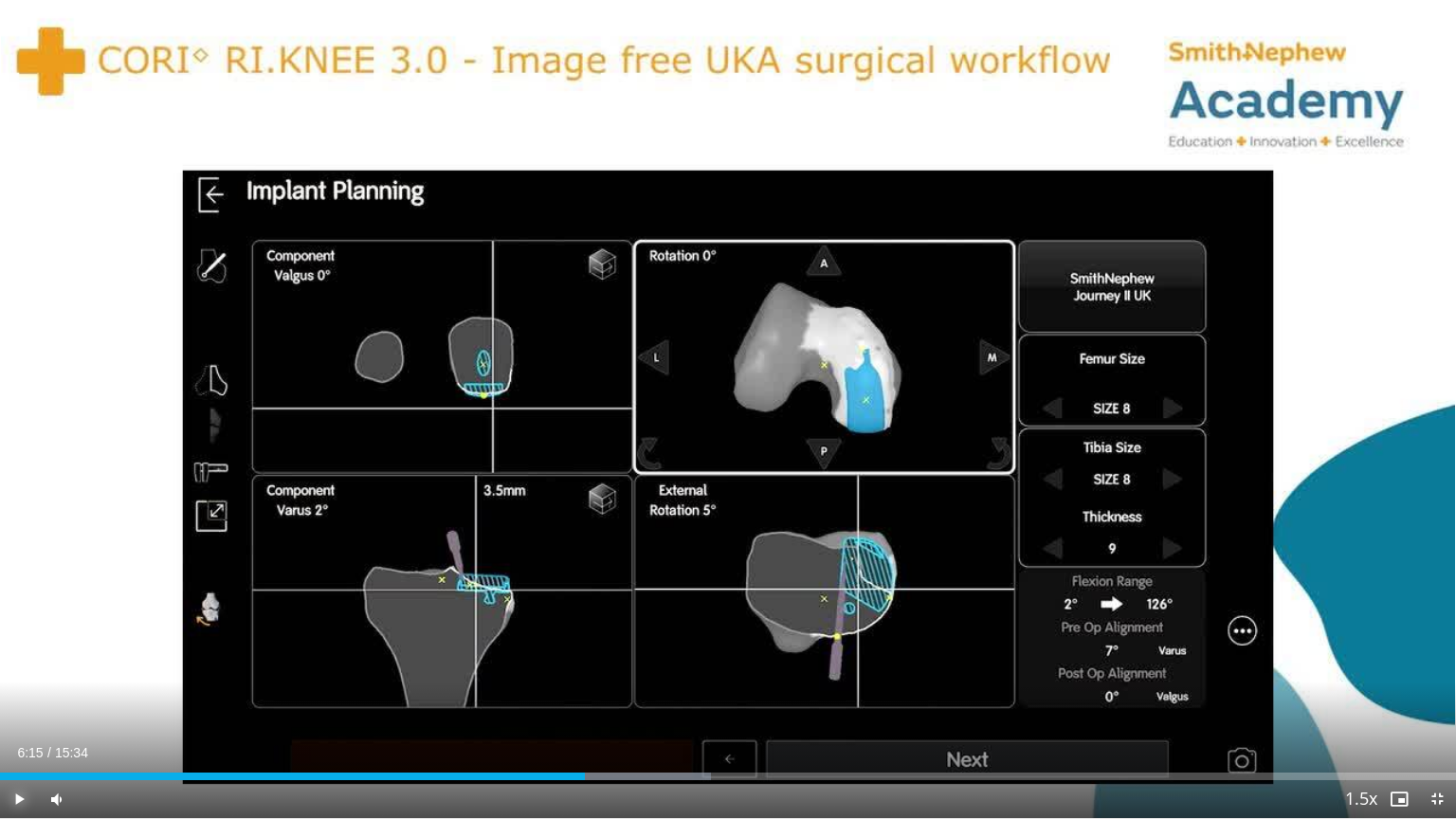 click at bounding box center [19, 799] 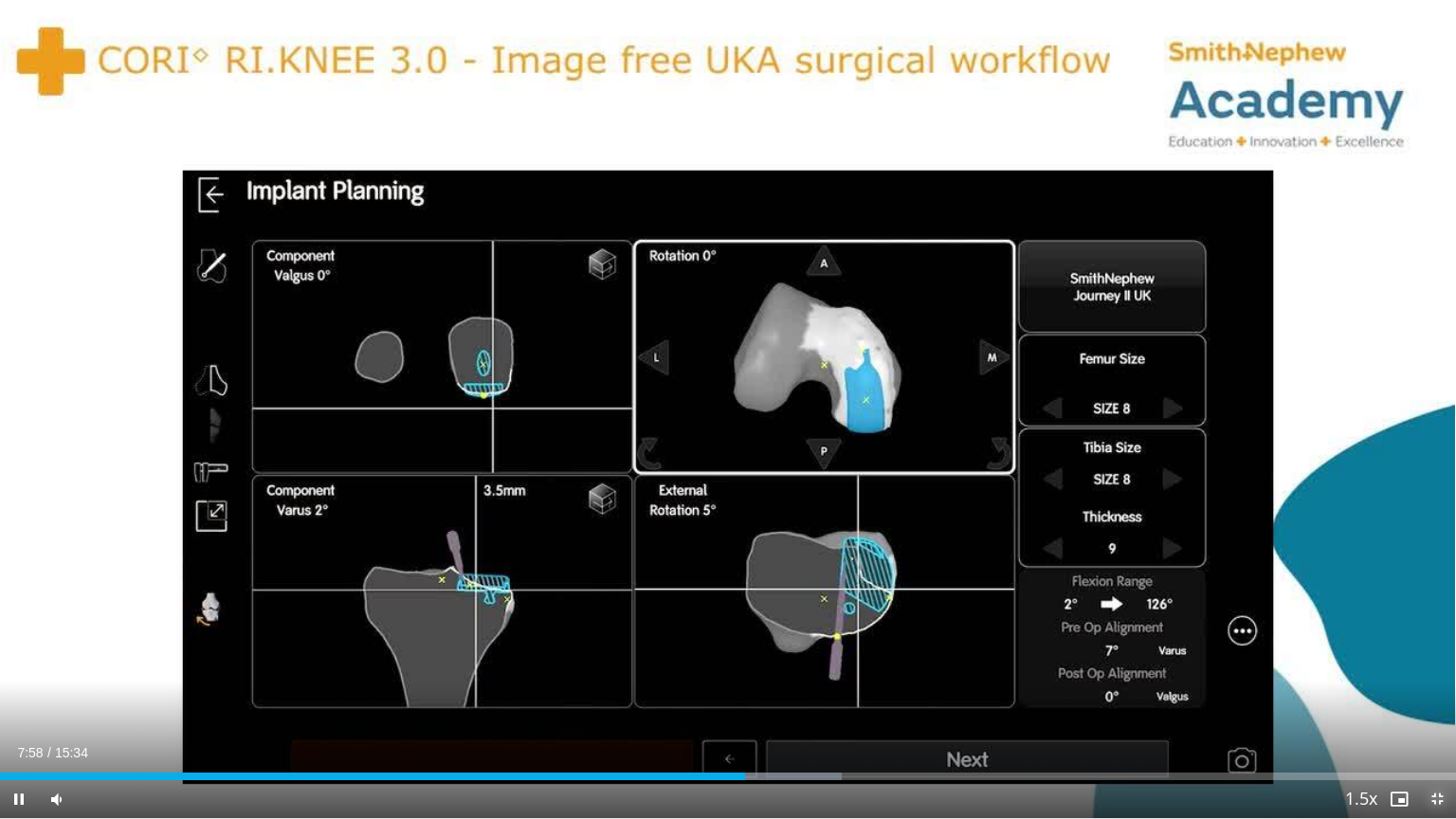 click at bounding box center [1437, 799] 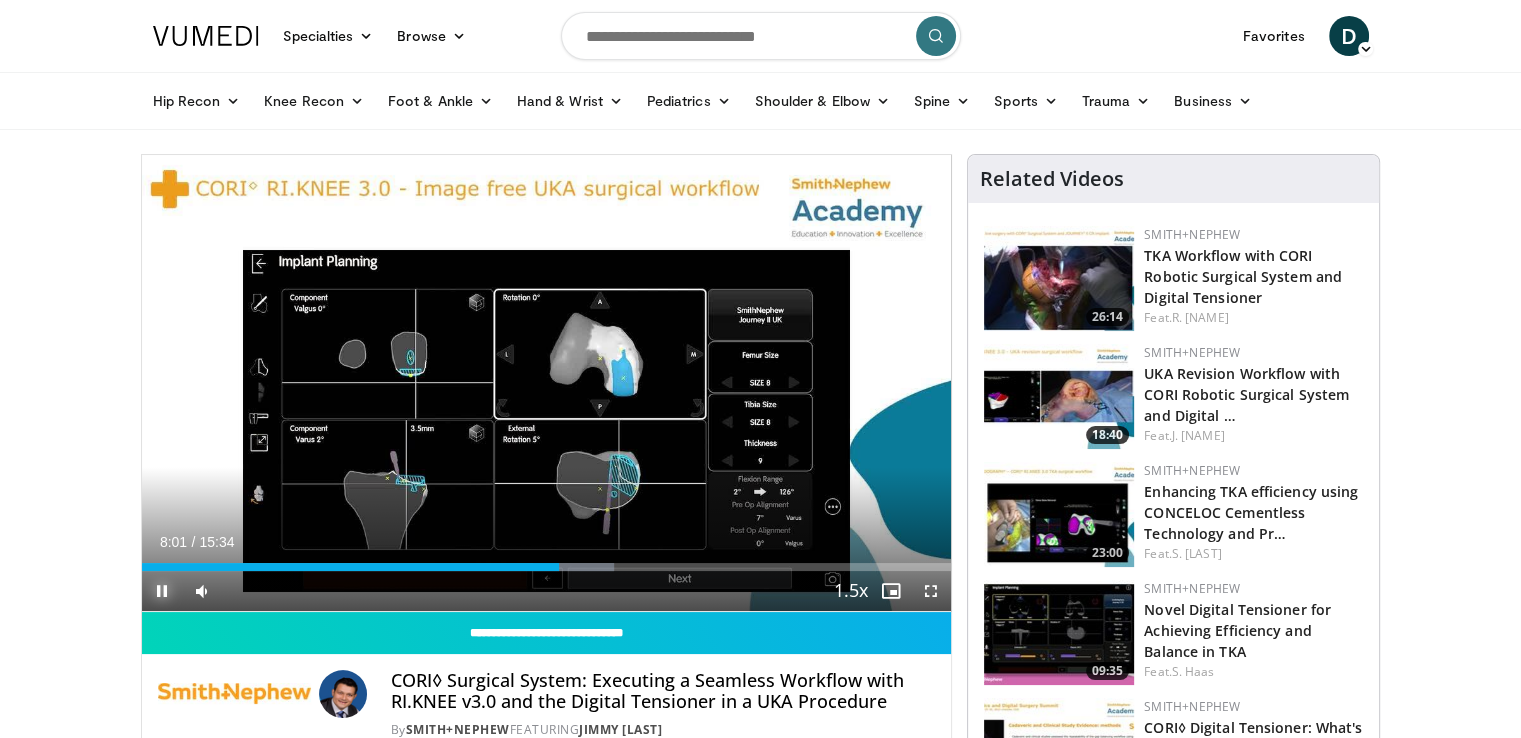 click at bounding box center [162, 591] 